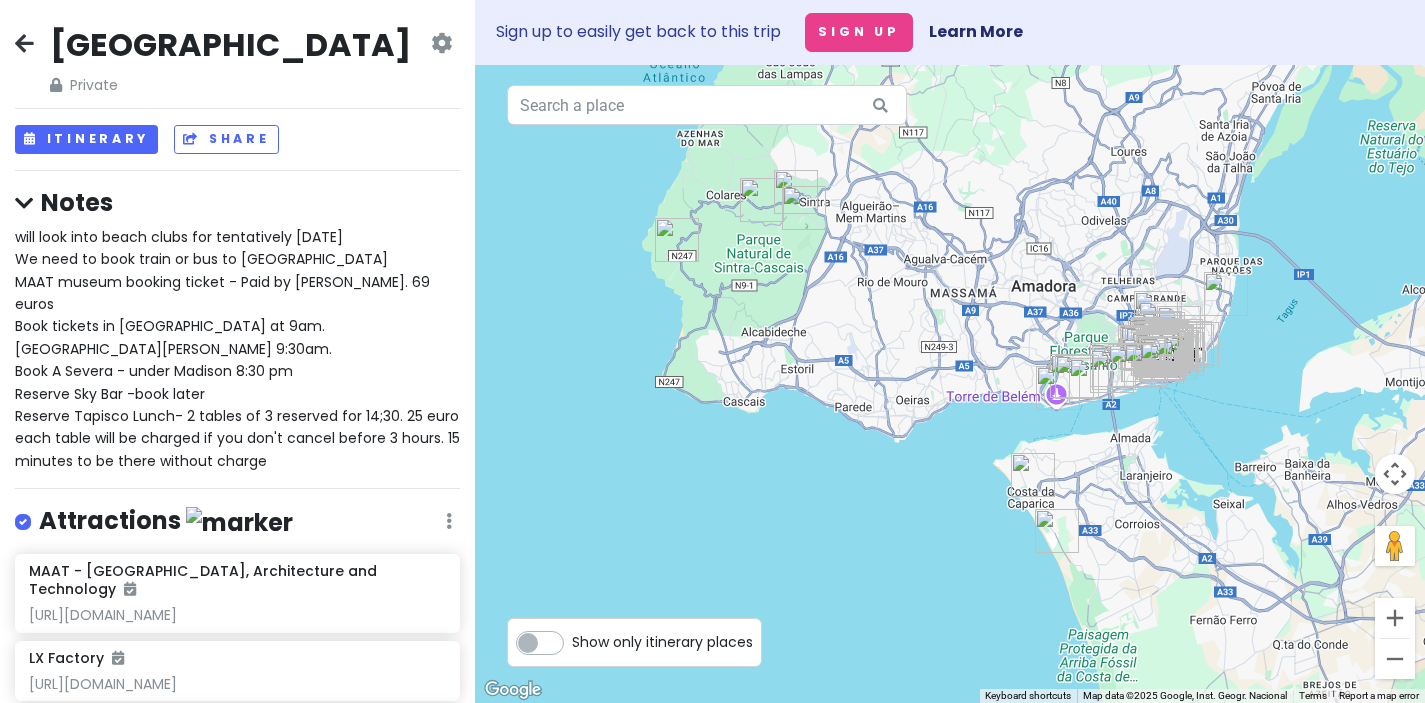 scroll, scrollTop: 0, scrollLeft: 0, axis: both 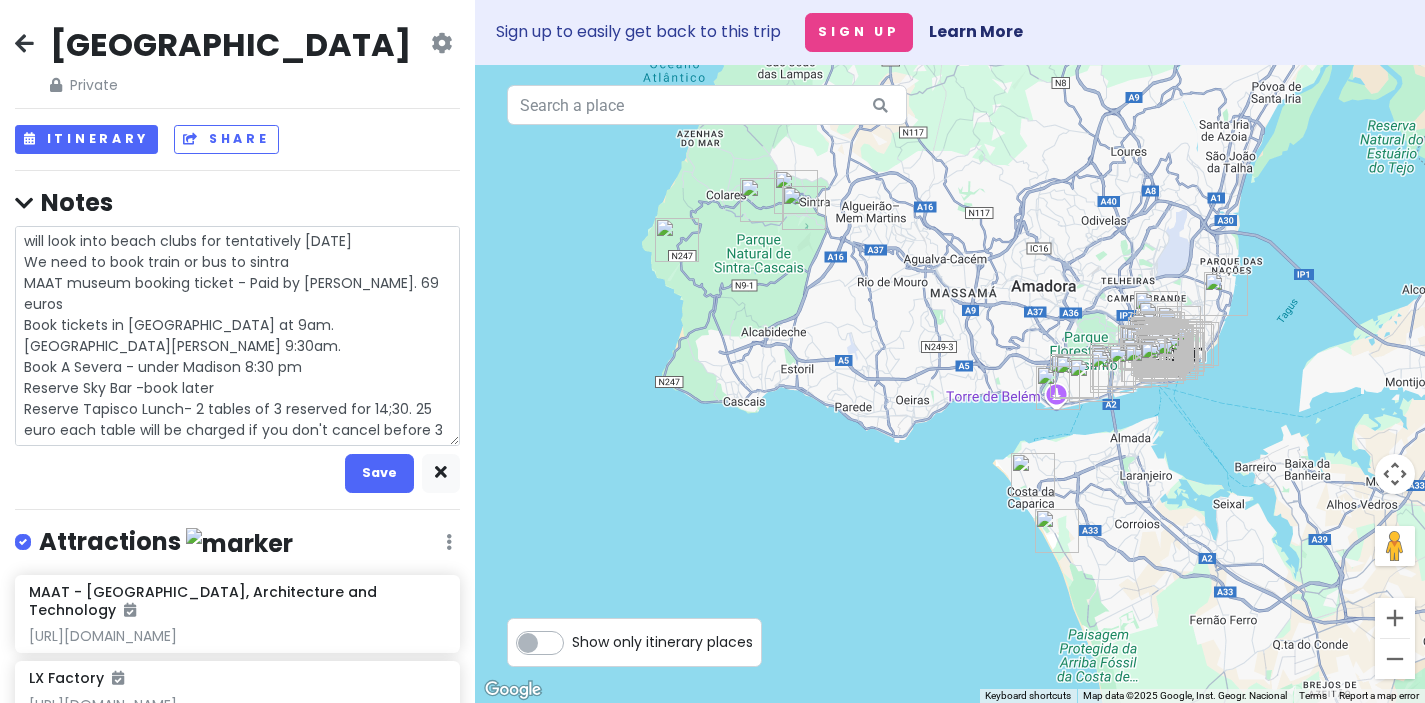 click on "will look into beach clubs for tentatively Saturday
We need to book train or bus to sintra
MAAT museum booking ticket - Paid by Josh. 69 euros
Book tickets in sintra - Park at 9am. Palace of Pena 9:30am.
Book A Severa - under Madison 8:30 pm
Reserve Sky Bar -book later
Reserve Tapisco Lunch- 2 tables of 3 reserved for 14;30. 25 euro each table will be charged if you don't cancel before 3 hours. 15 minutes to be there without charge" at bounding box center [237, 336] 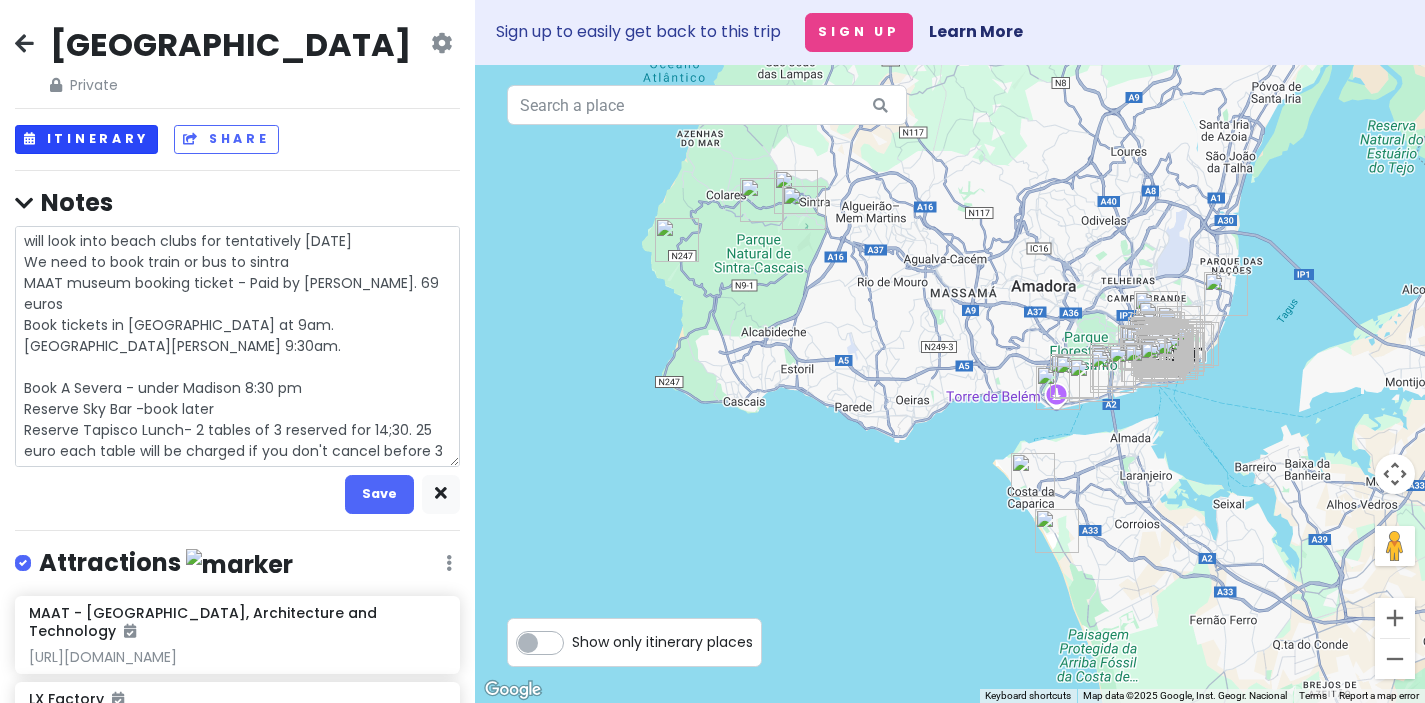 click on "Itinerary" at bounding box center [86, 139] 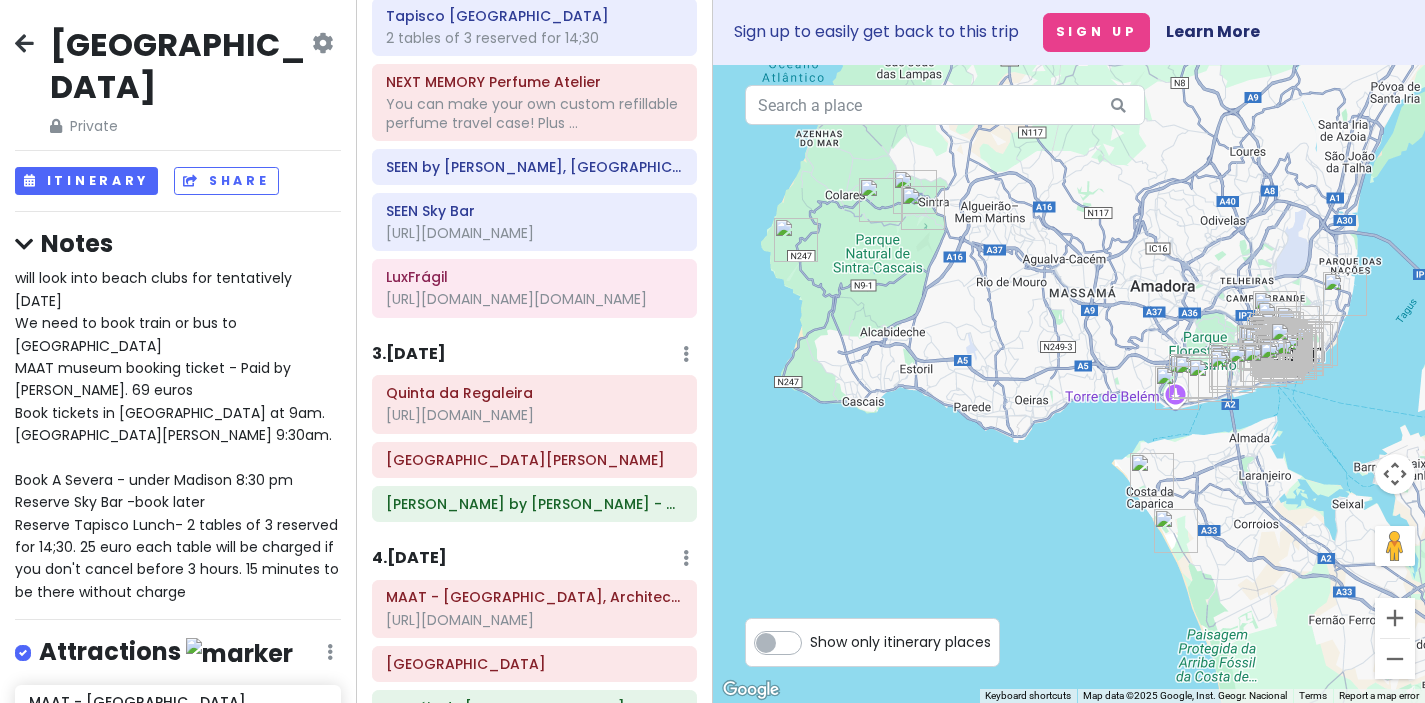 scroll, scrollTop: 1156, scrollLeft: 0, axis: vertical 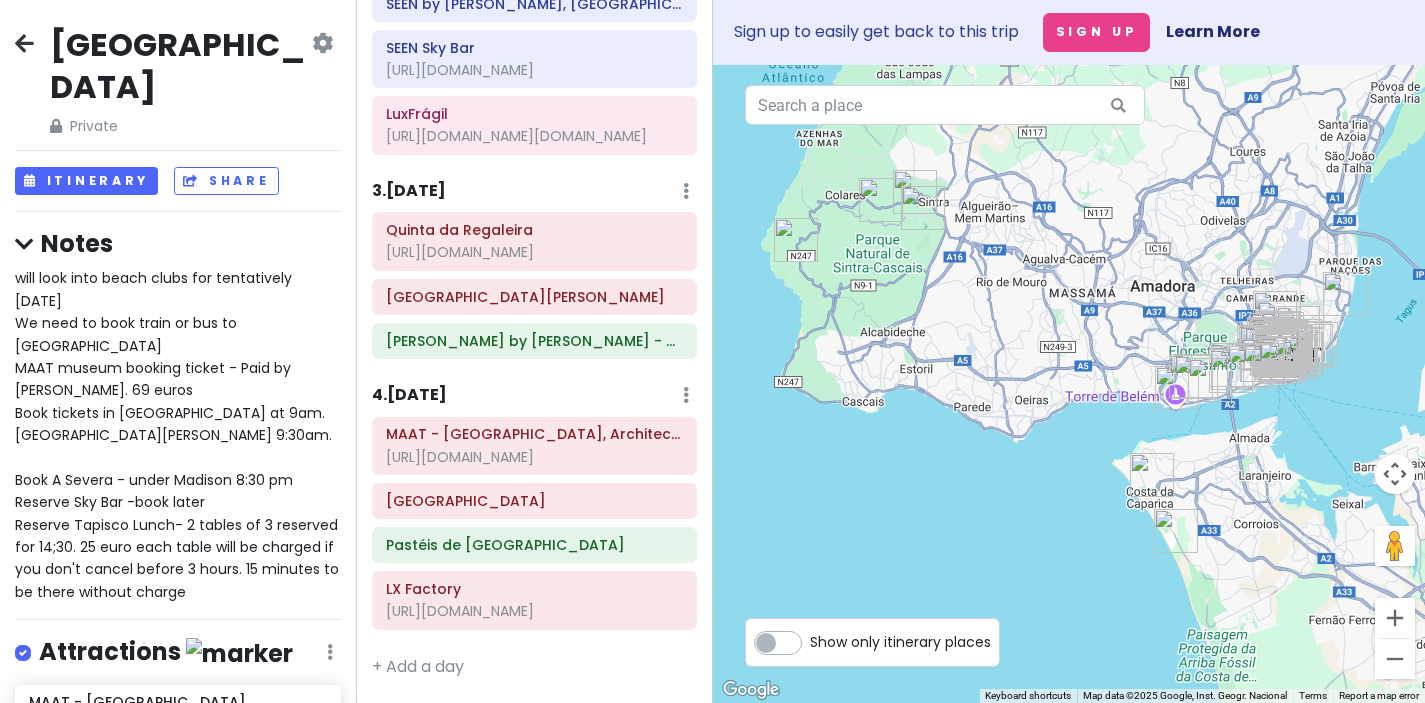 click on "will look into beach clubs for tentatively Saturday
We need to book train or bus to sintra
MAAT museum booking ticket - Paid by Josh. 69 euros
Book tickets in sintra - Park at 9am. Palace of Pena 9:30am.
Book A Severa - under Madison 8:30 pm
Reserve Sky Bar -book later
Reserve Tapisco Lunch- 2 tables of 3 reserved for 14;30. 25 euro each table will be charged if you don't cancel before 3 hours. 15 minutes to be there without charge" at bounding box center [179, 434] 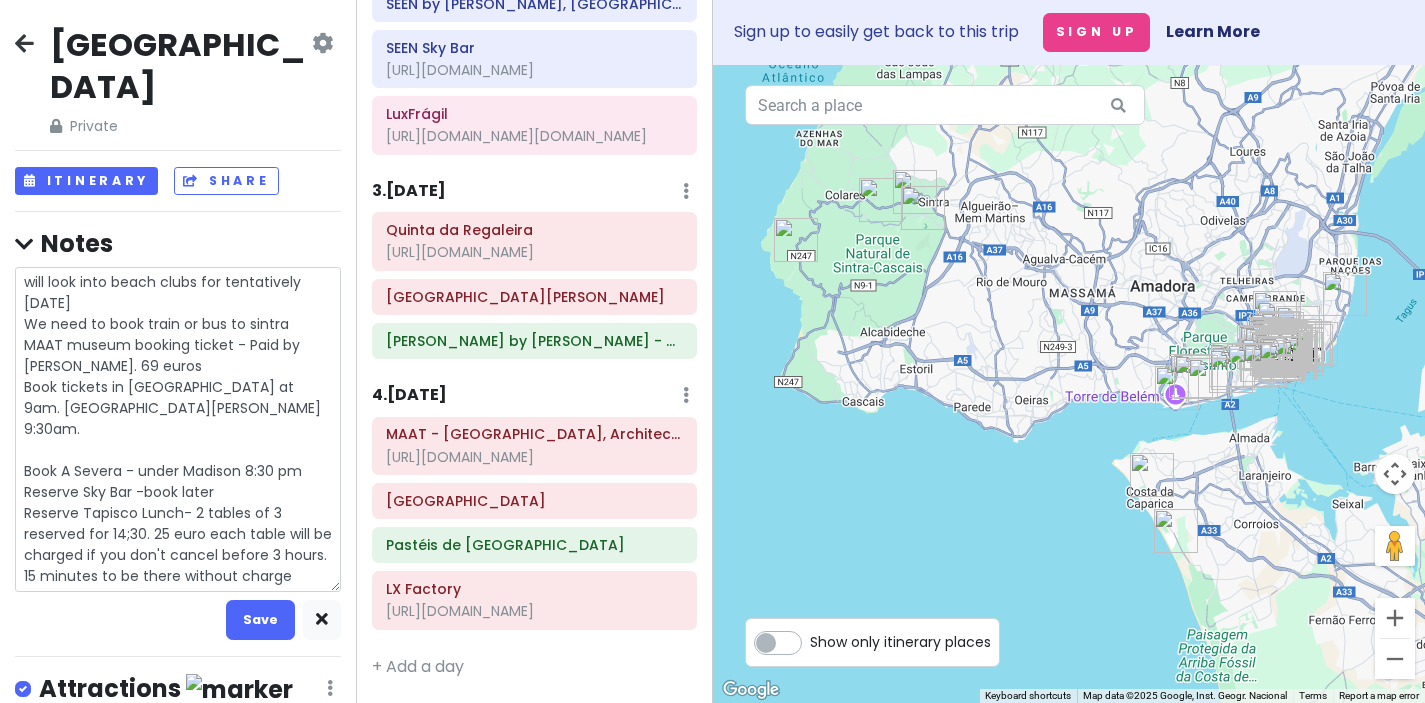 click on "will look into beach clubs for tentatively Saturday
We need to book train or bus to sintra
MAAT museum booking ticket - Paid by Josh. 69 euros
Book tickets in sintra - Park at 9am. Palace of Pena 9:30am.
Book A Severa - under Madison 8:30 pm
Reserve Sky Bar -book later
Reserve Tapisco Lunch- 2 tables of 3 reserved for 14;30. 25 euro each table will be charged if you don't cancel before 3 hours. 15 minutes to be there without charge" at bounding box center (178, 429) 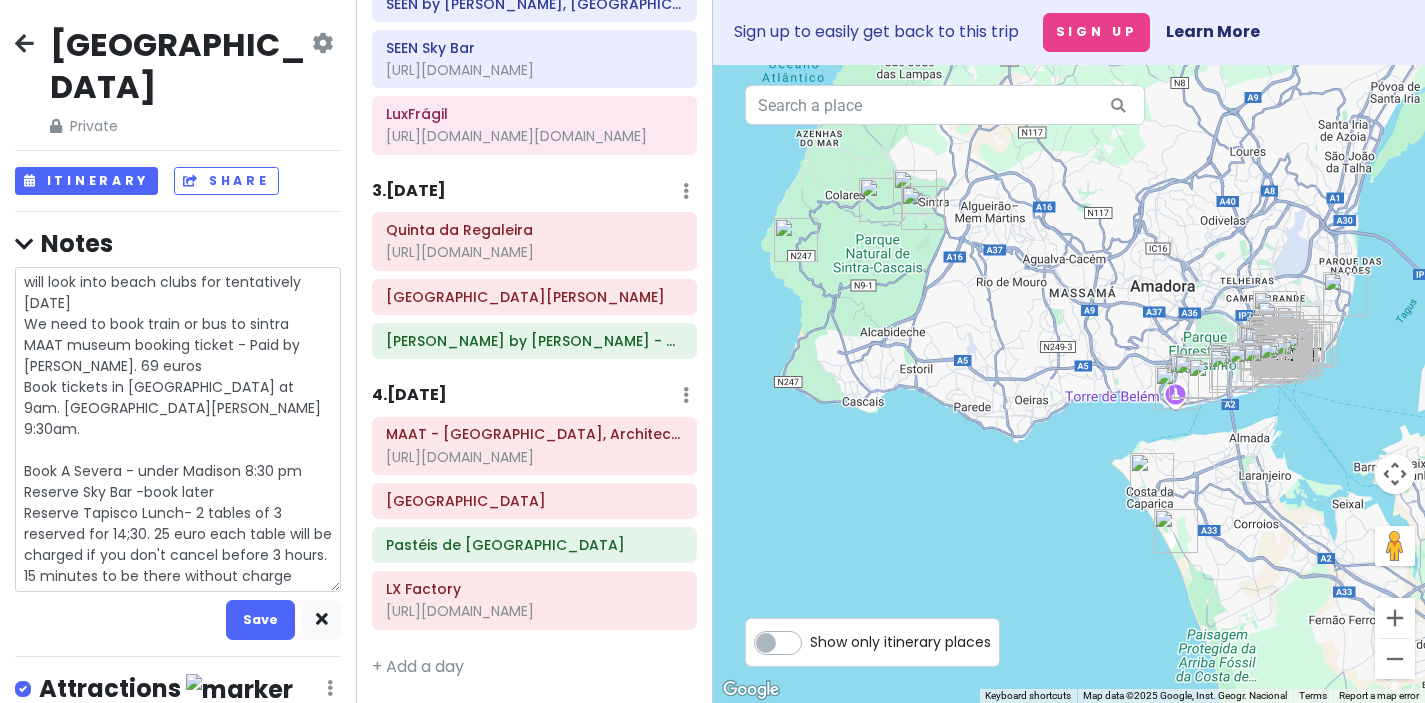 type on "x" 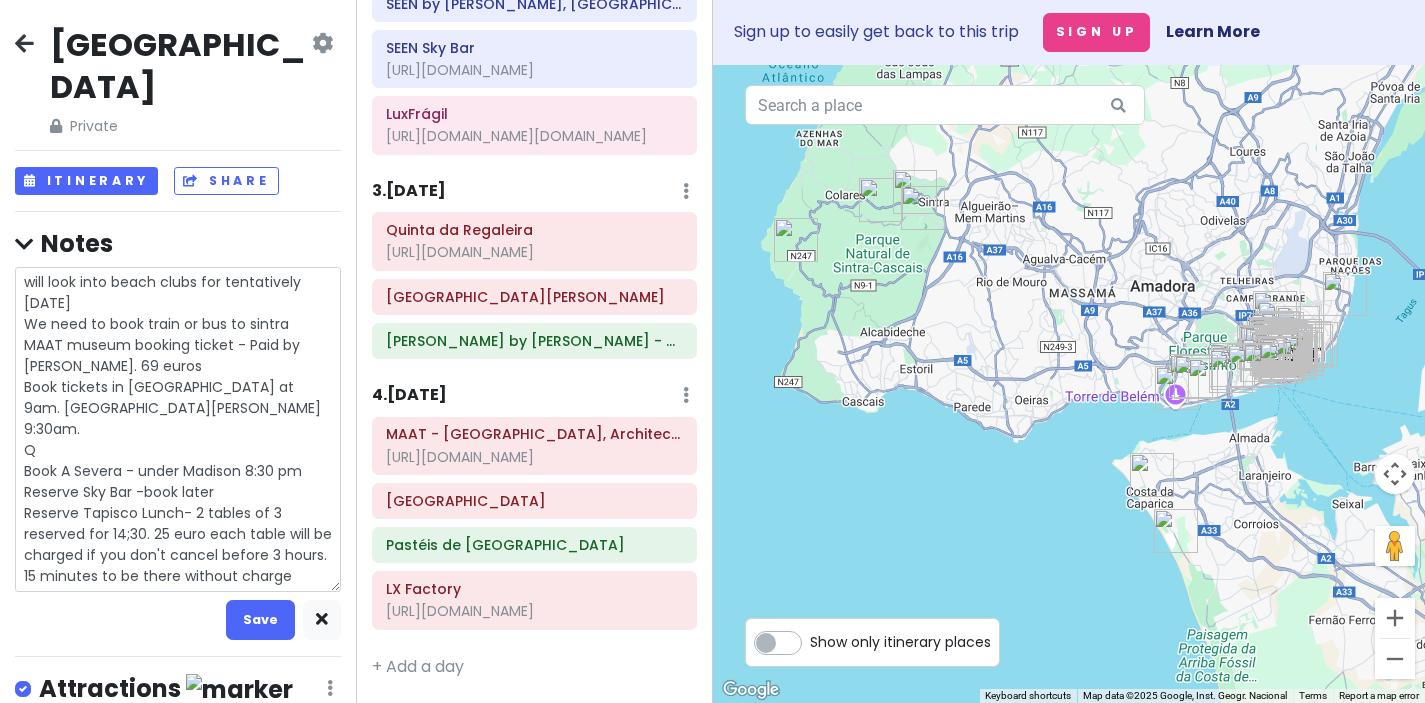 type on "x" 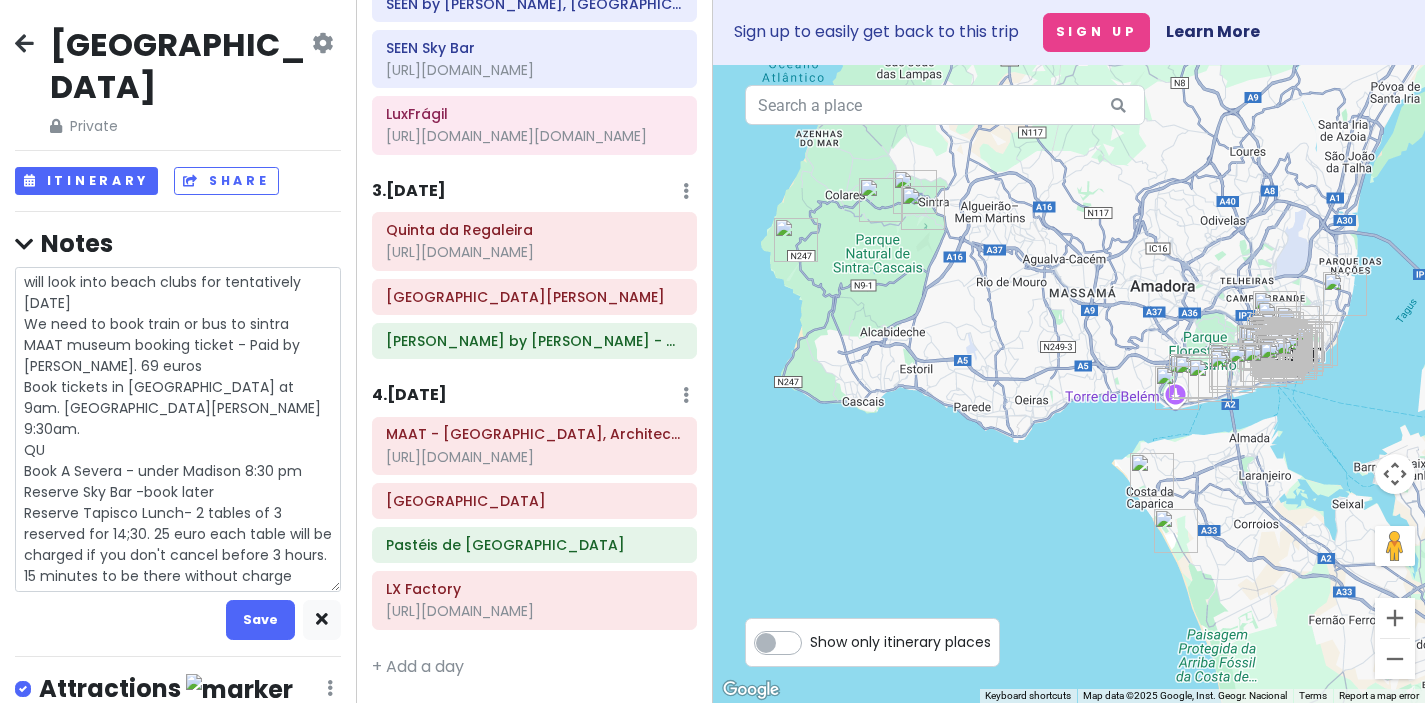 type on "x" 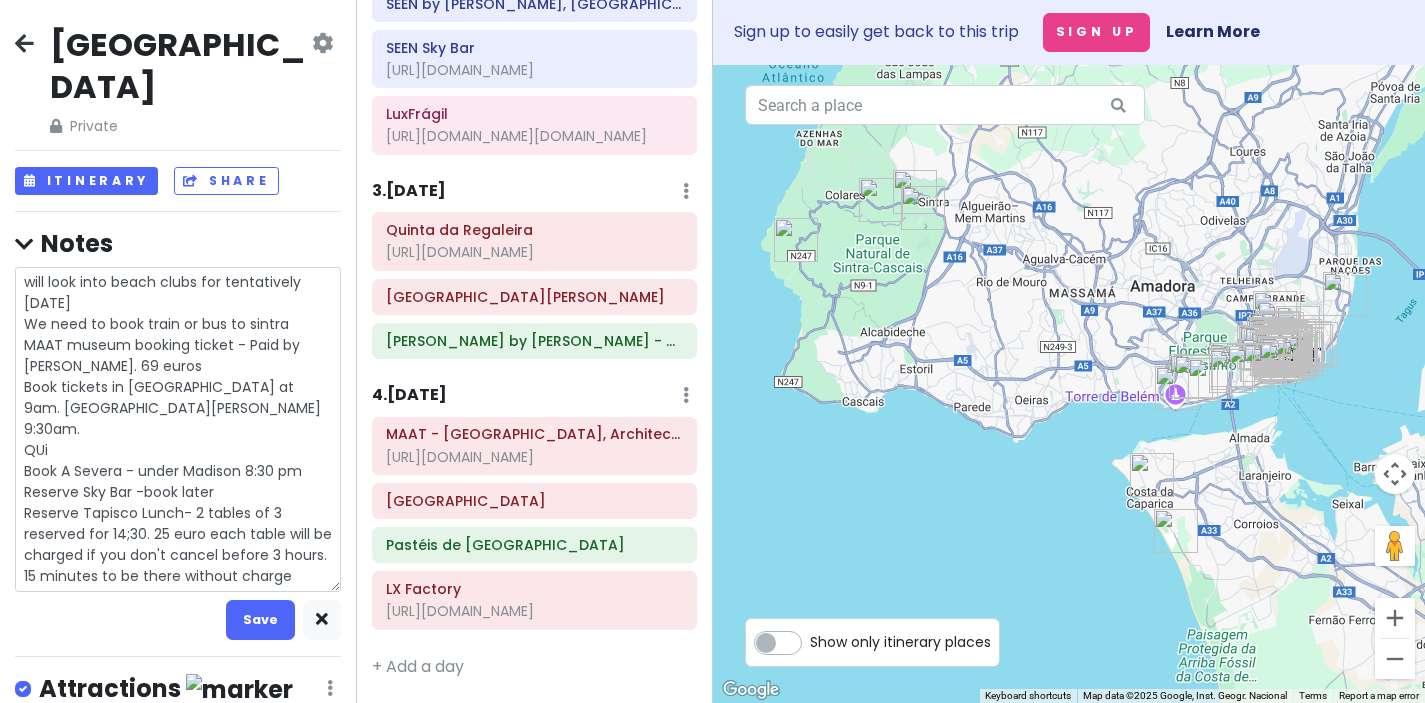 type on "x" 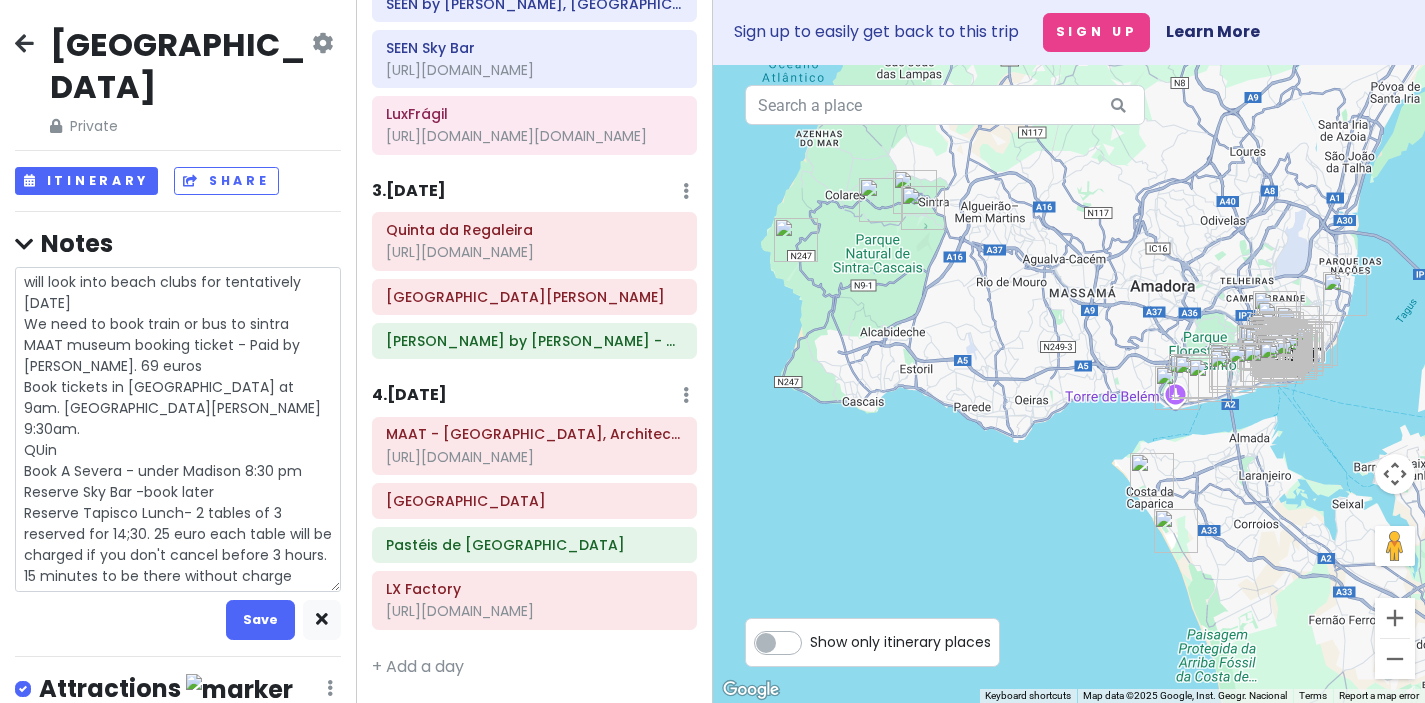 type on "x" 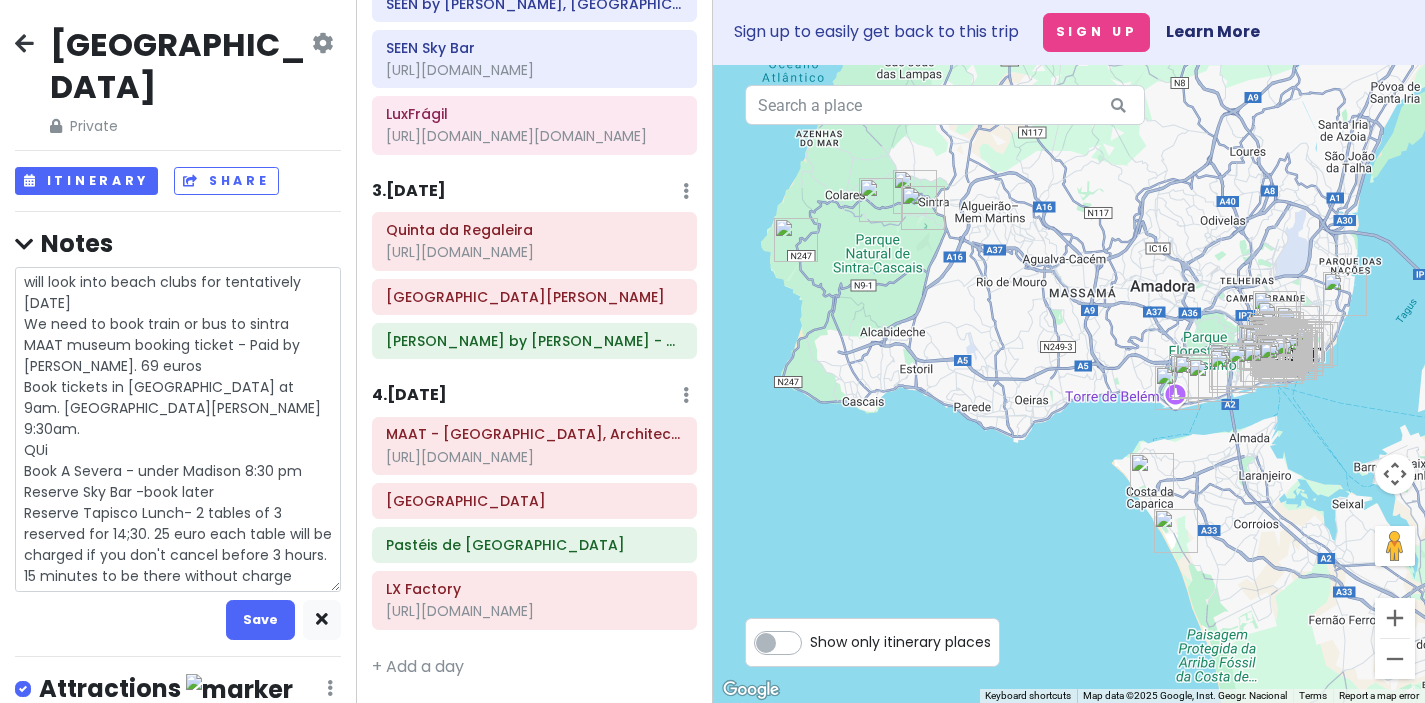 type on "x" 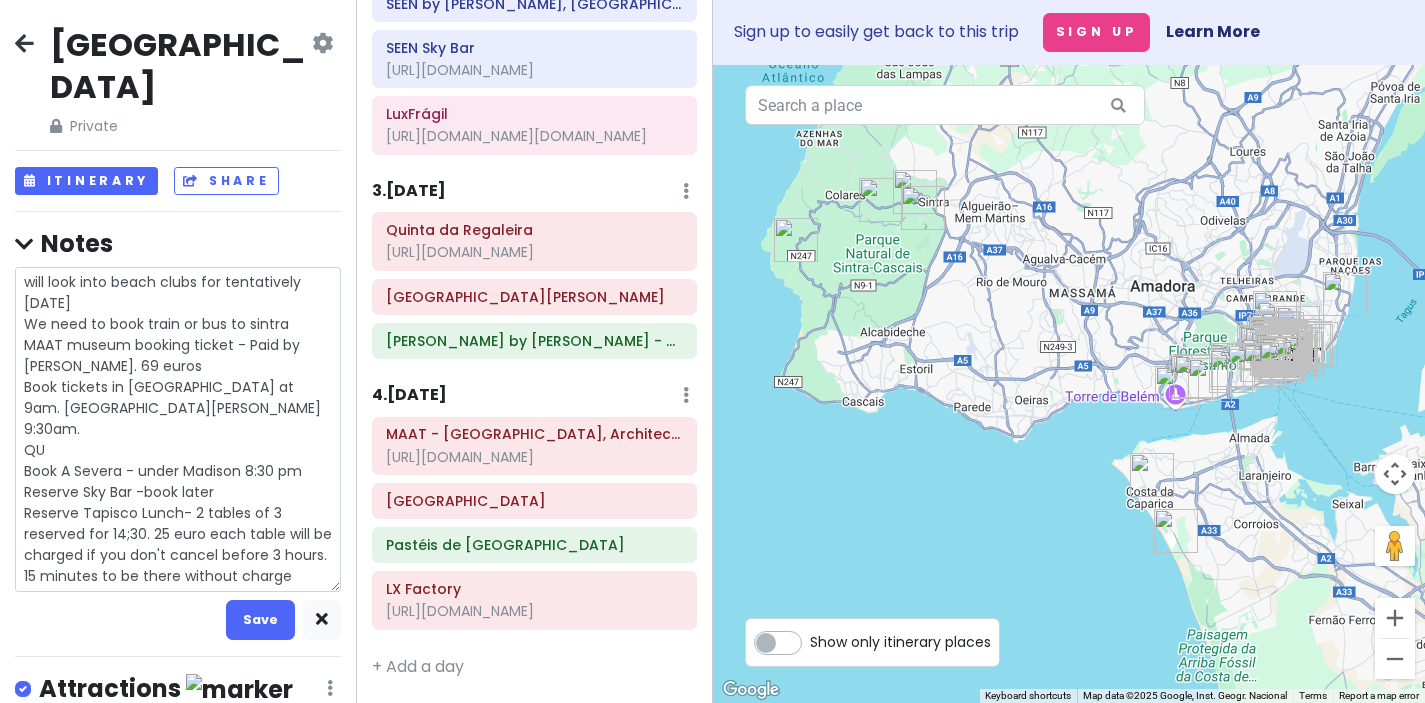 type on "x" 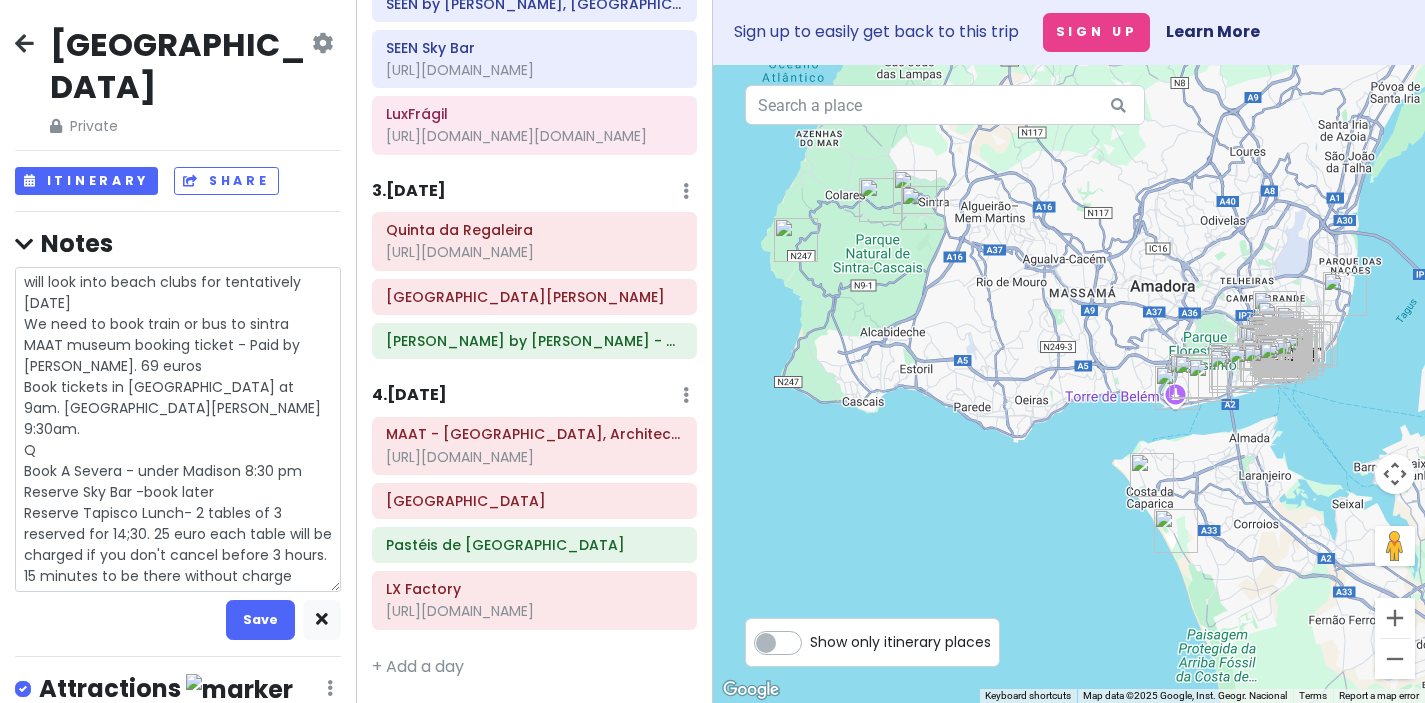 type on "x" 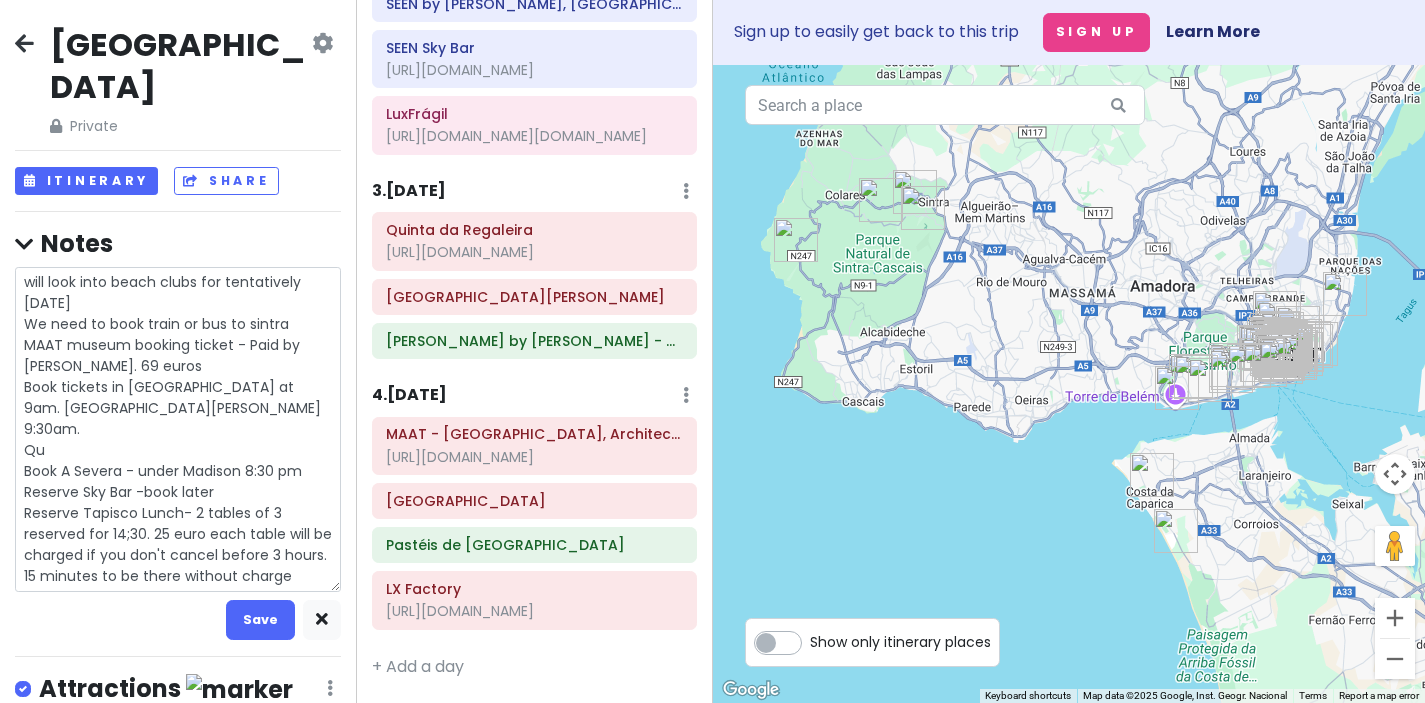 type on "x" 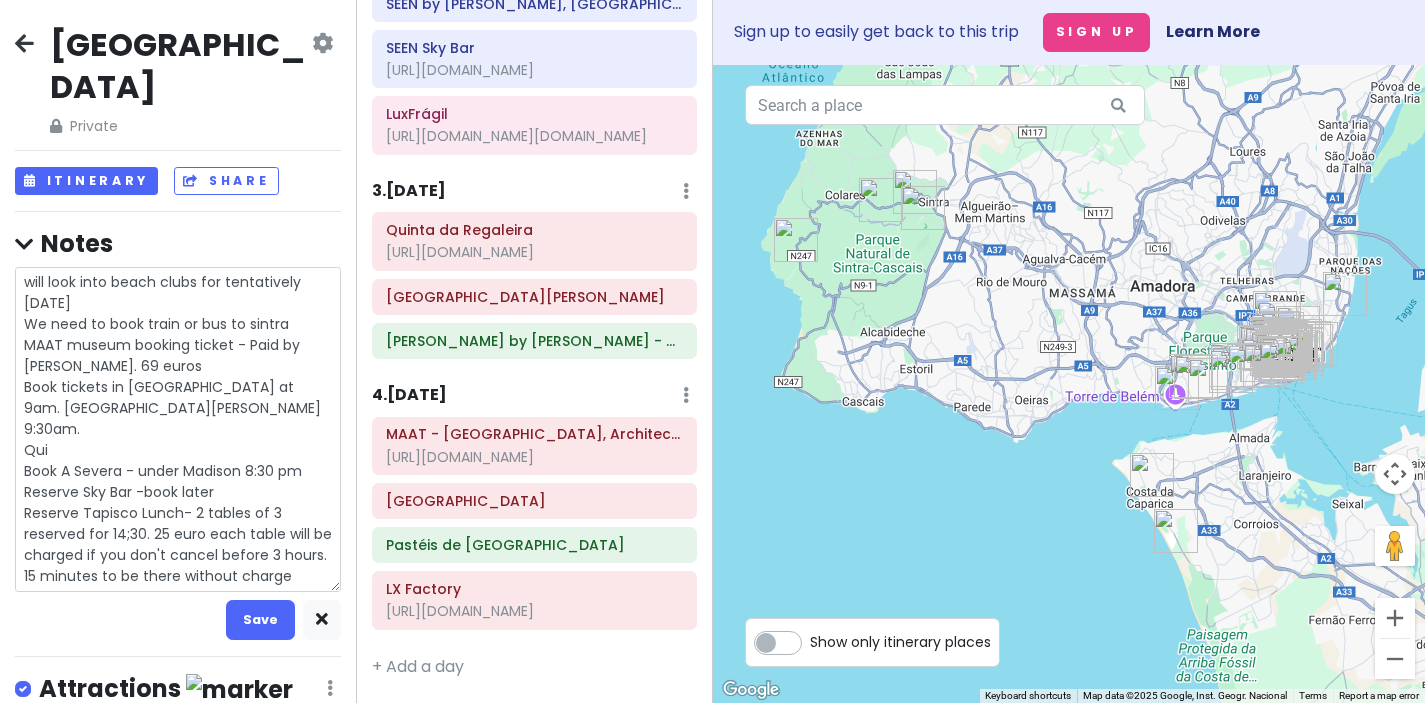 type on "x" 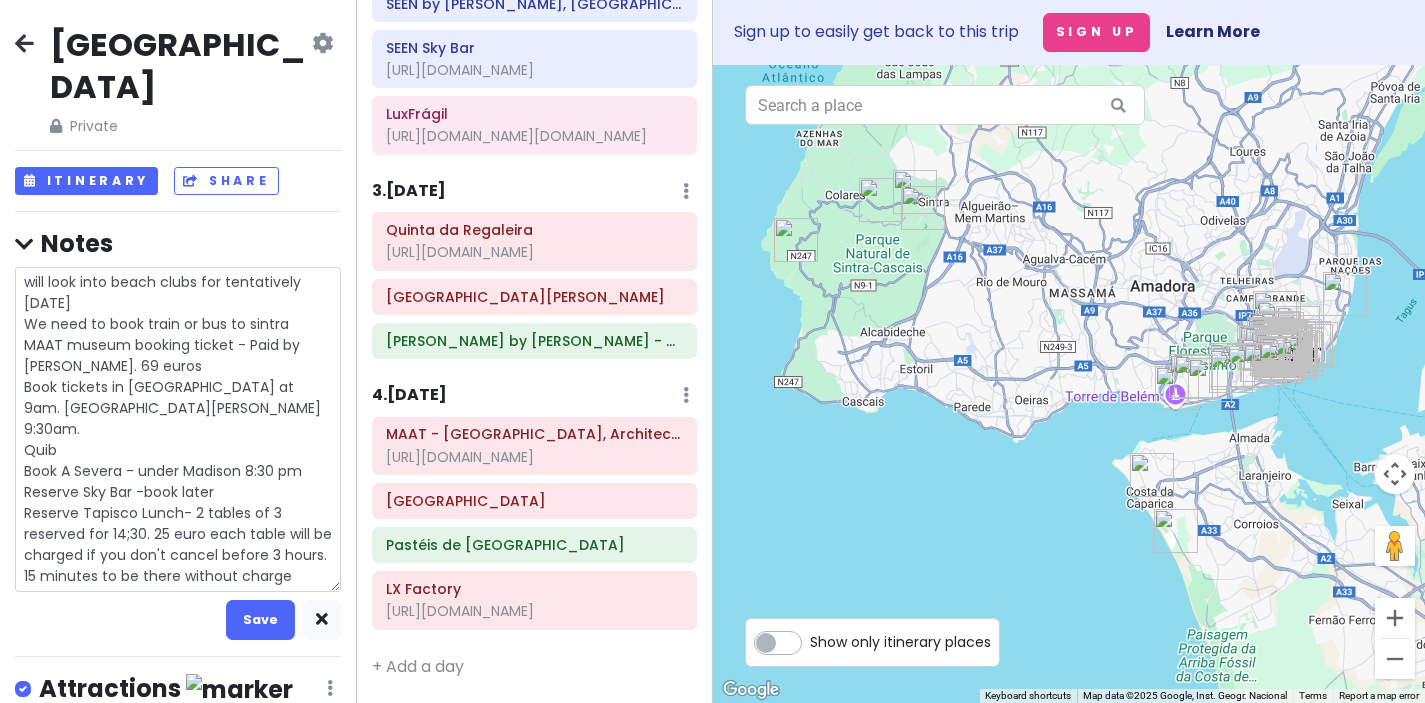 type on "x" 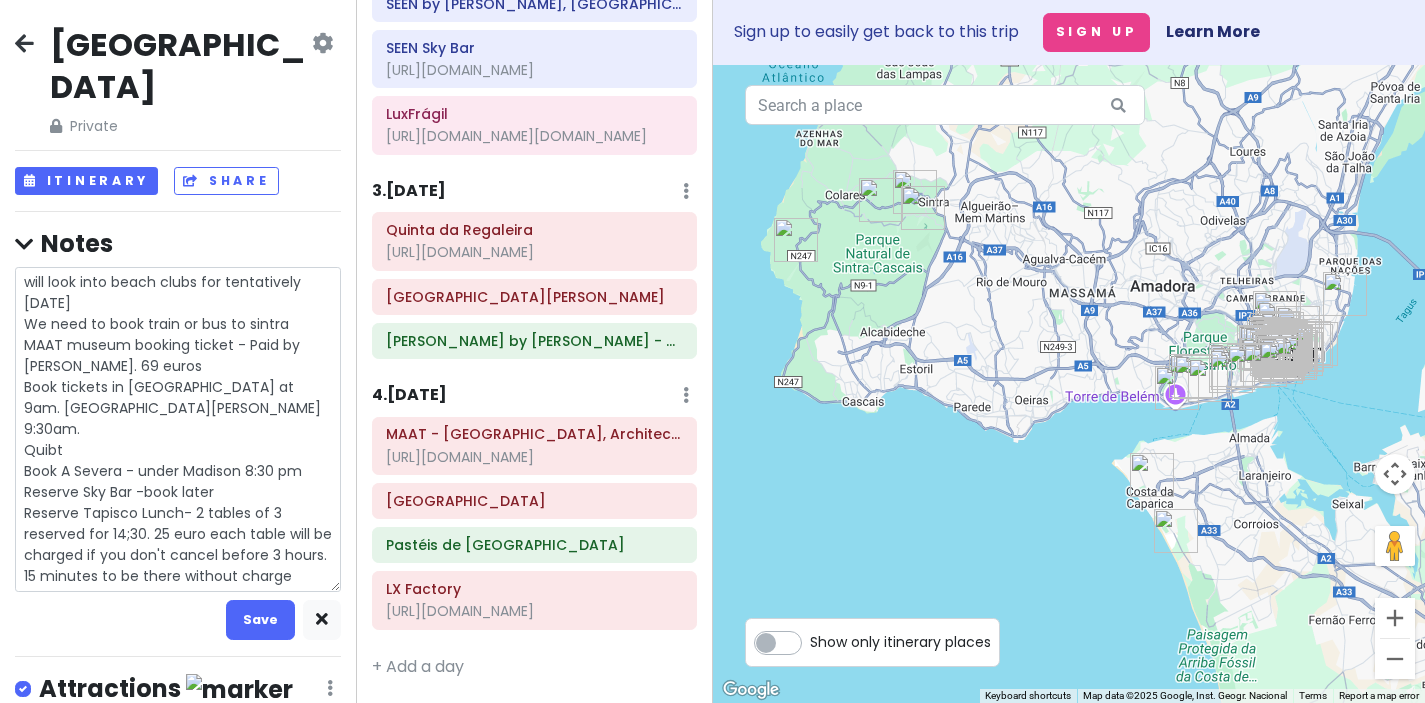 type on "x" 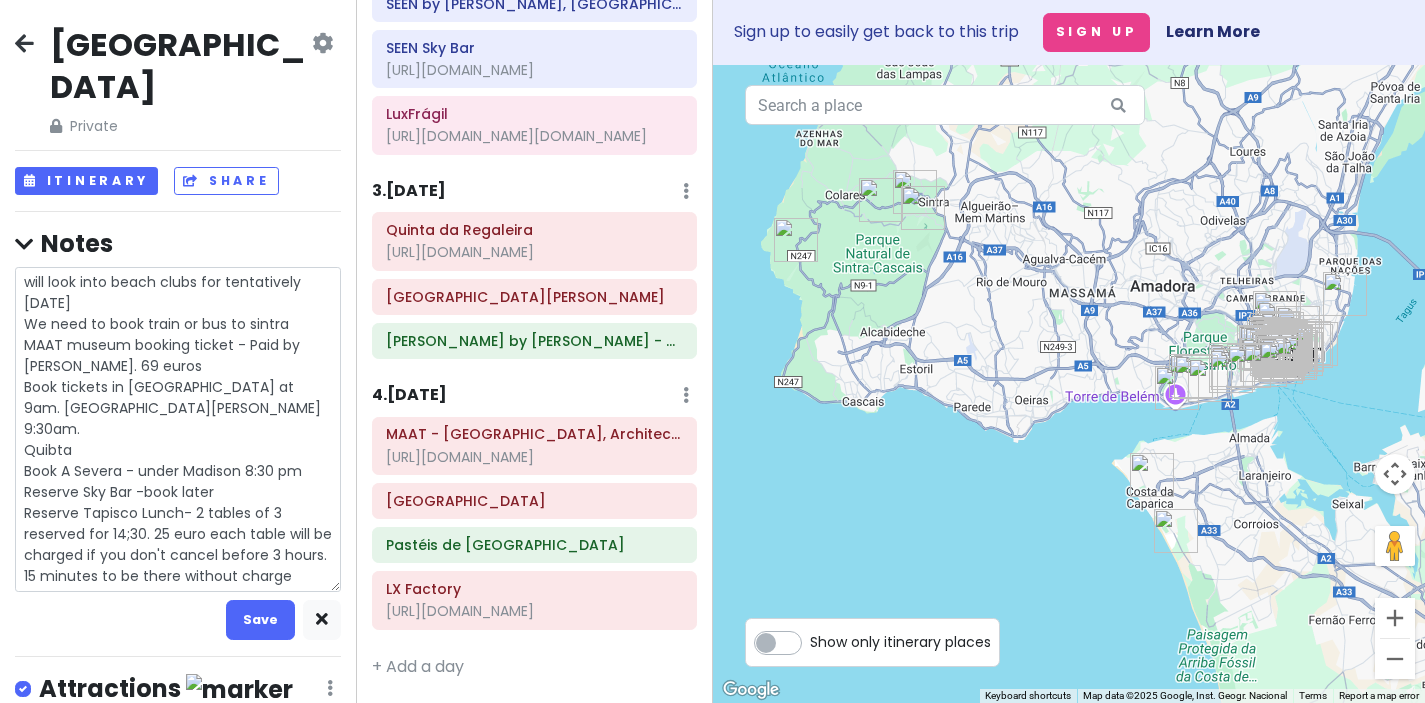 type on "x" 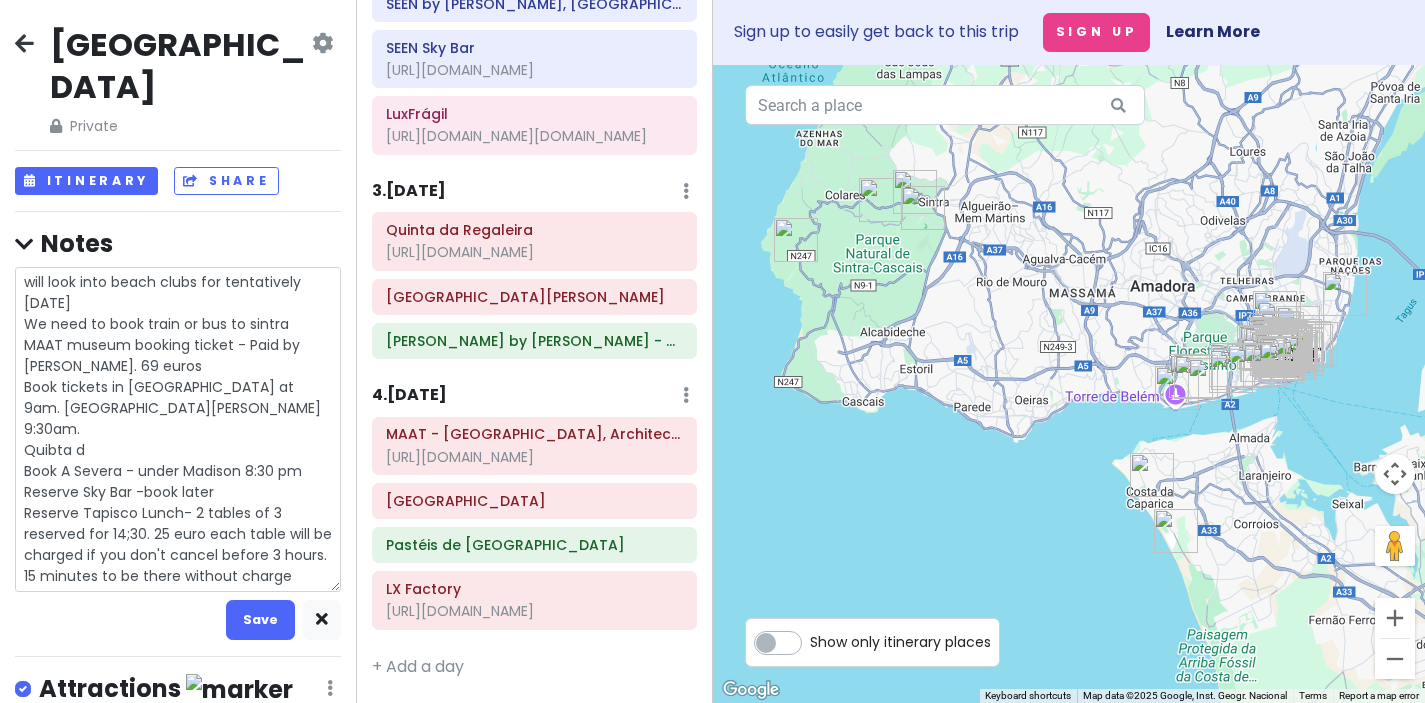 type on "x" 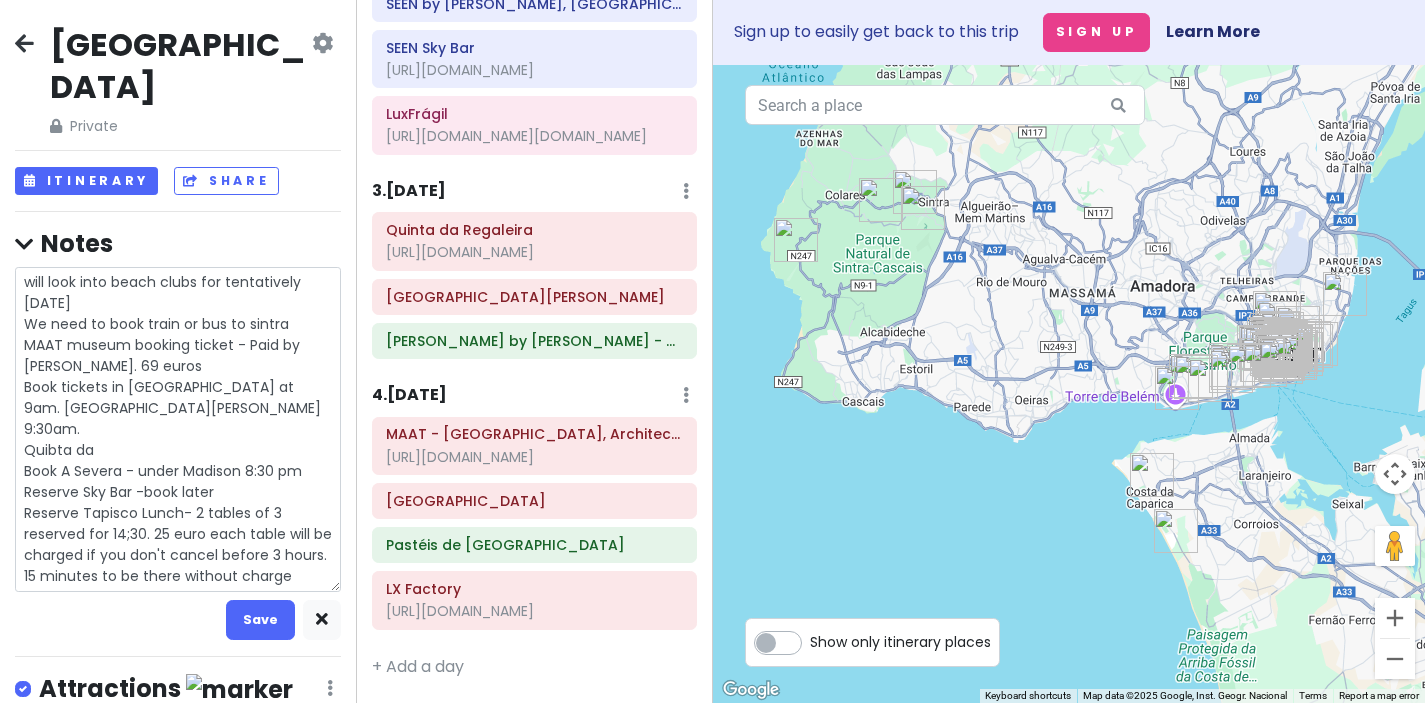 type on "x" 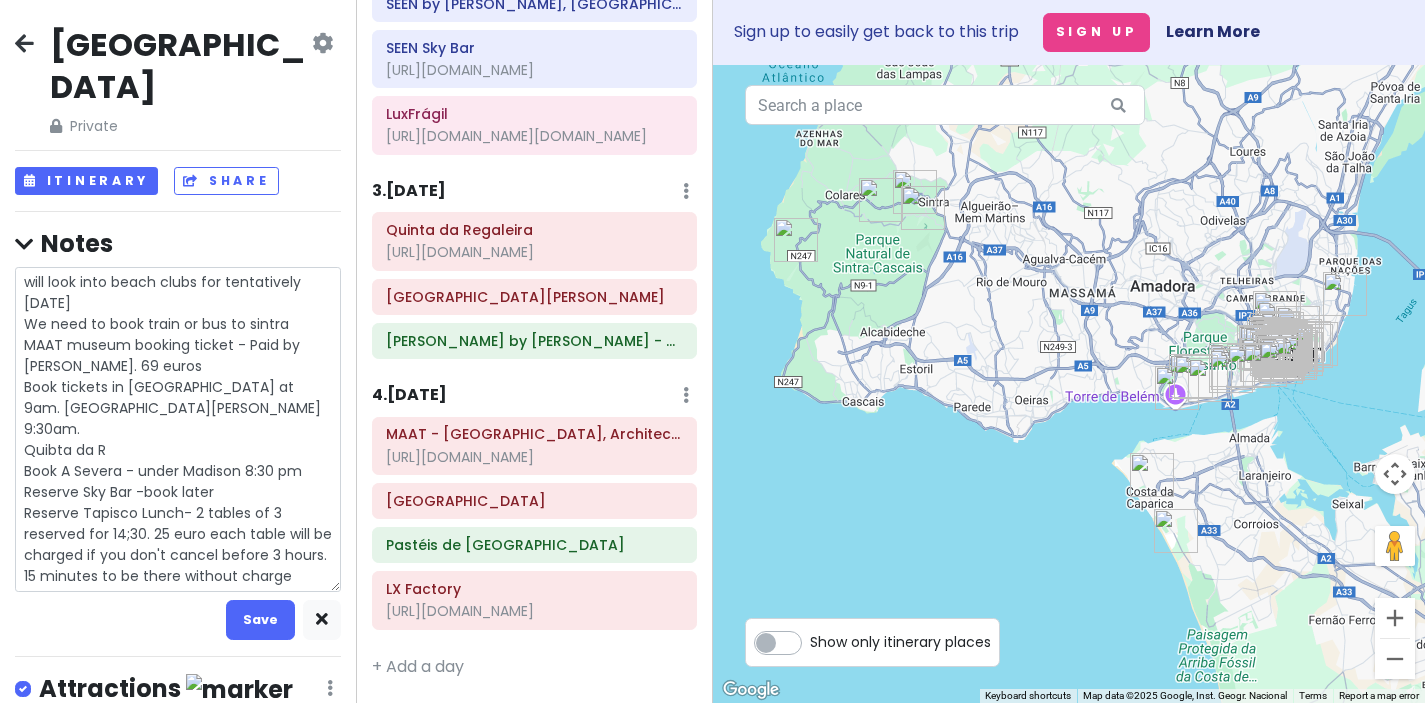 type on "x" 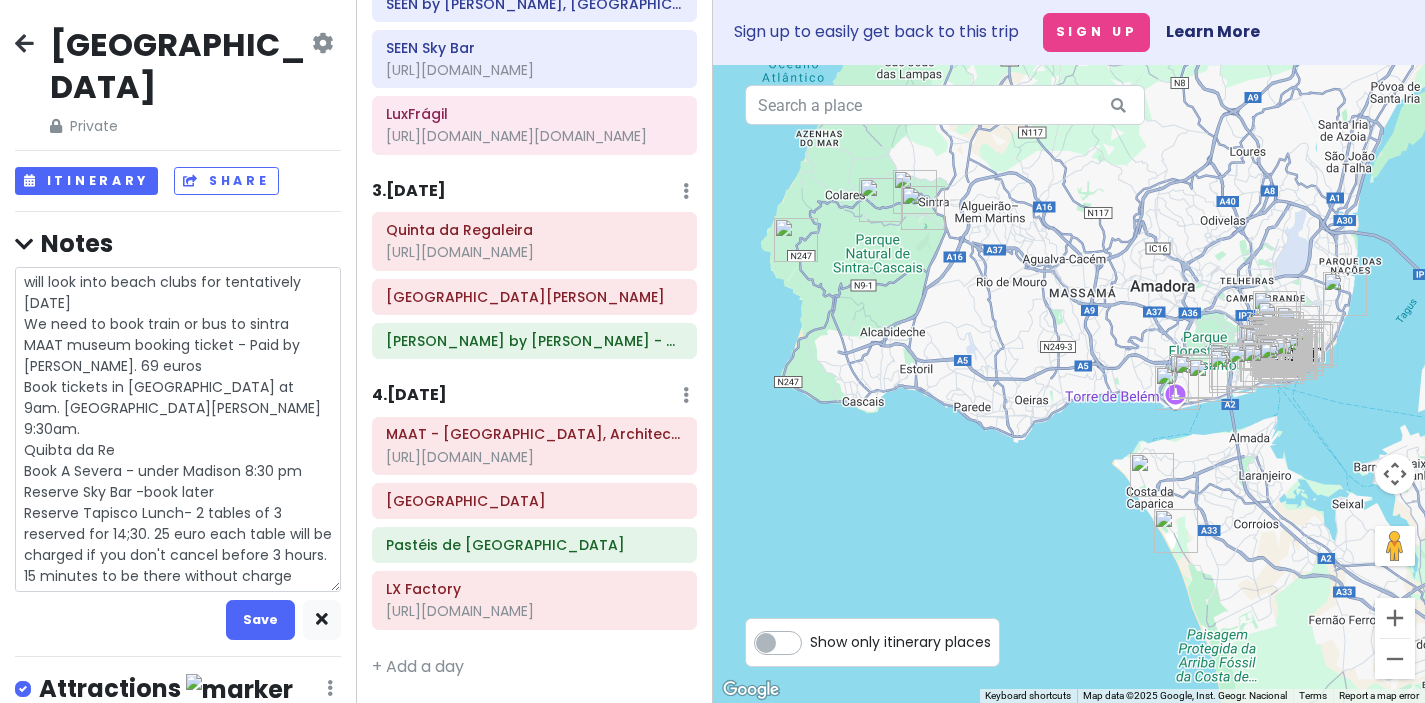 type on "x" 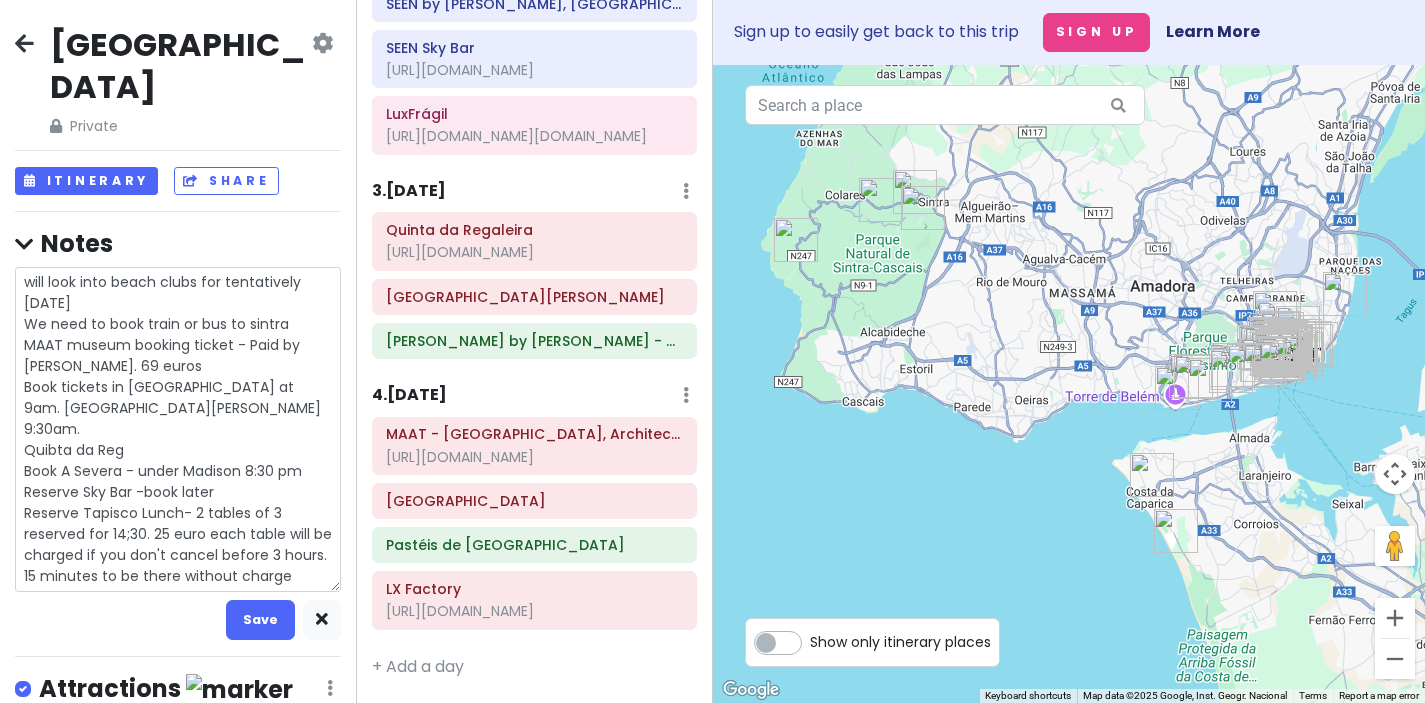 type on "x" 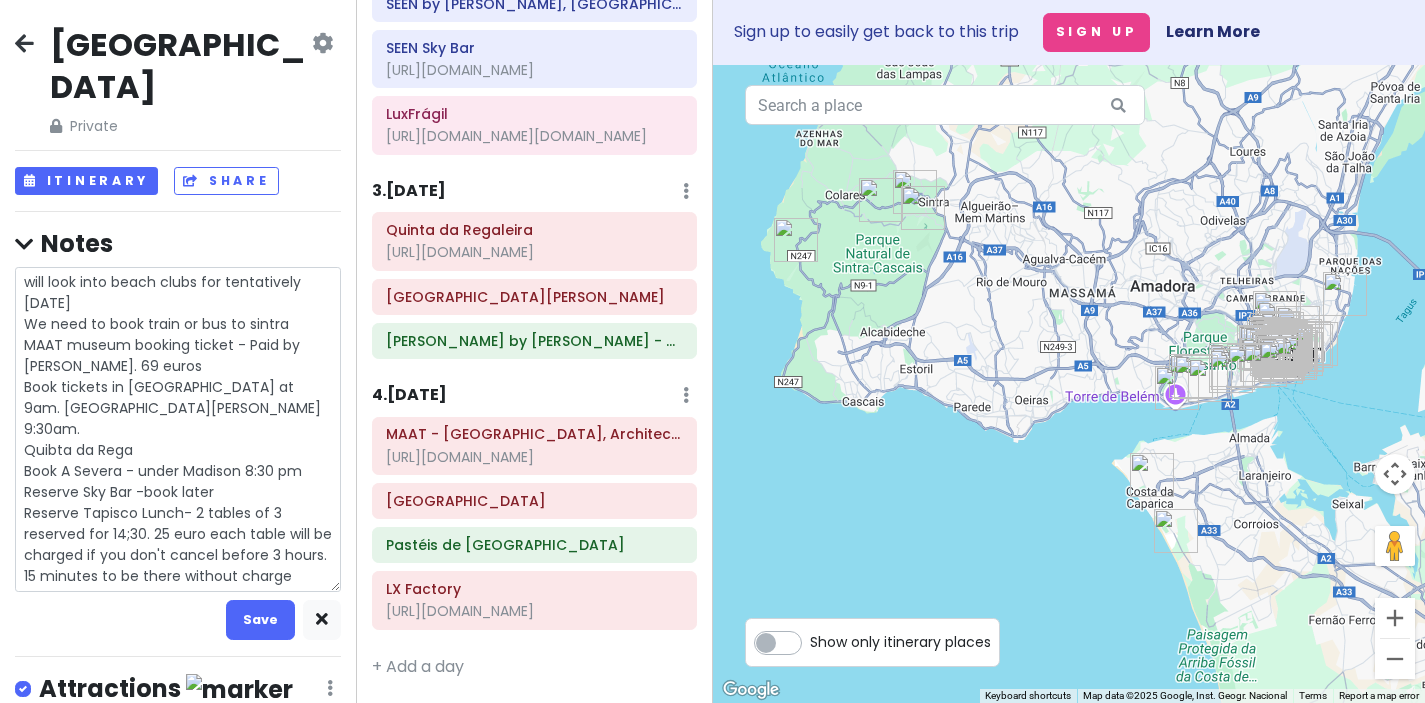 type on "x" 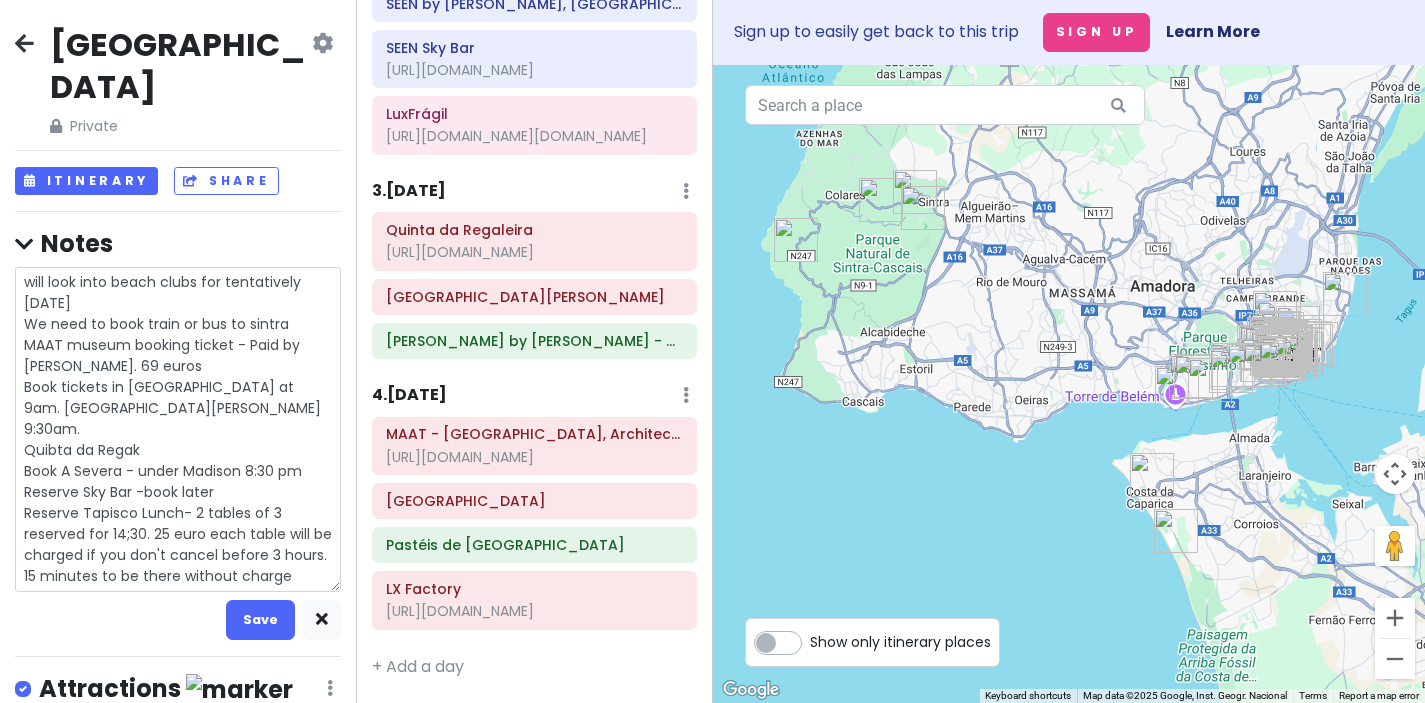type on "x" 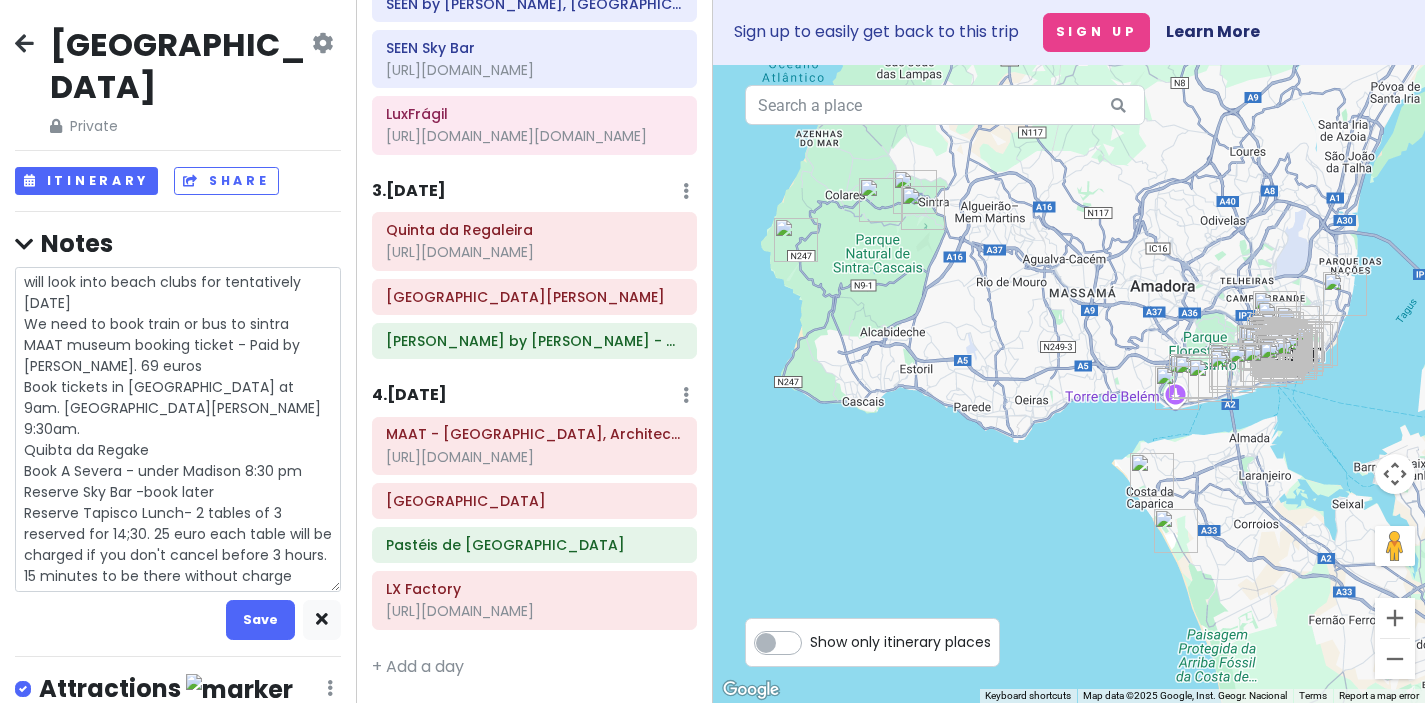 type on "x" 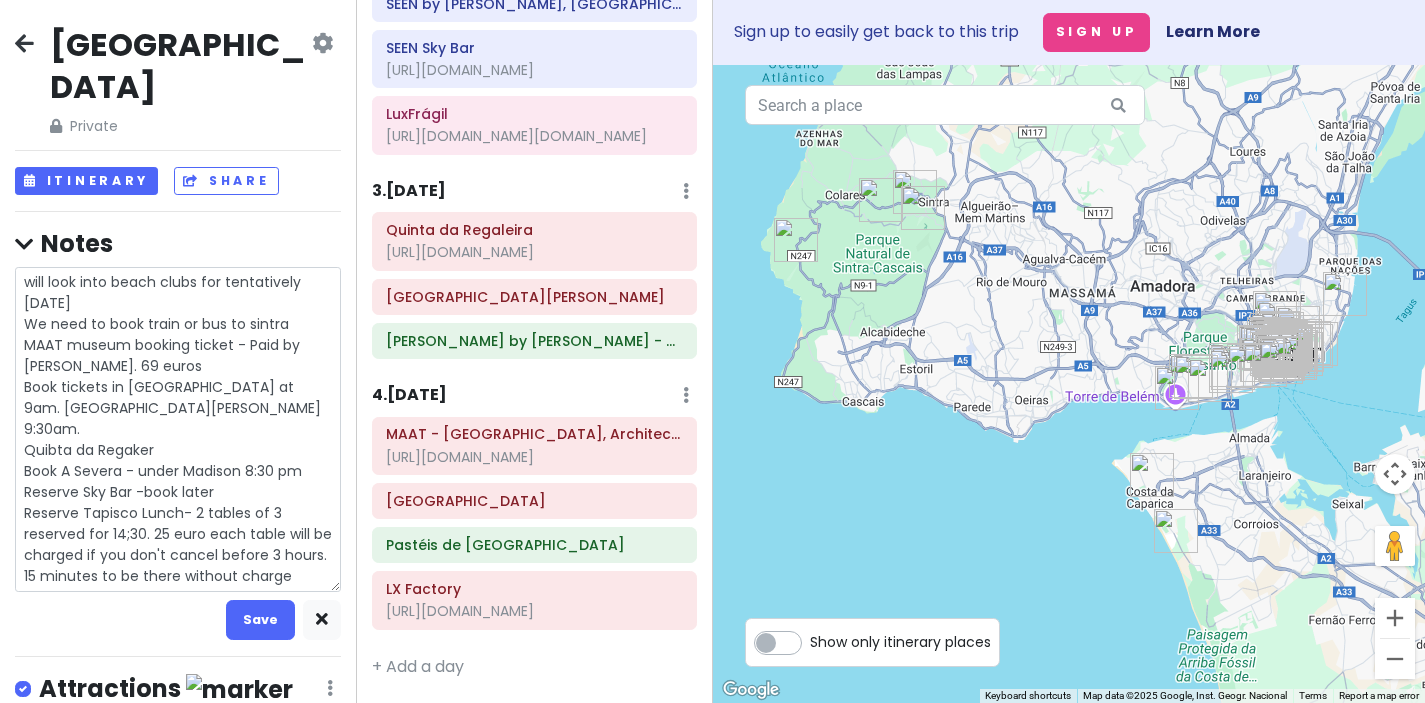 type on "x" 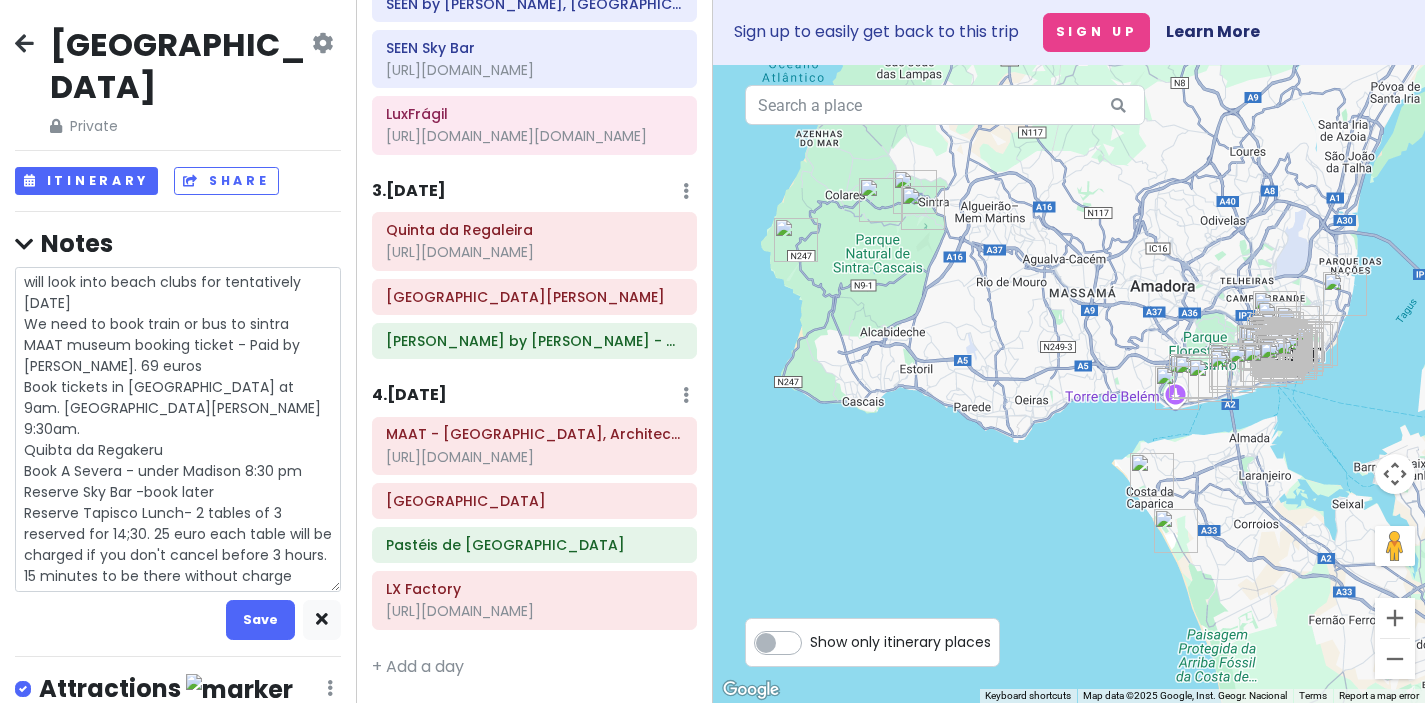 type on "x" 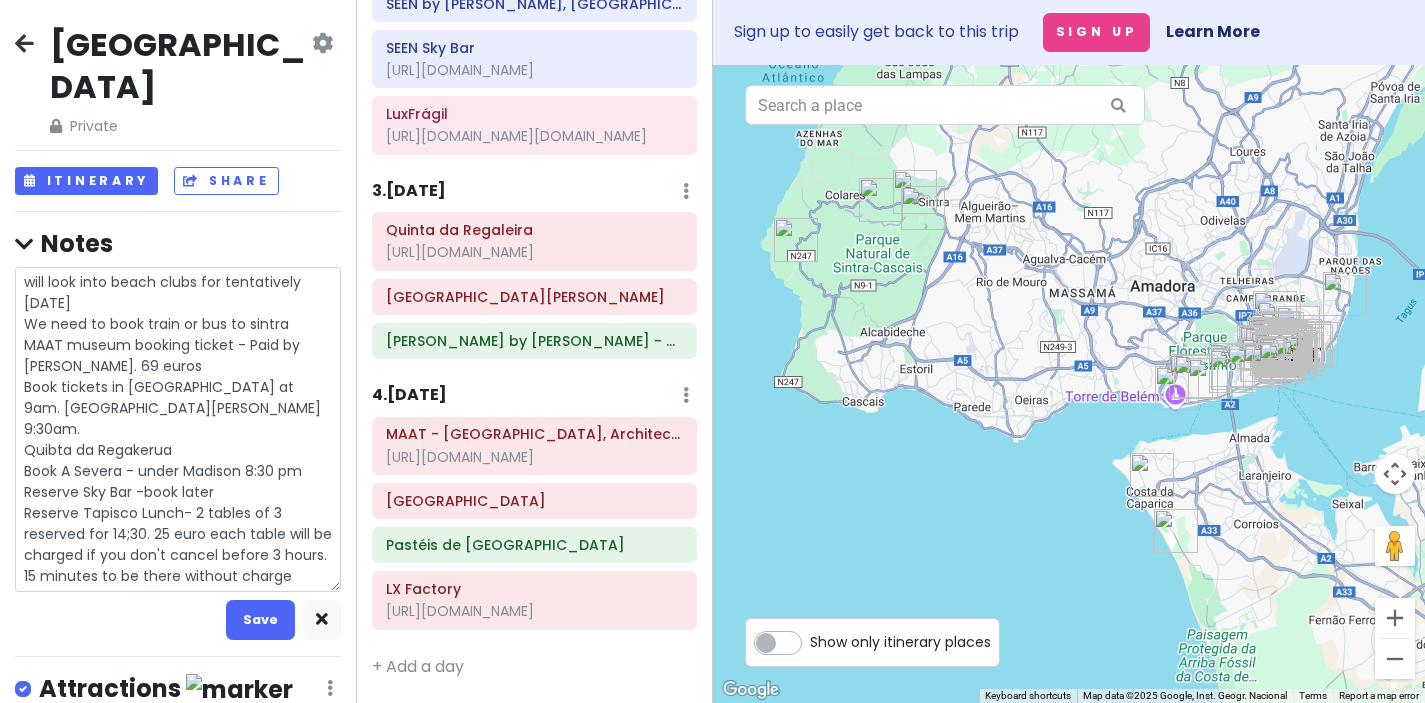 type on "x" 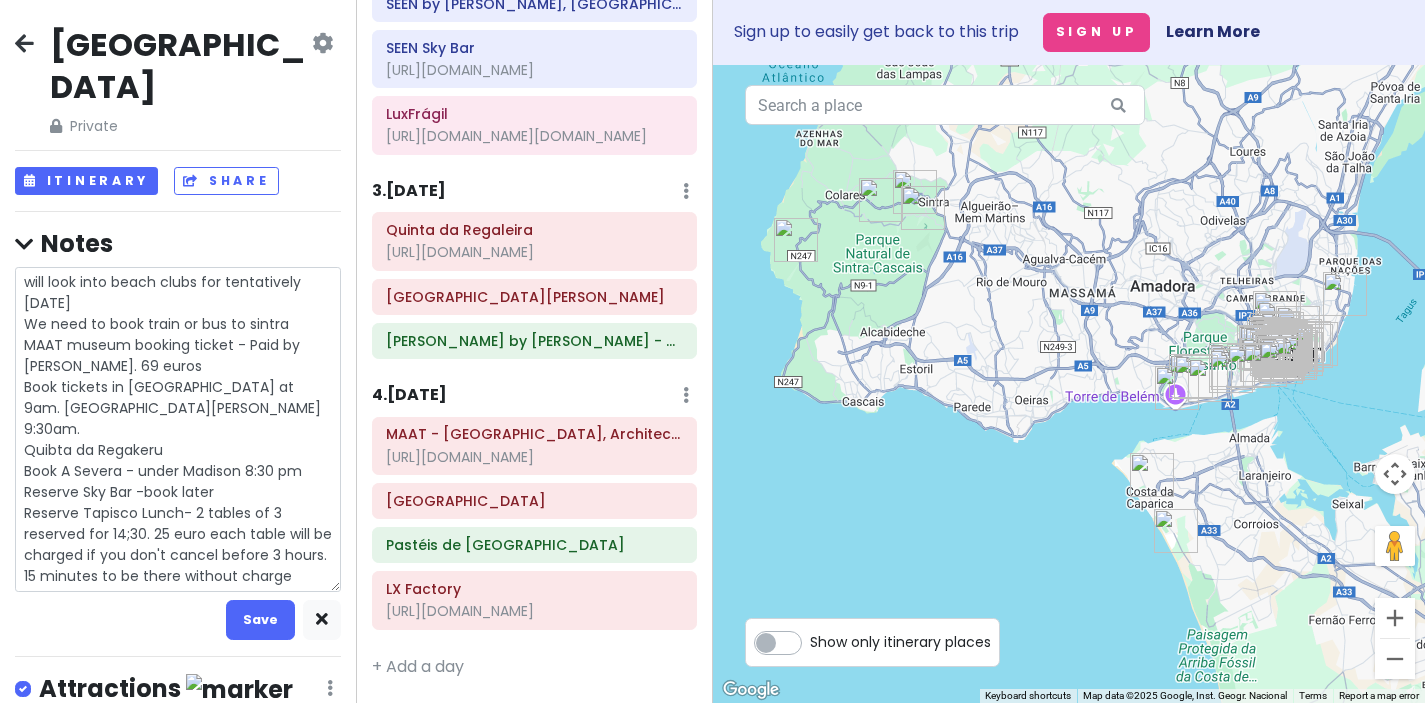 type on "x" 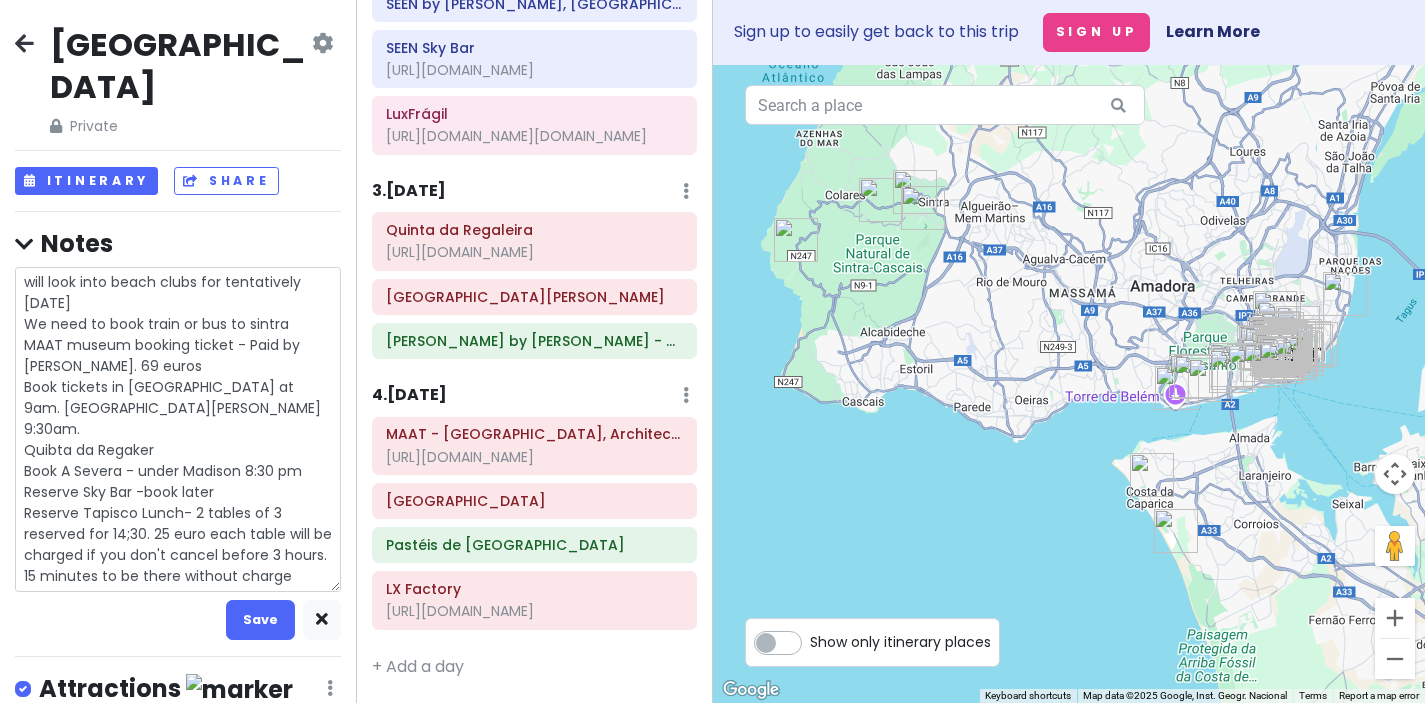 type on "x" 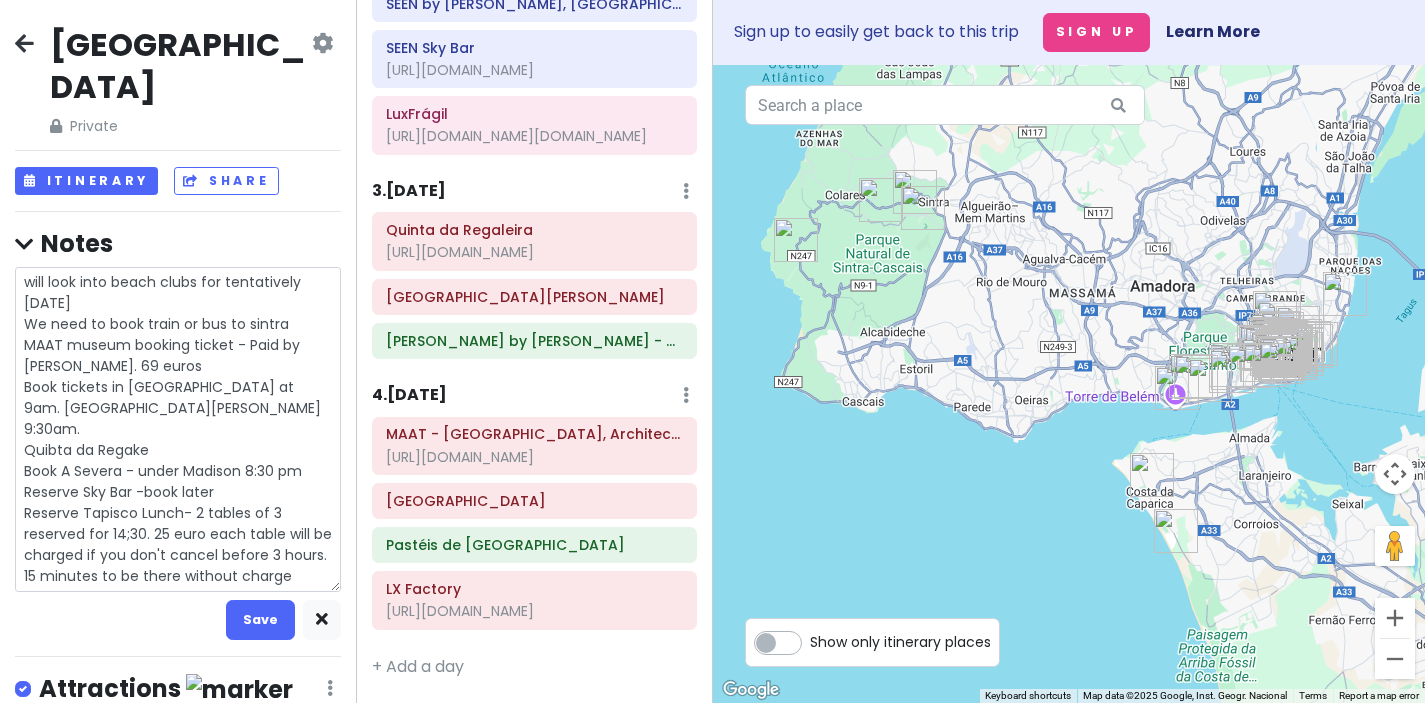 type on "x" 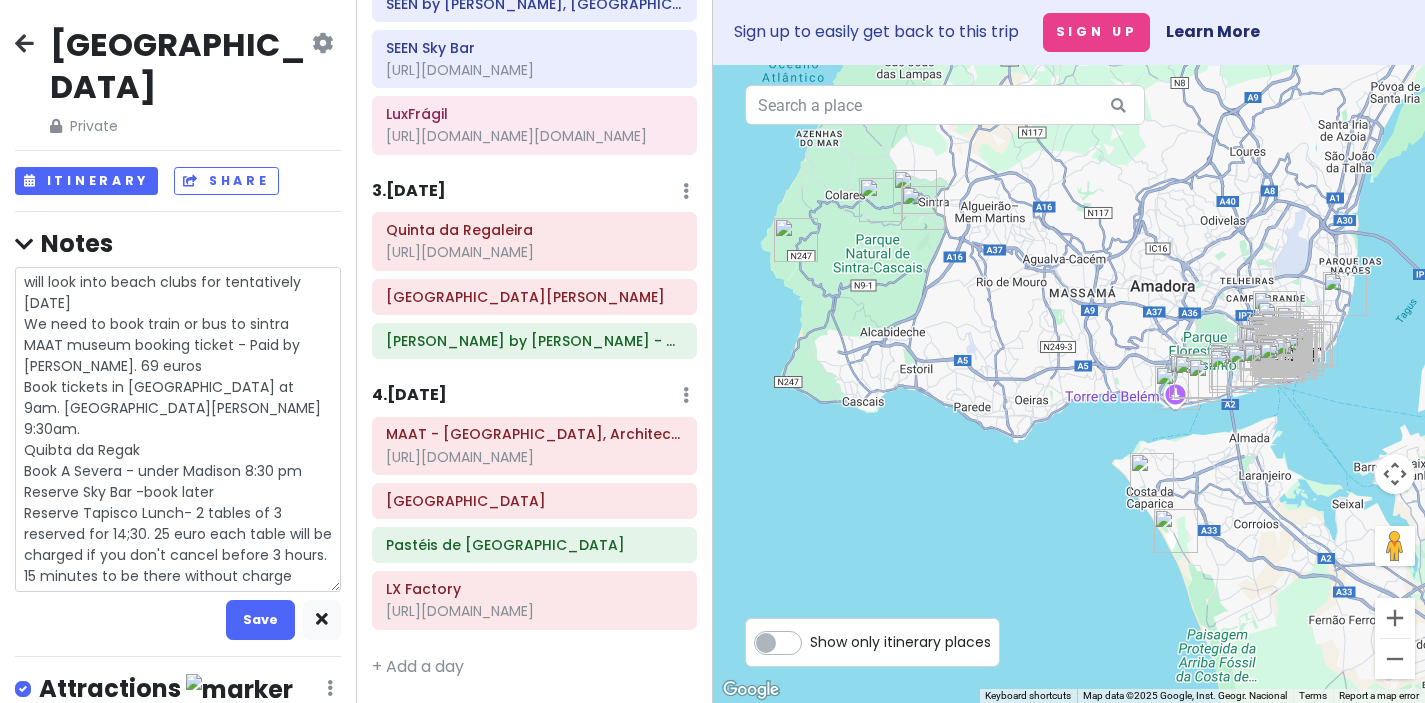 type on "x" 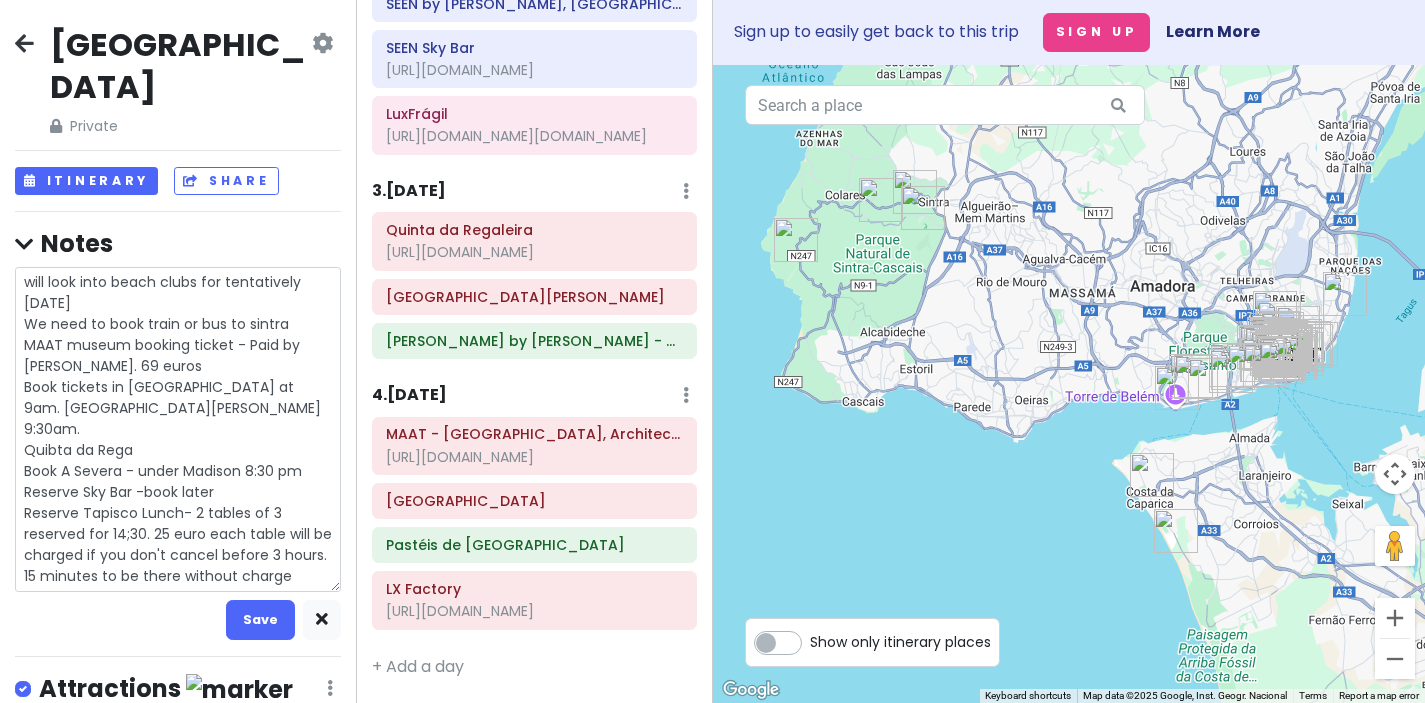 type on "x" 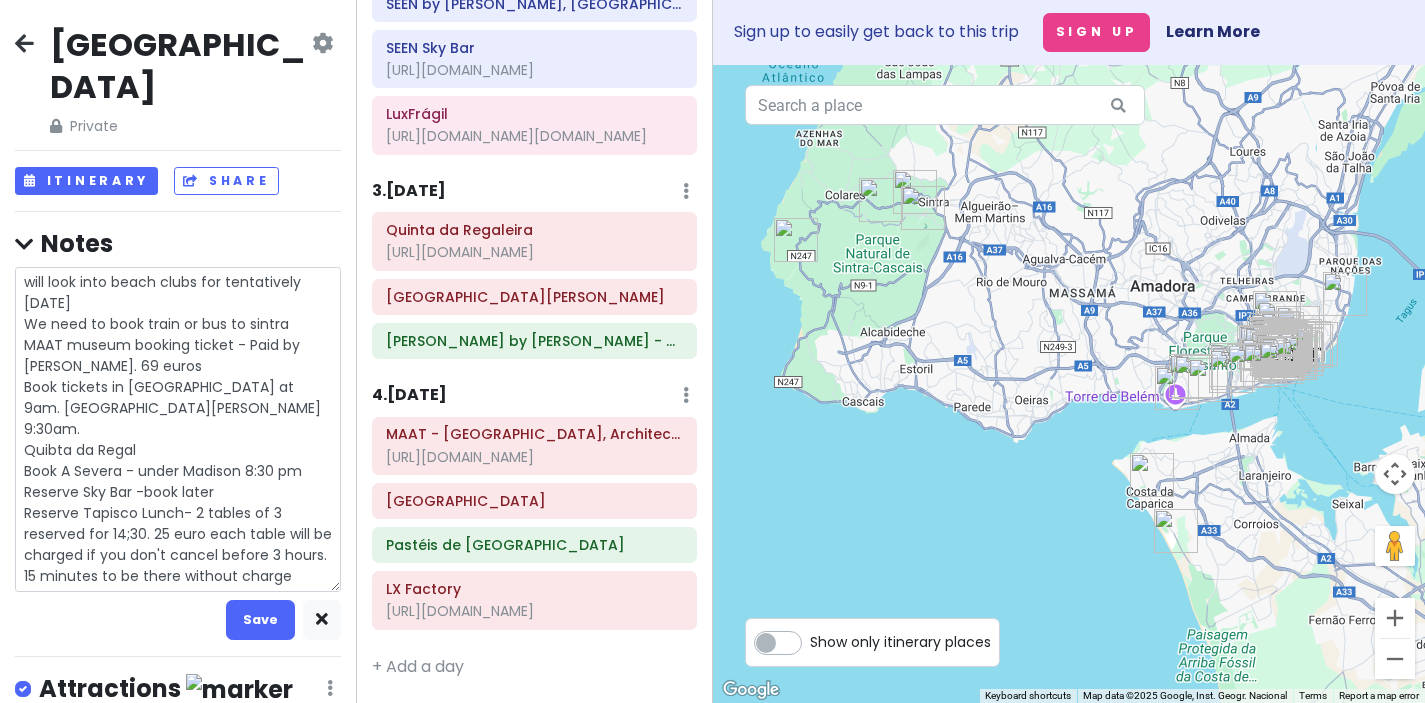 type on "x" 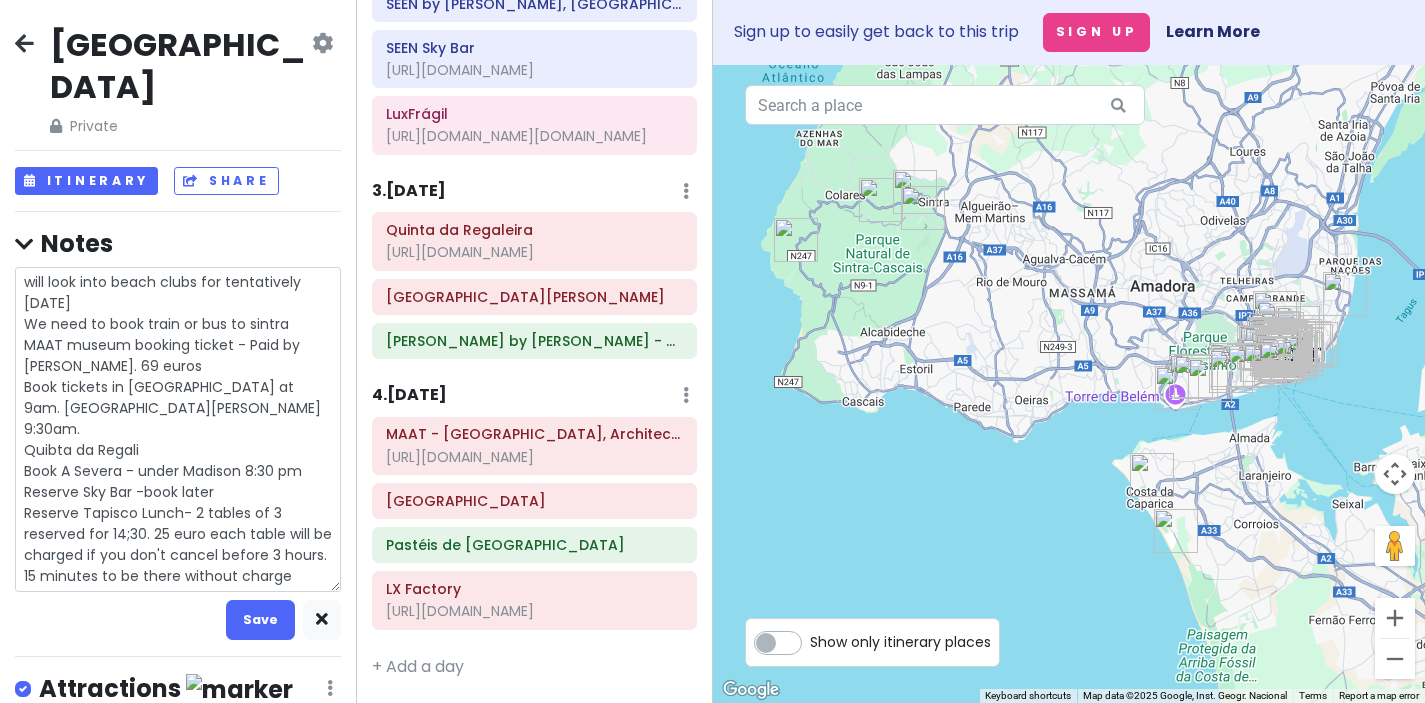 type on "x" 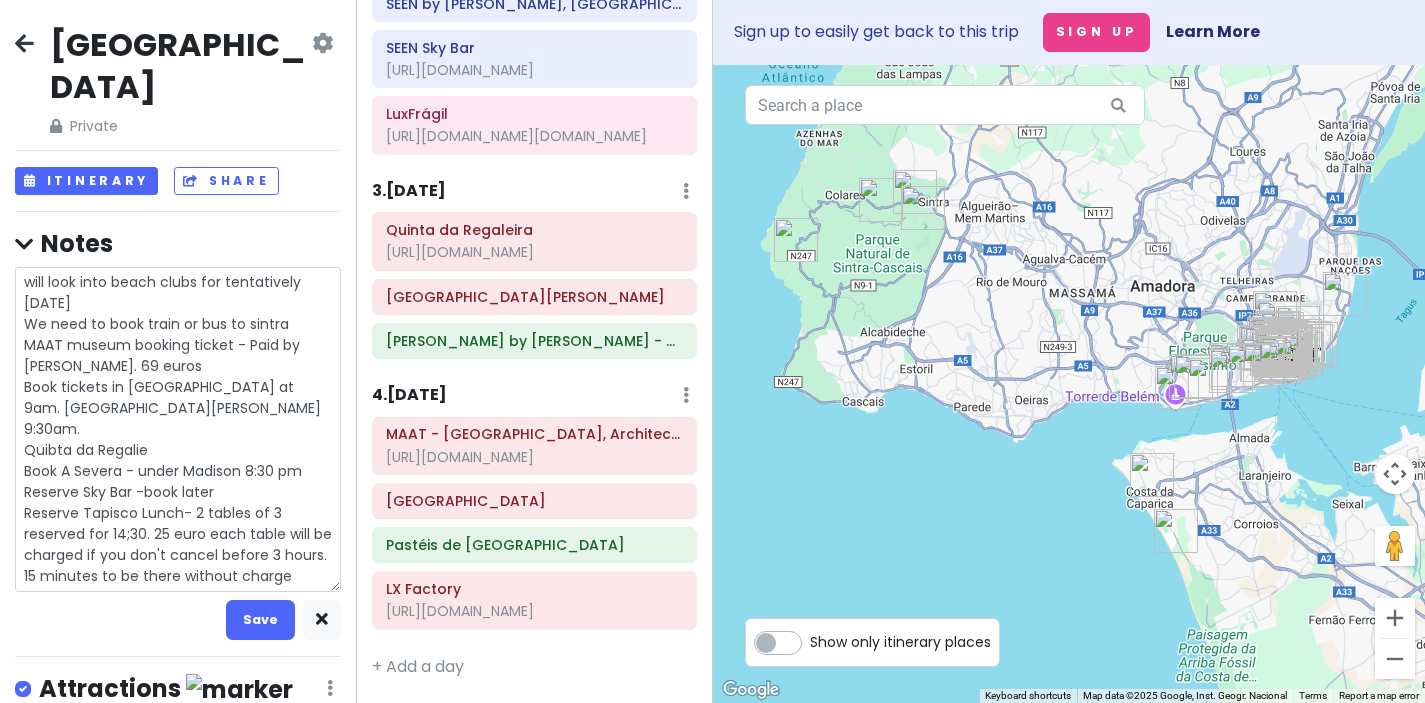 type on "x" 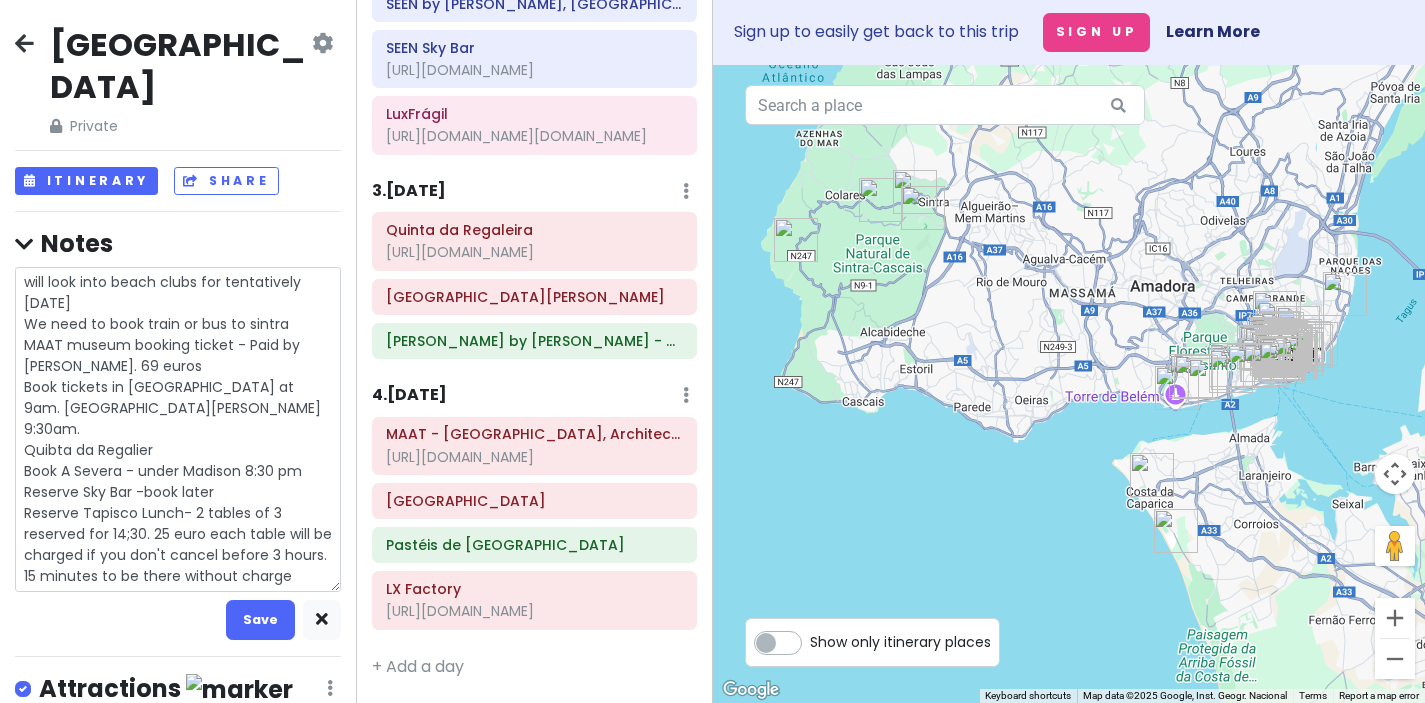 type on "x" 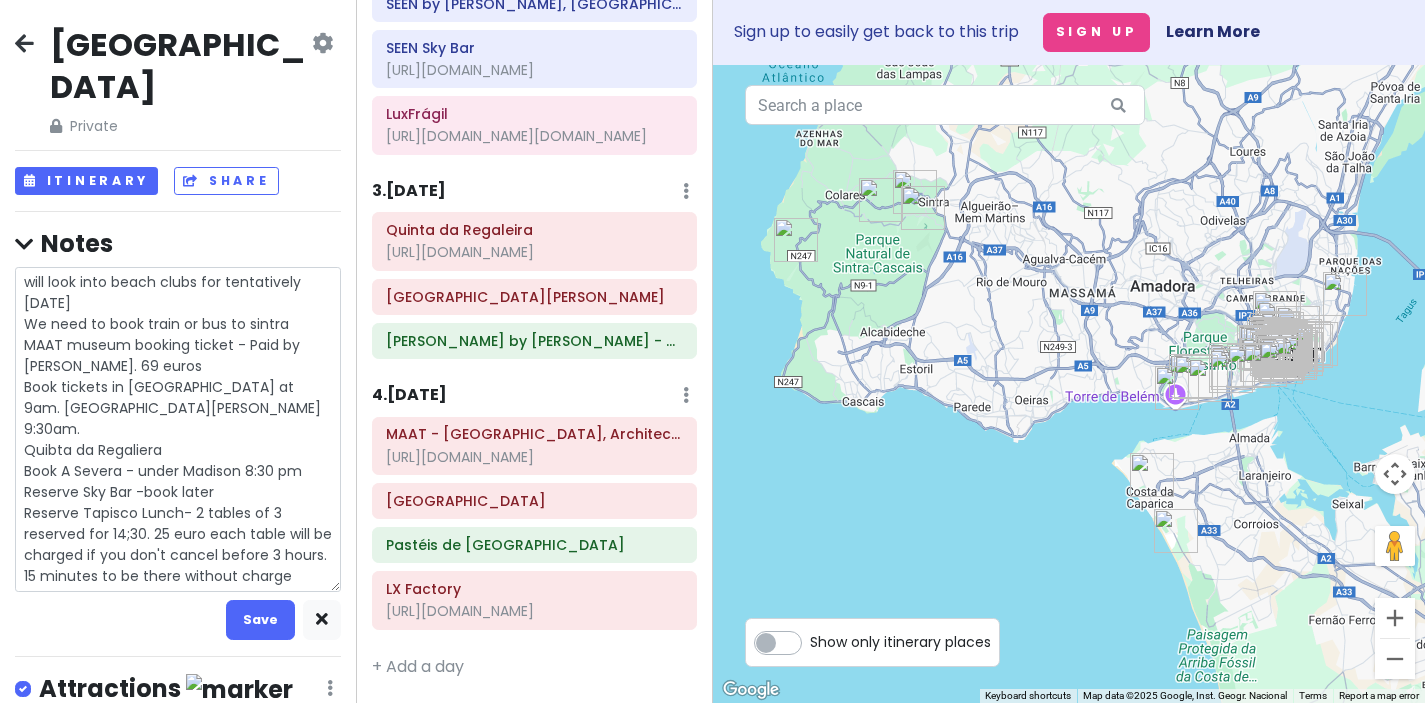 type on "x" 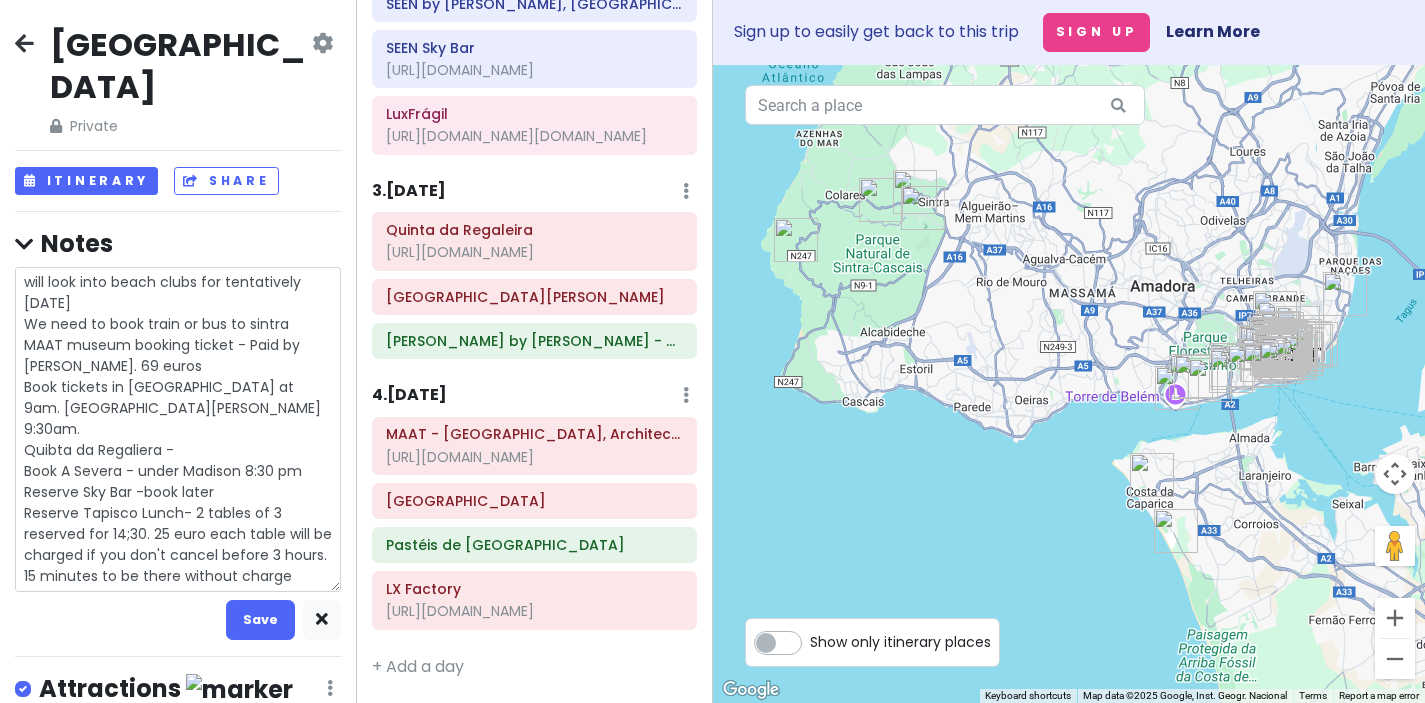 type on "x" 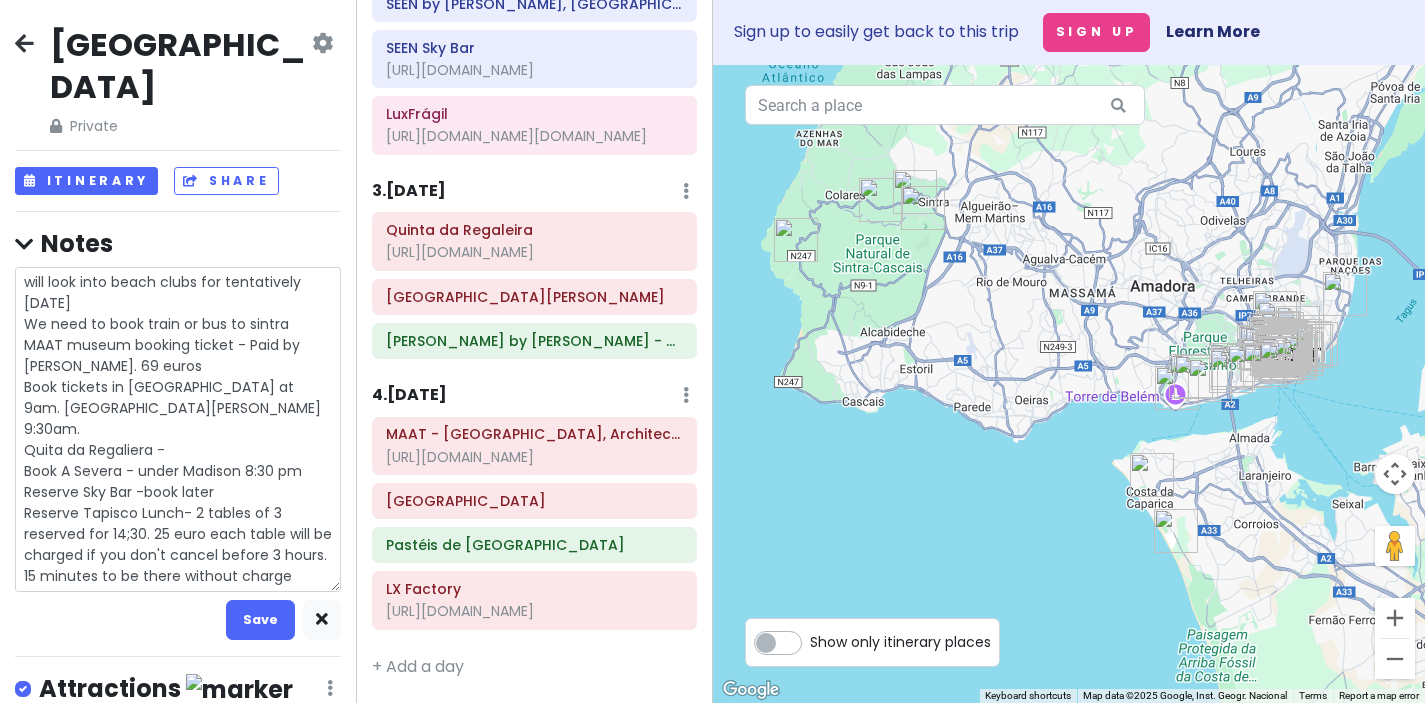 type on "x" 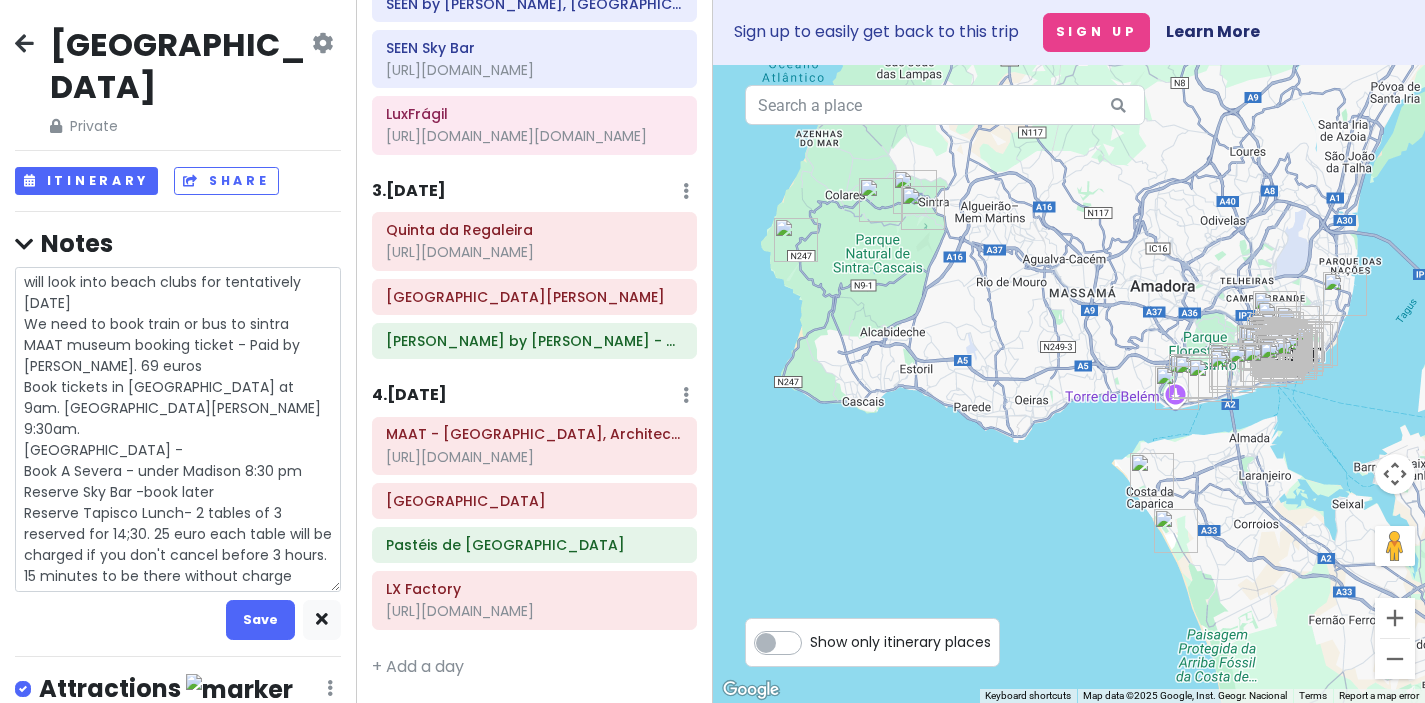 click on "will look into beach clubs for tentatively Saturday
We need to book train or bus to sintra
MAAT museum booking ticket - Paid by Josh. 69 euros
Book tickets in sintra - Park at 9am. Palace of Pena 9:30am.
Quinta da Regaliera -
Book A Severa - under Madison 8:30 pm
Reserve Sky Bar -book later
Reserve Tapisco Lunch- 2 tables of 3 reserved for 14;30. 25 euro each table will be charged if you don't cancel before 3 hours. 15 minutes to be there without charge" at bounding box center (178, 429) 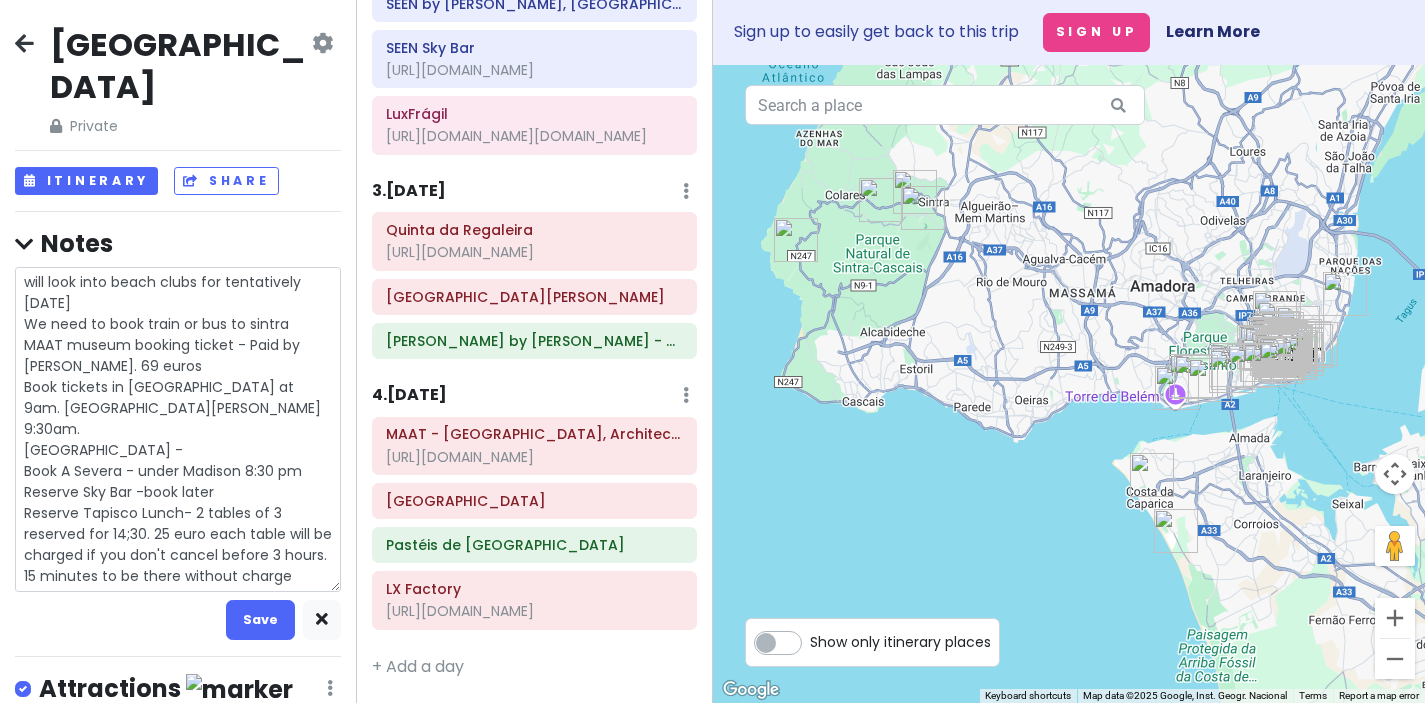 type on "x" 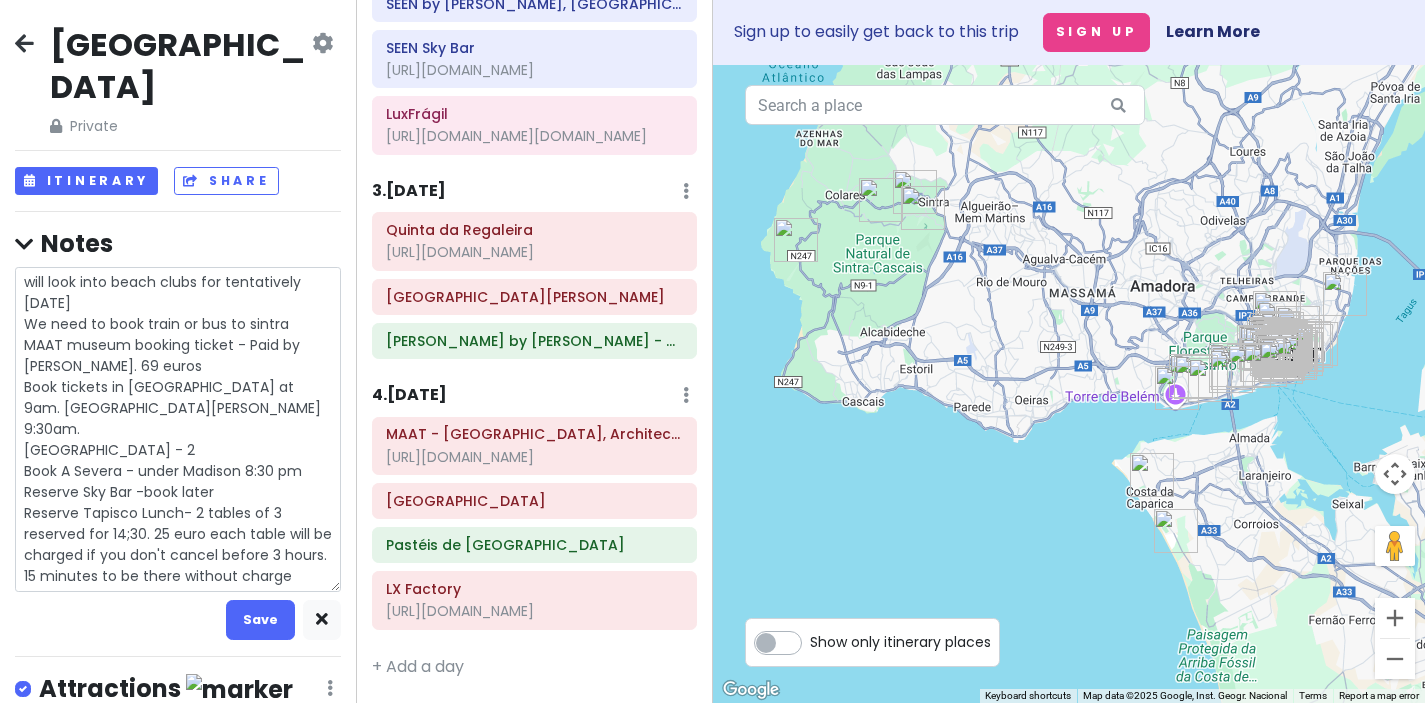 type on "x" 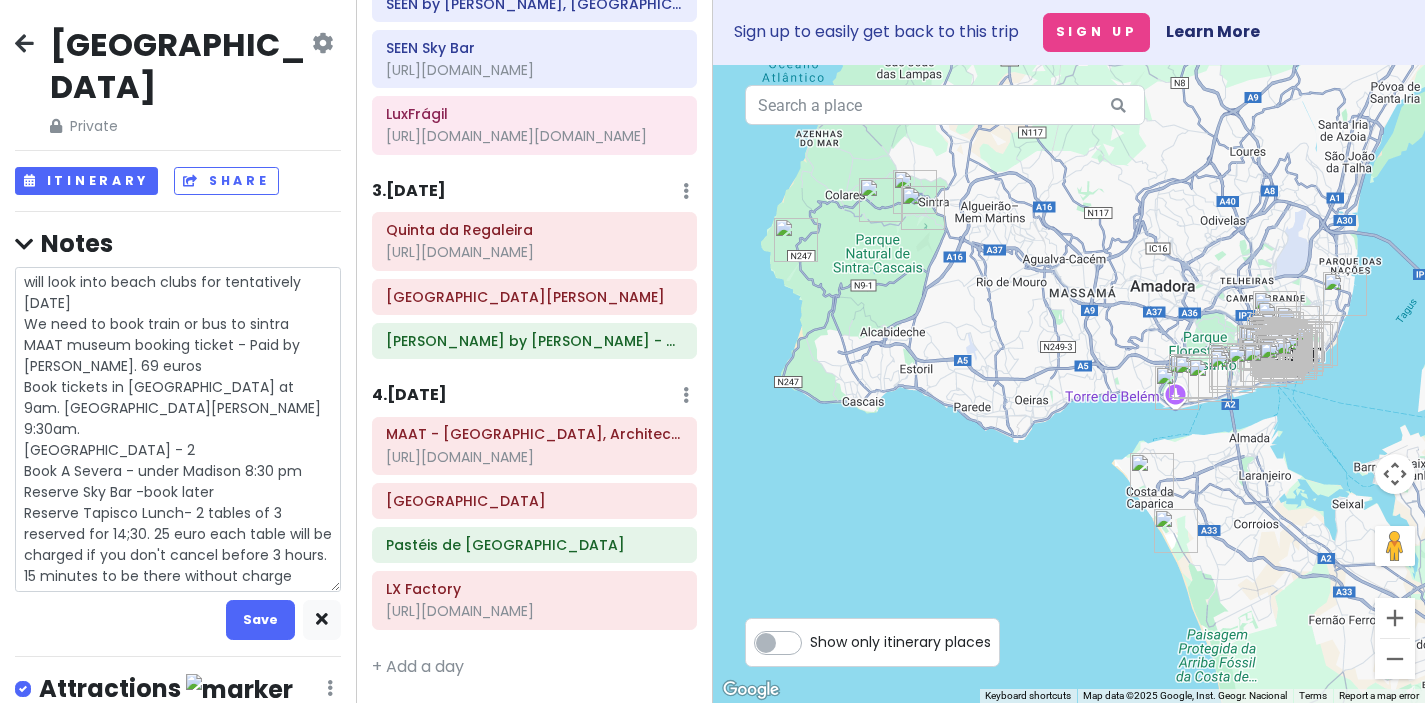 type on "x" 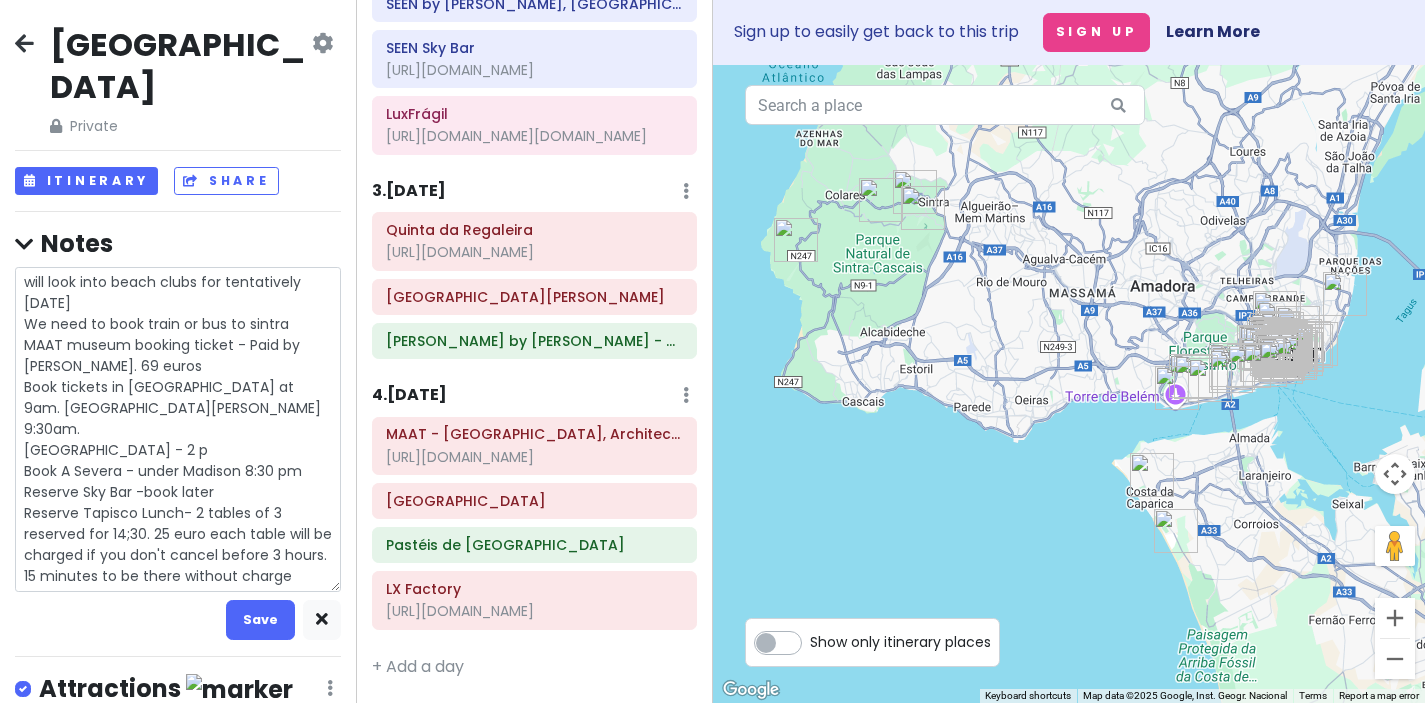 type on "x" 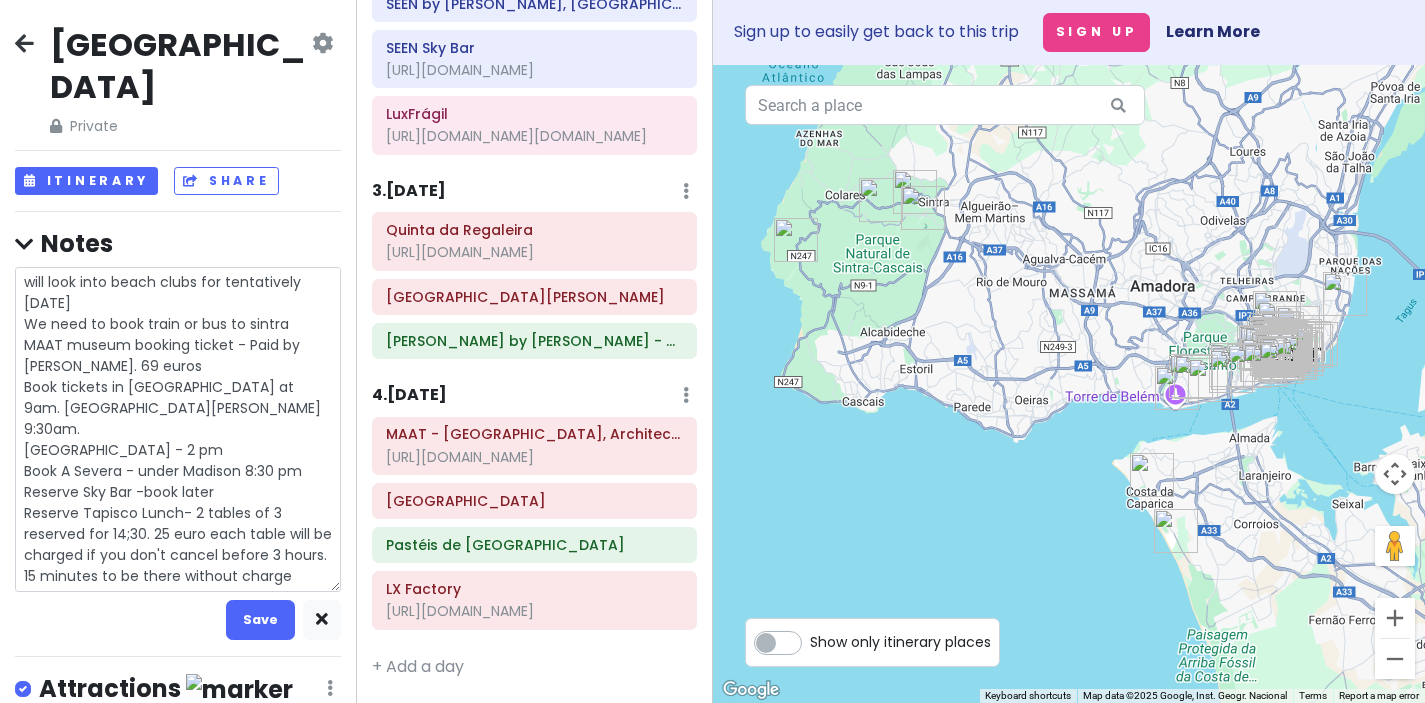 type on "x" 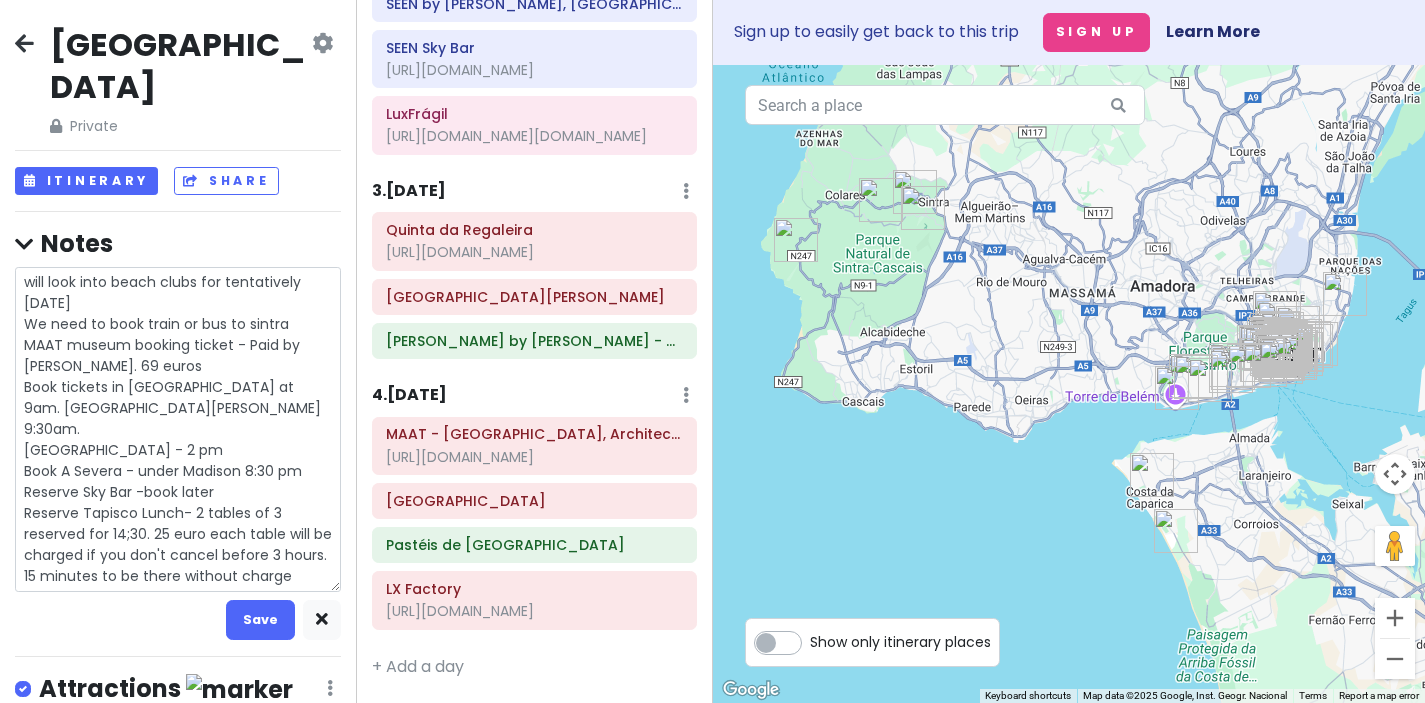 click on "will look into beach clubs for tentatively Saturday
We need to book train or bus to sintra
MAAT museum booking ticket - Paid by Josh. 69 euros
Book tickets in sintra - Park at 9am. Palace of Pena 9:30am.
Quinta da Regaliera - 2 pm
Book A Severa - under Madison 8:30 pm
Reserve Sky Bar -book later
Reserve Tapisco Lunch- 2 tables of 3 reserved for 14;30. 25 euro each table will be charged if you don't cancel before 3 hours. 15 minutes to be there without charge" at bounding box center [178, 429] 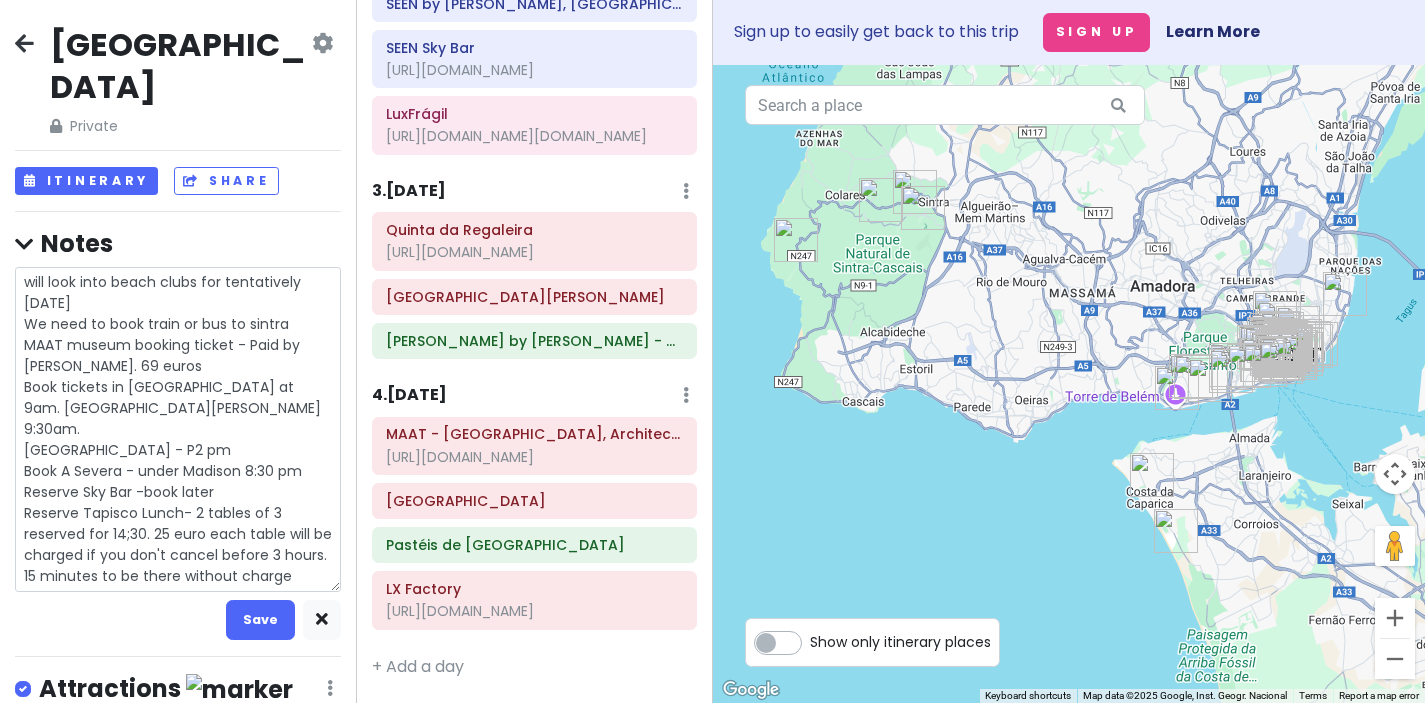type on "x" 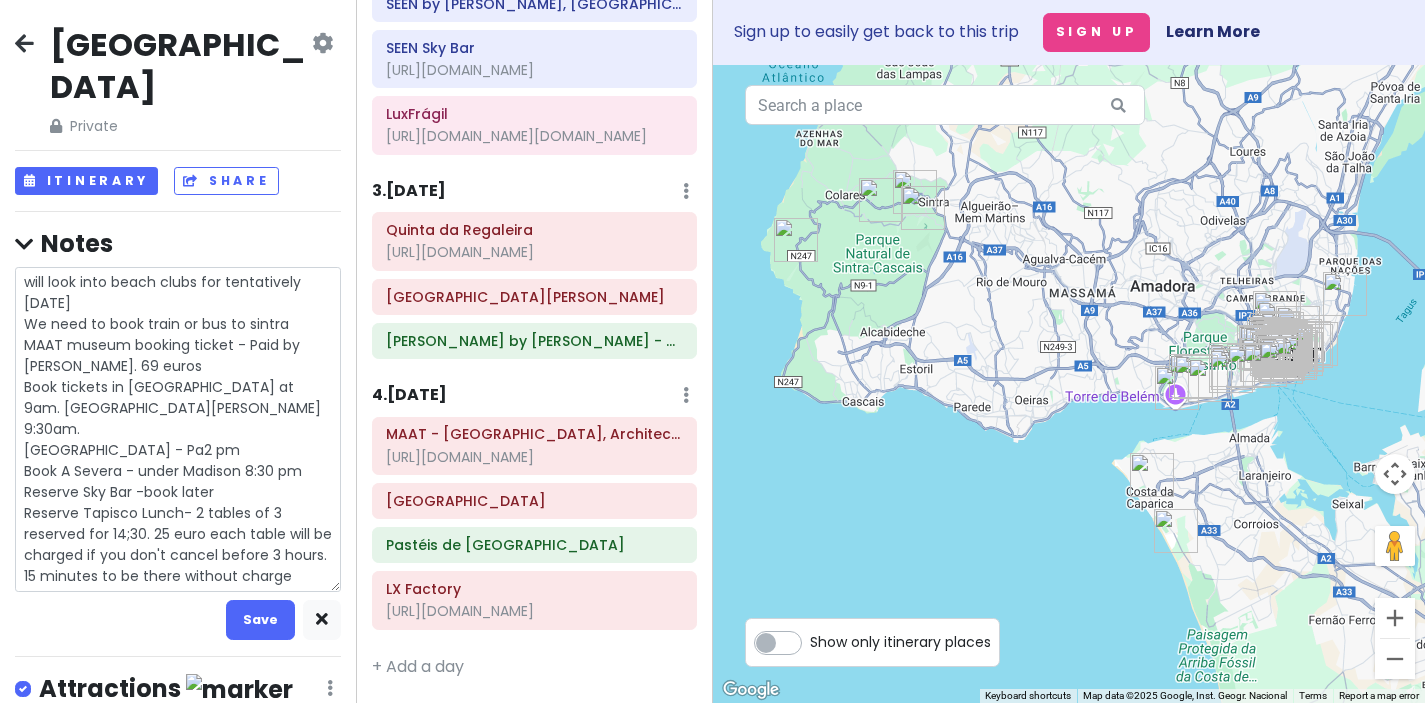 type on "x" 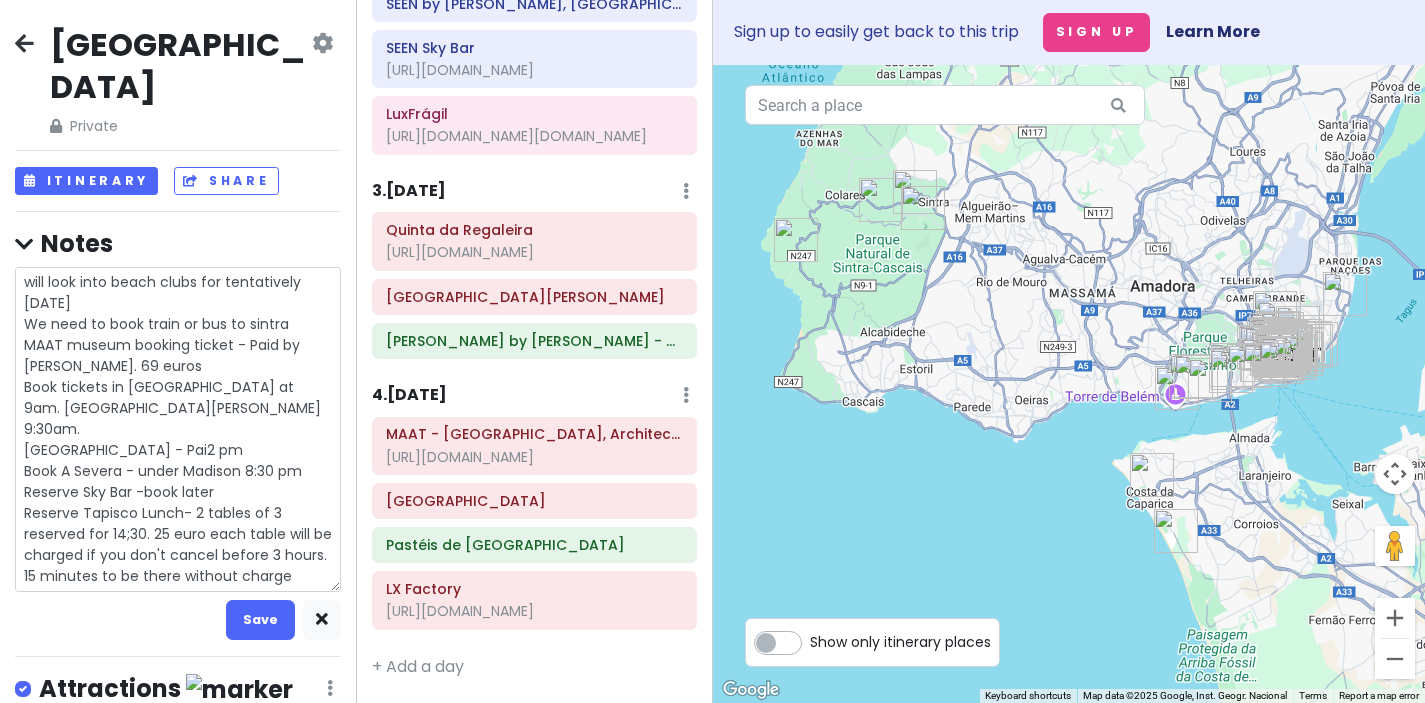 type on "x" 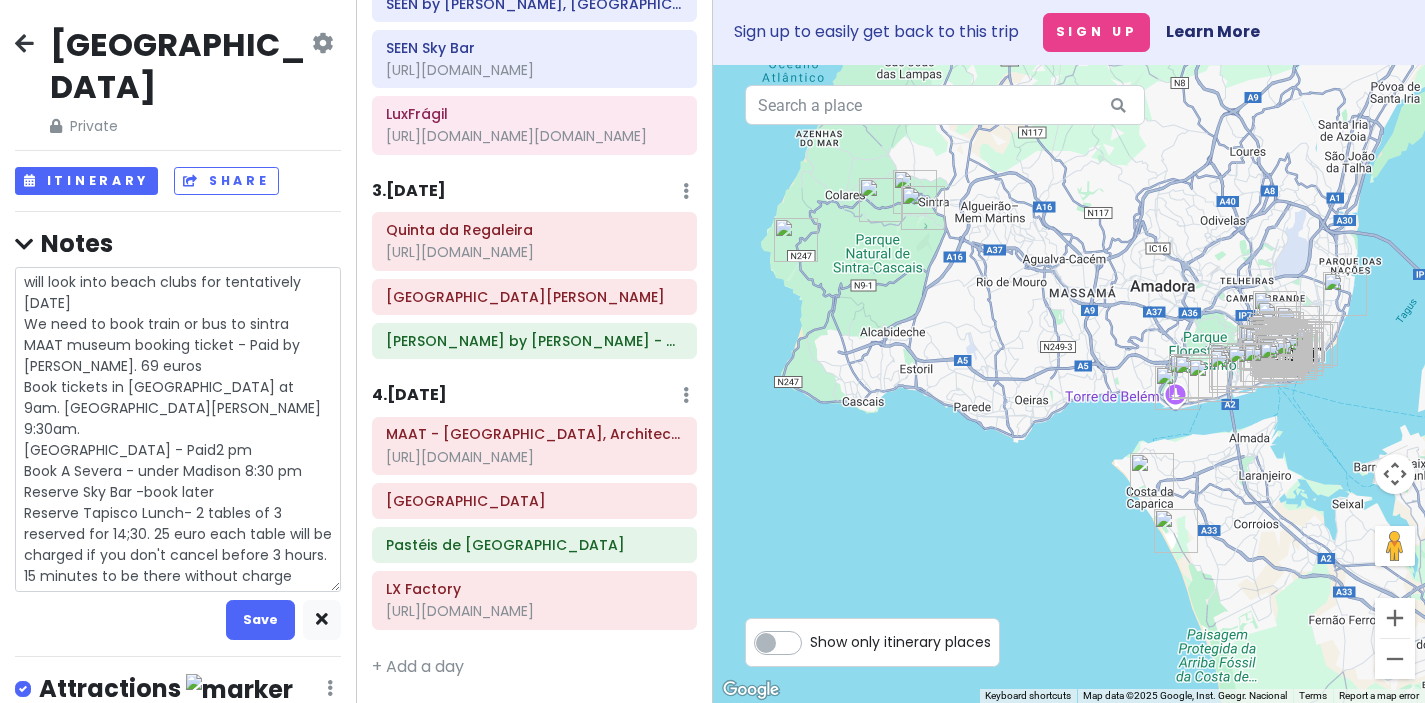type on "x" 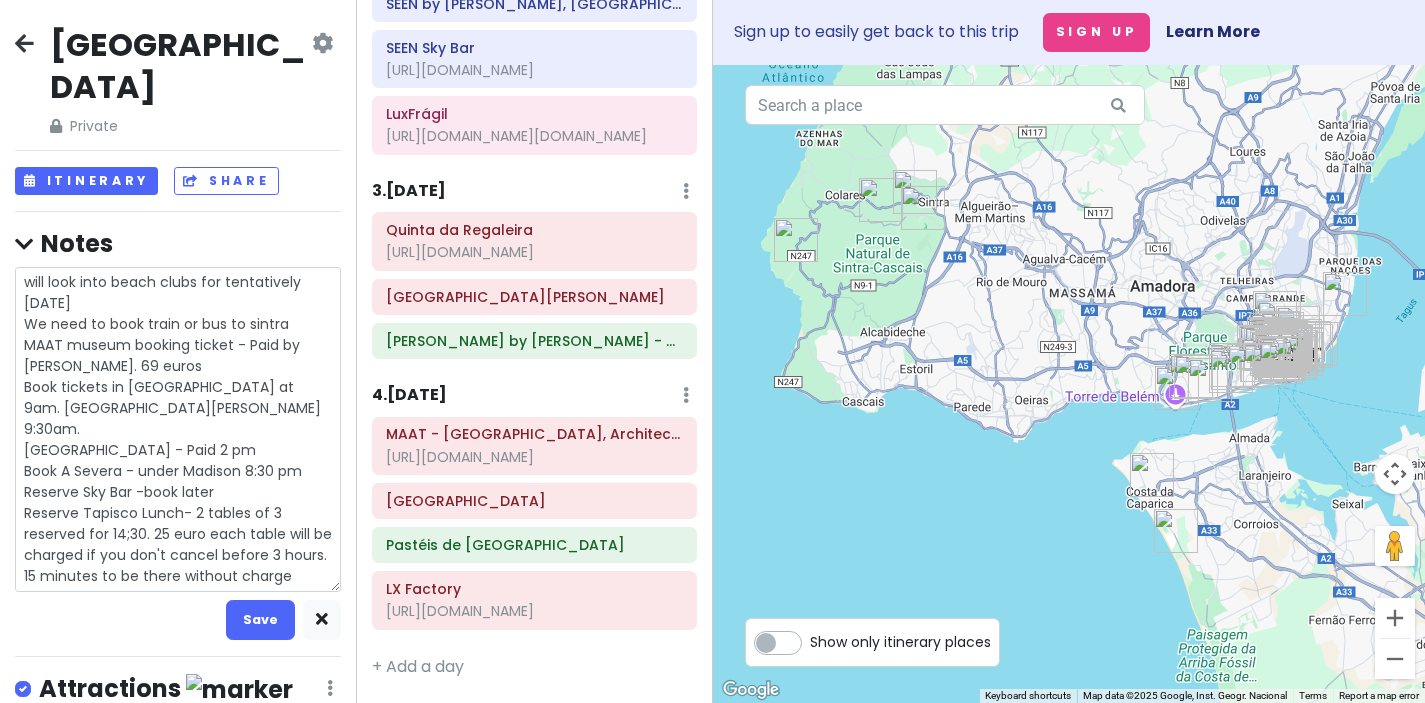 type on "x" 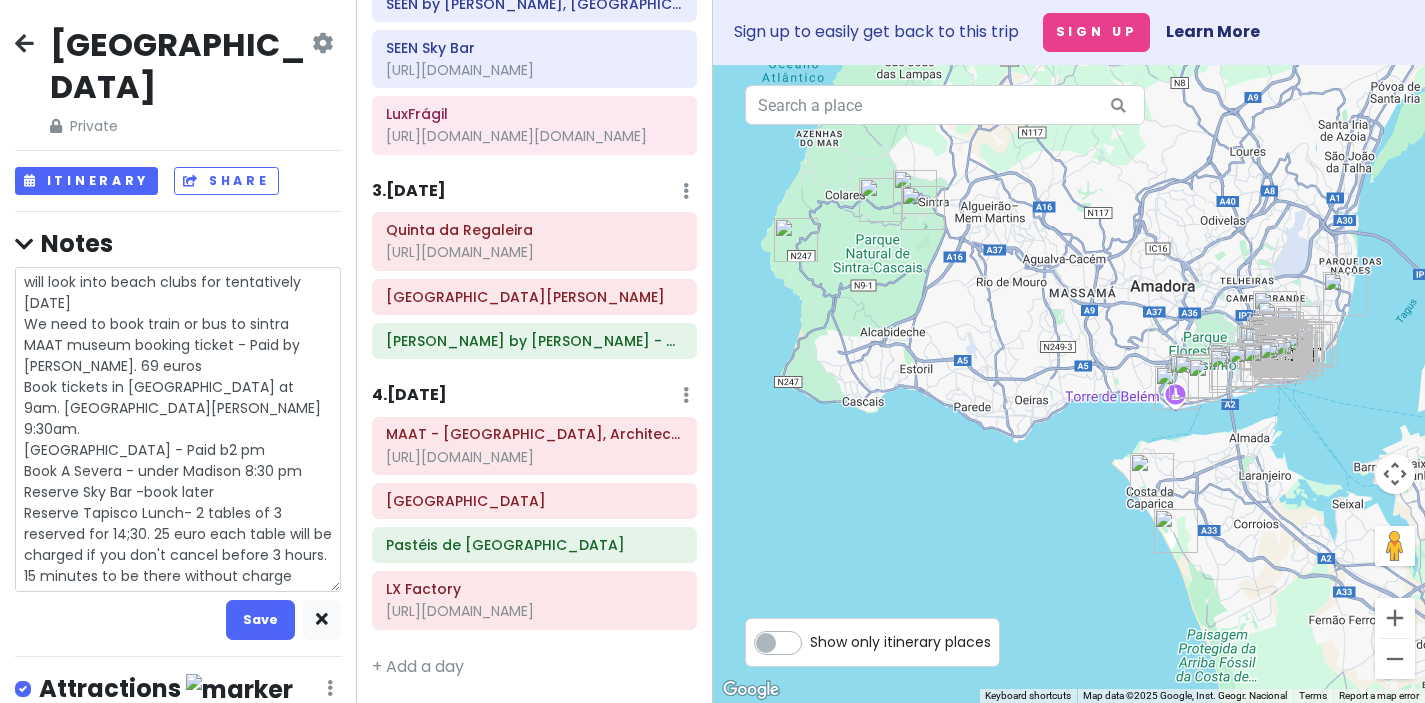 type on "x" 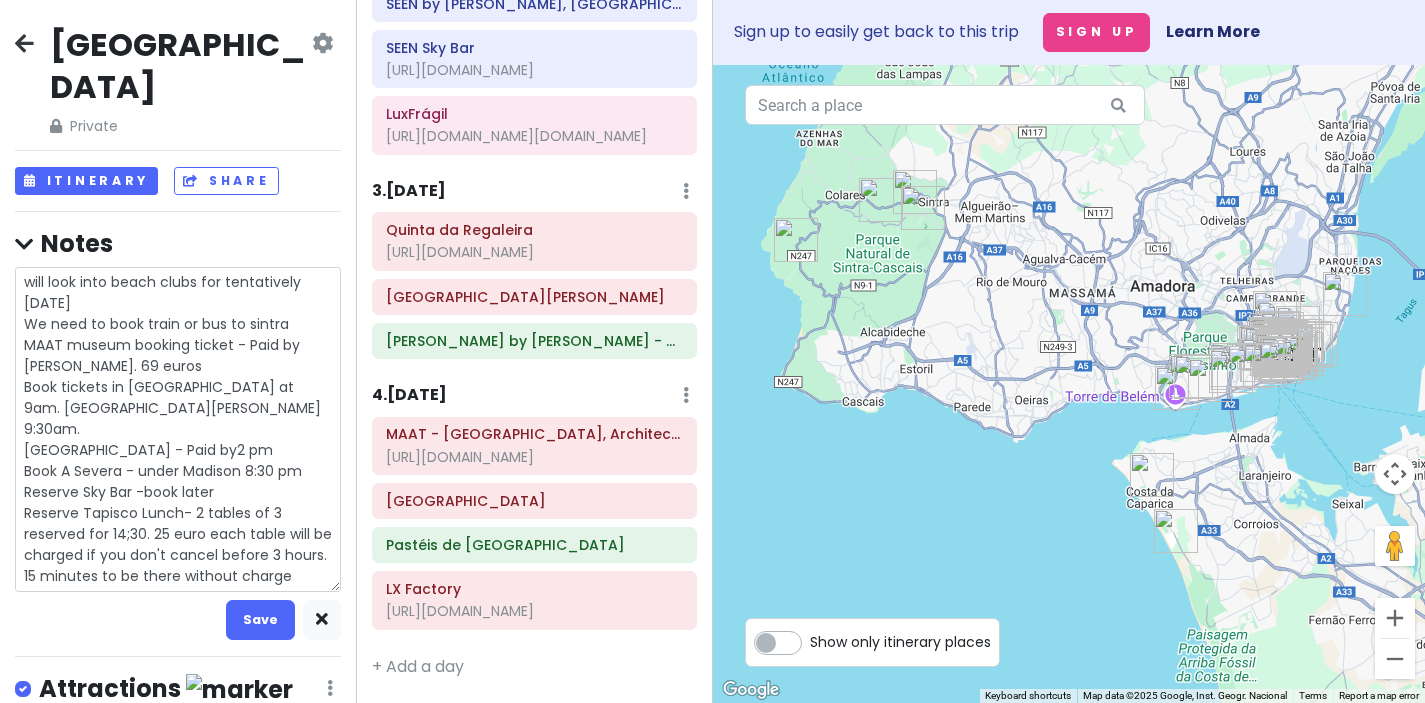 type on "x" 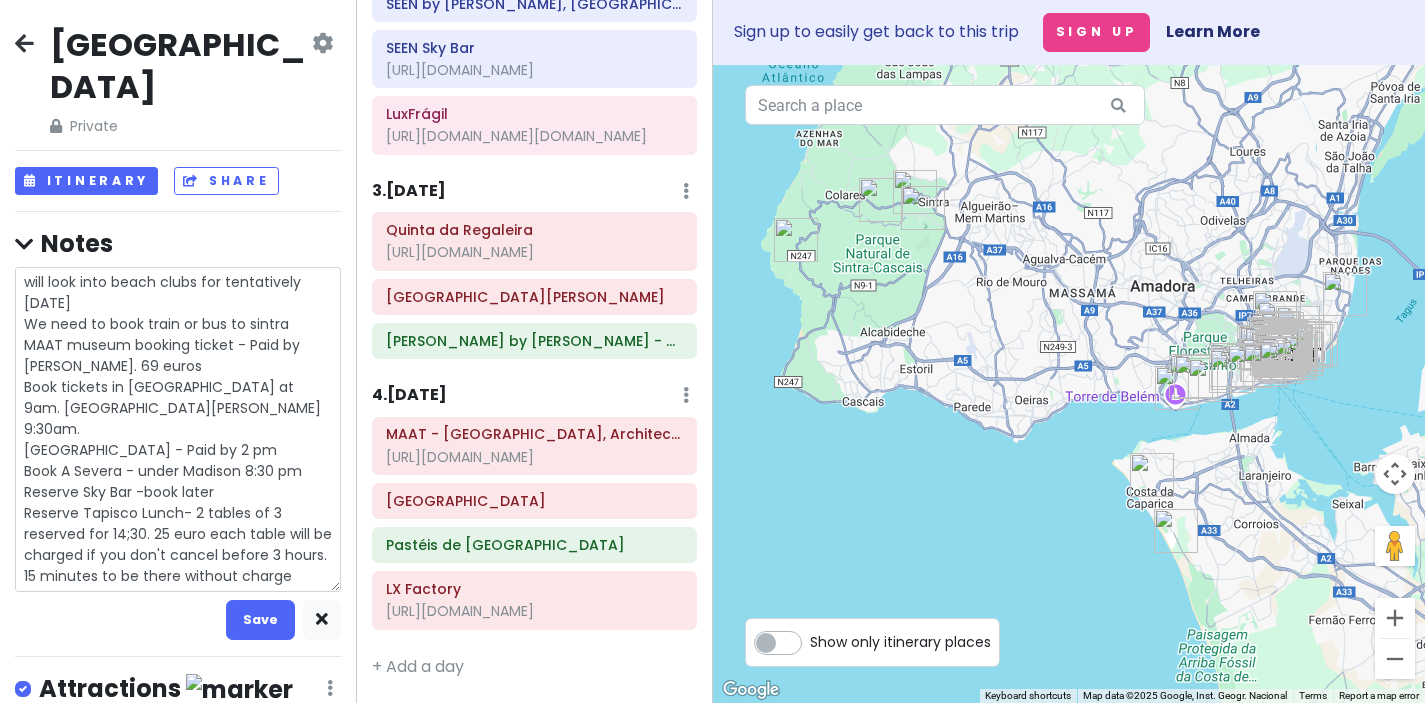 type on "x" 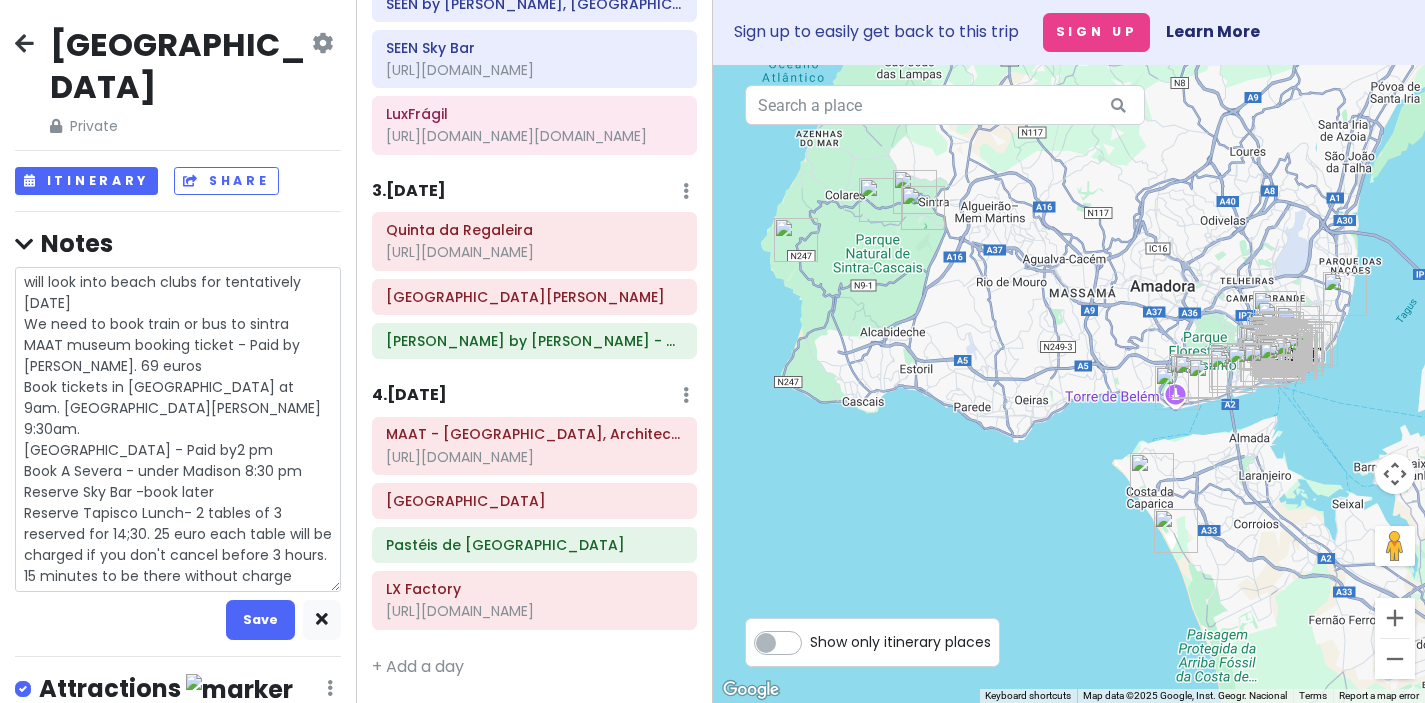 type on "x" 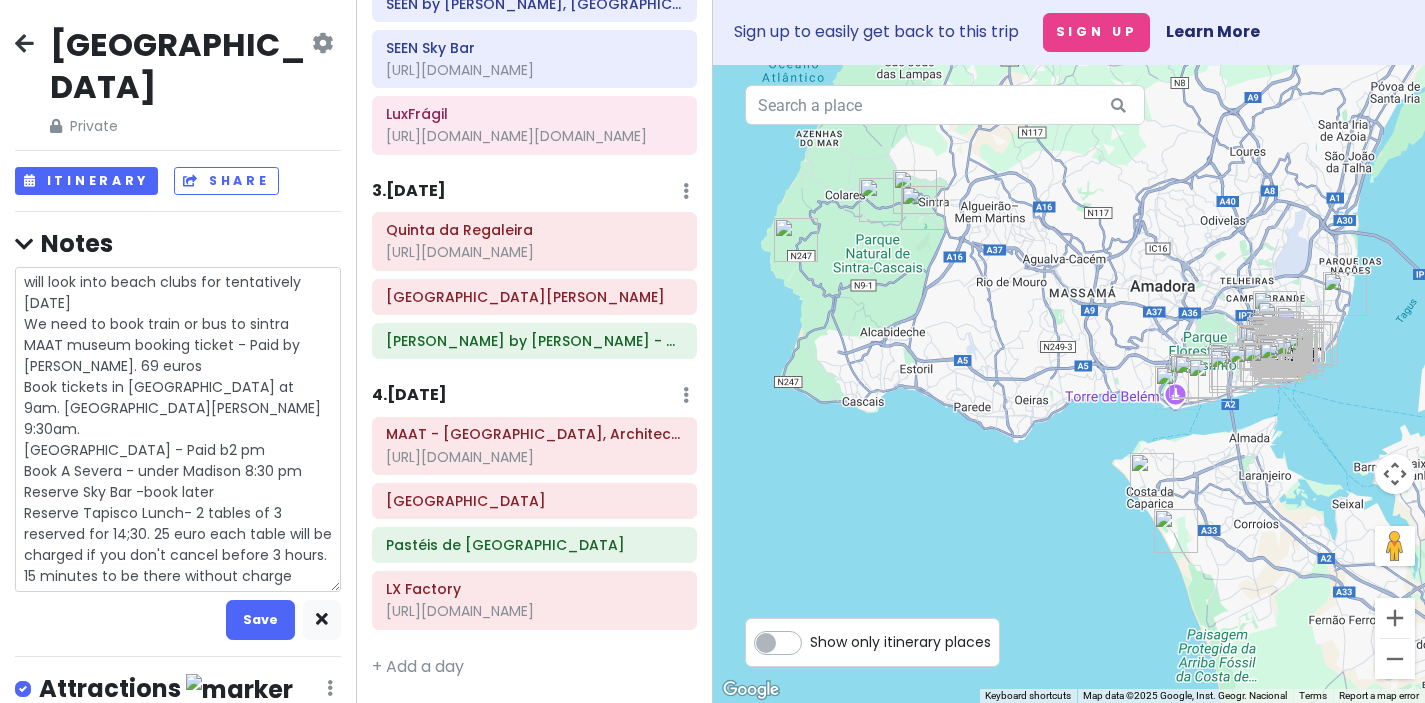 type on "x" 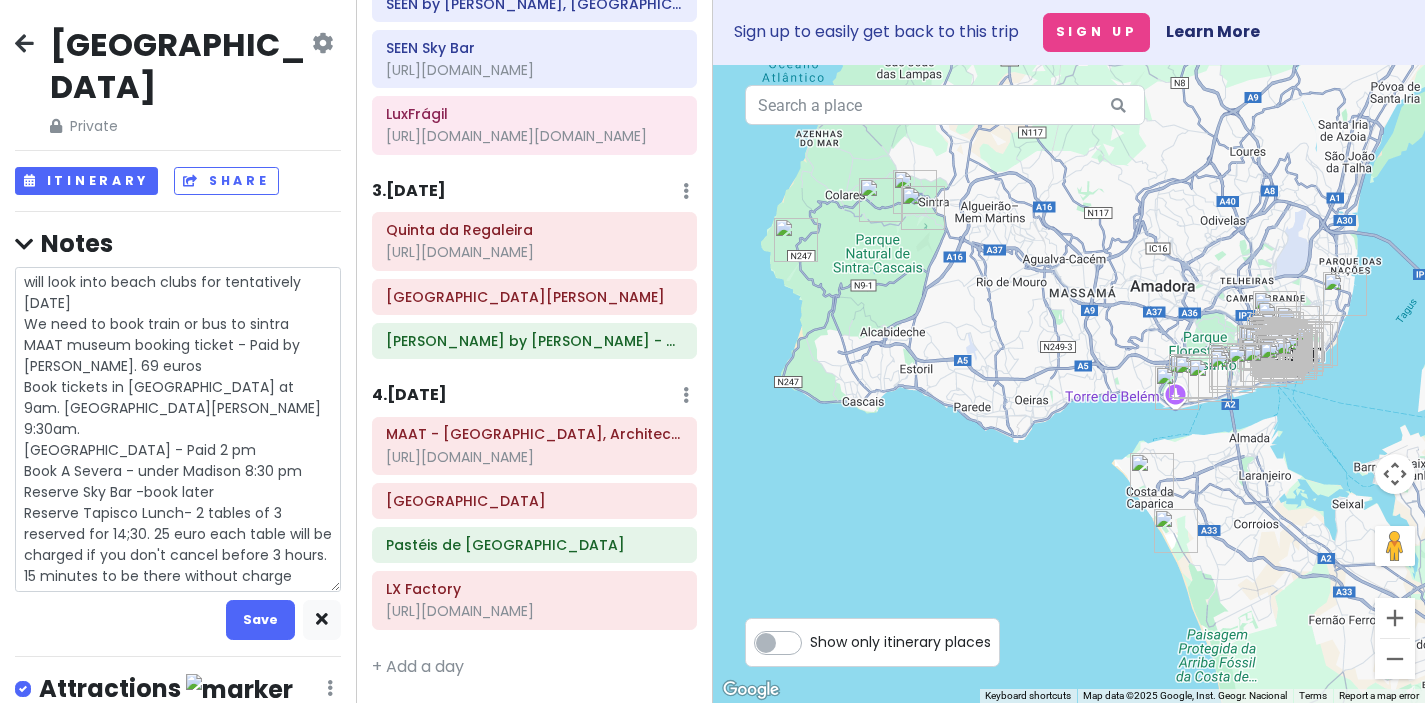 type on "x" 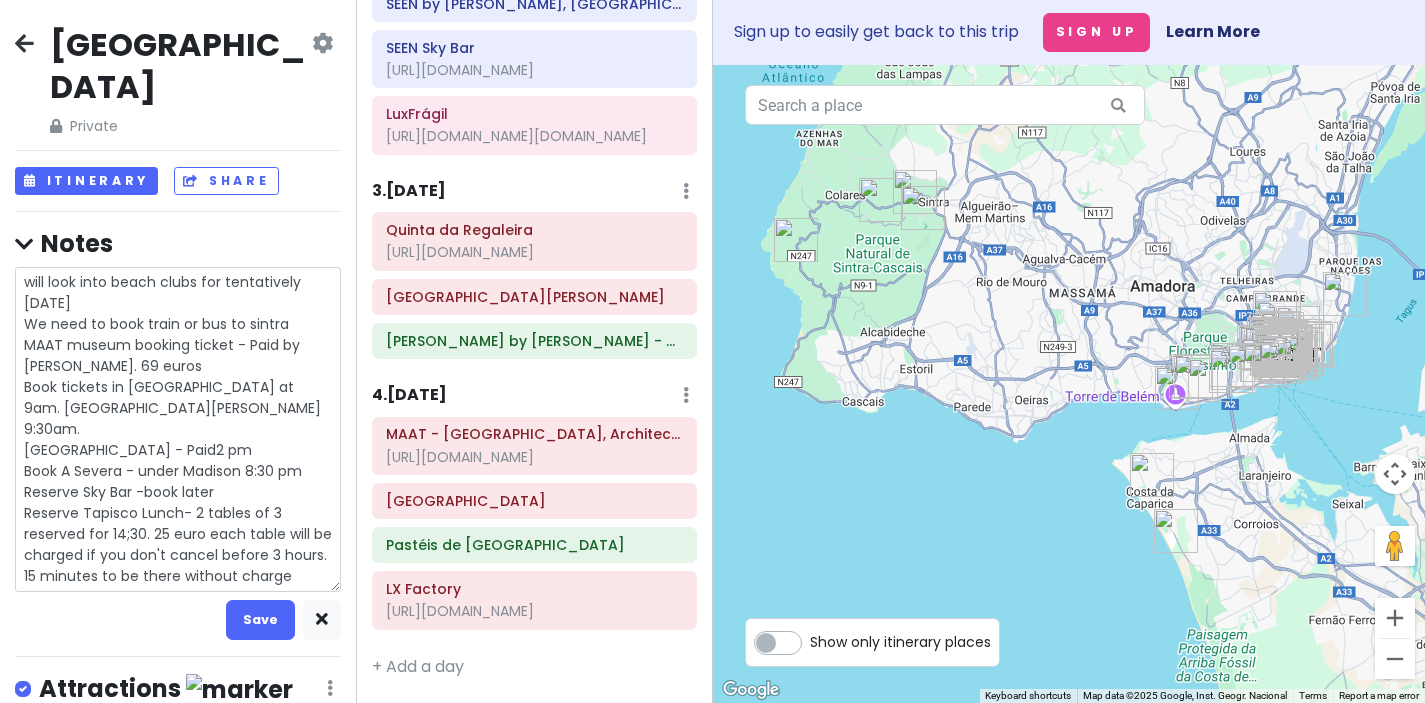 type on "x" 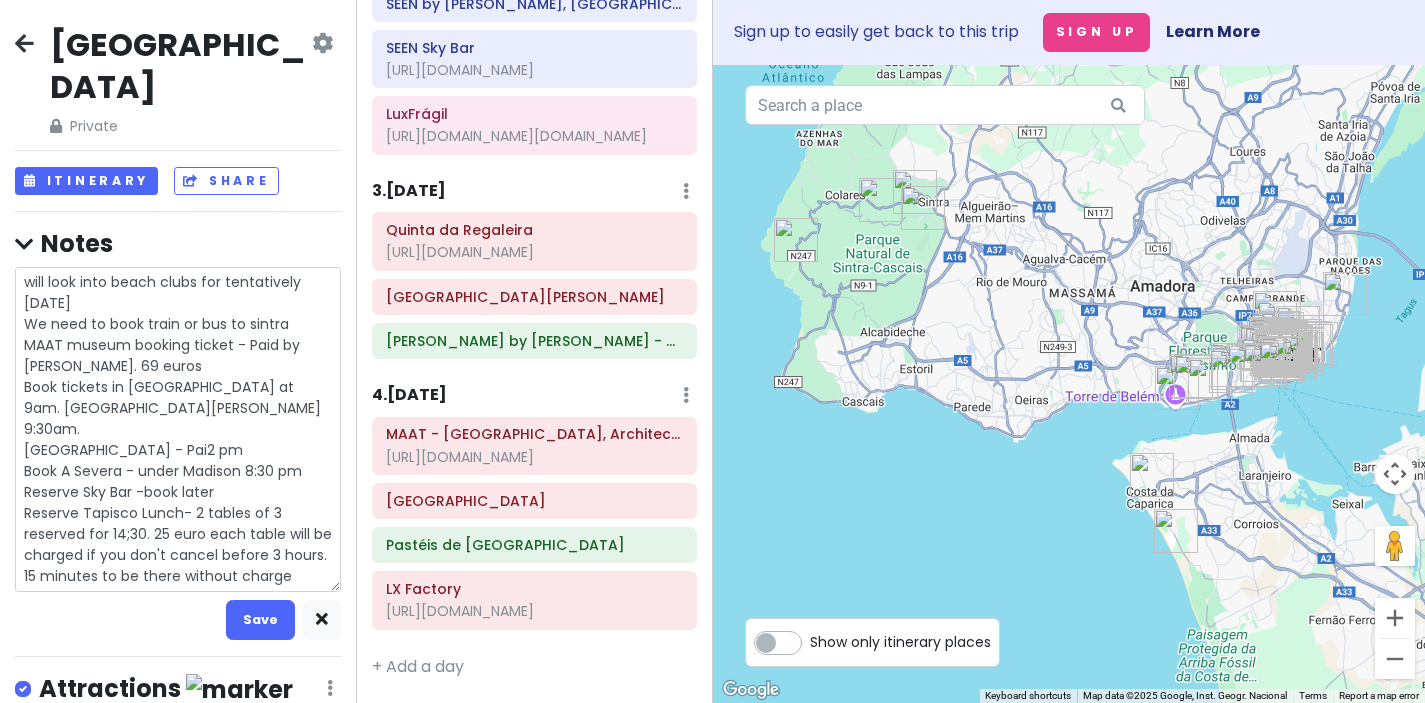 type on "x" 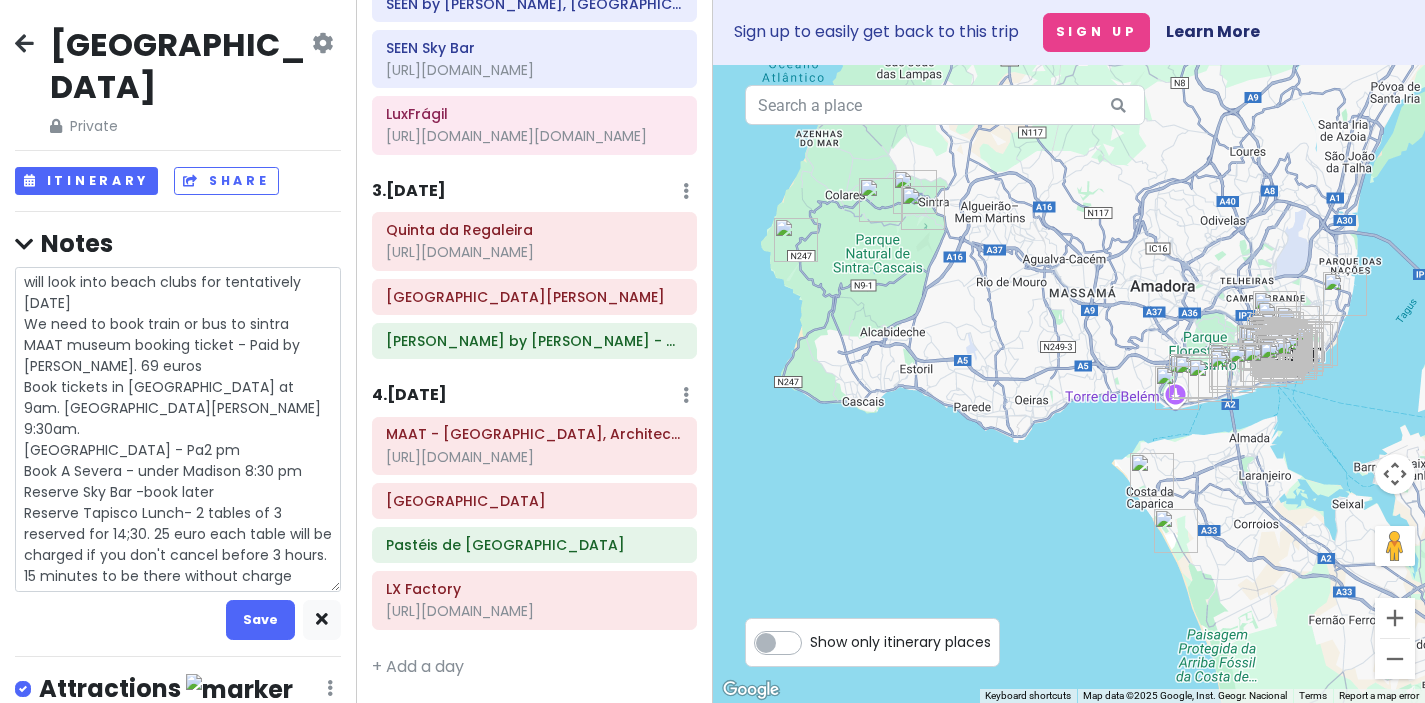 type on "x" 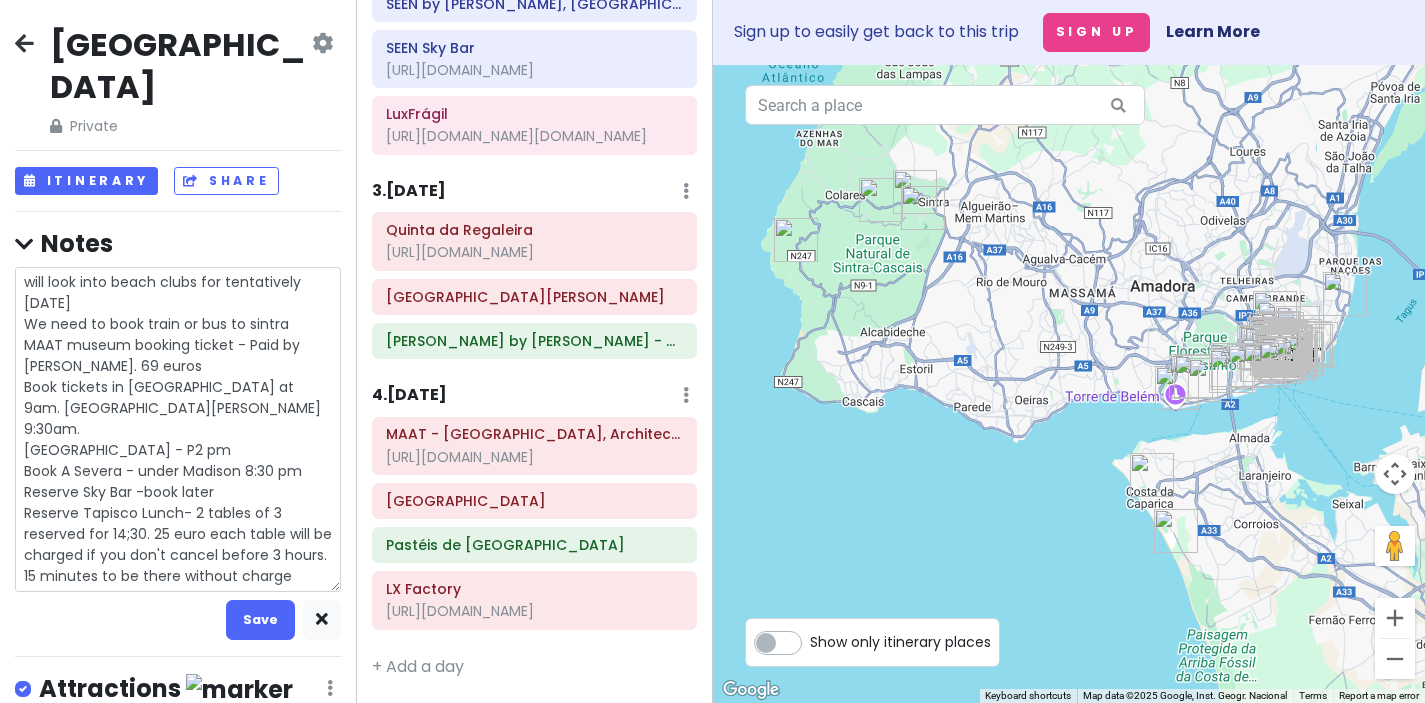 type on "x" 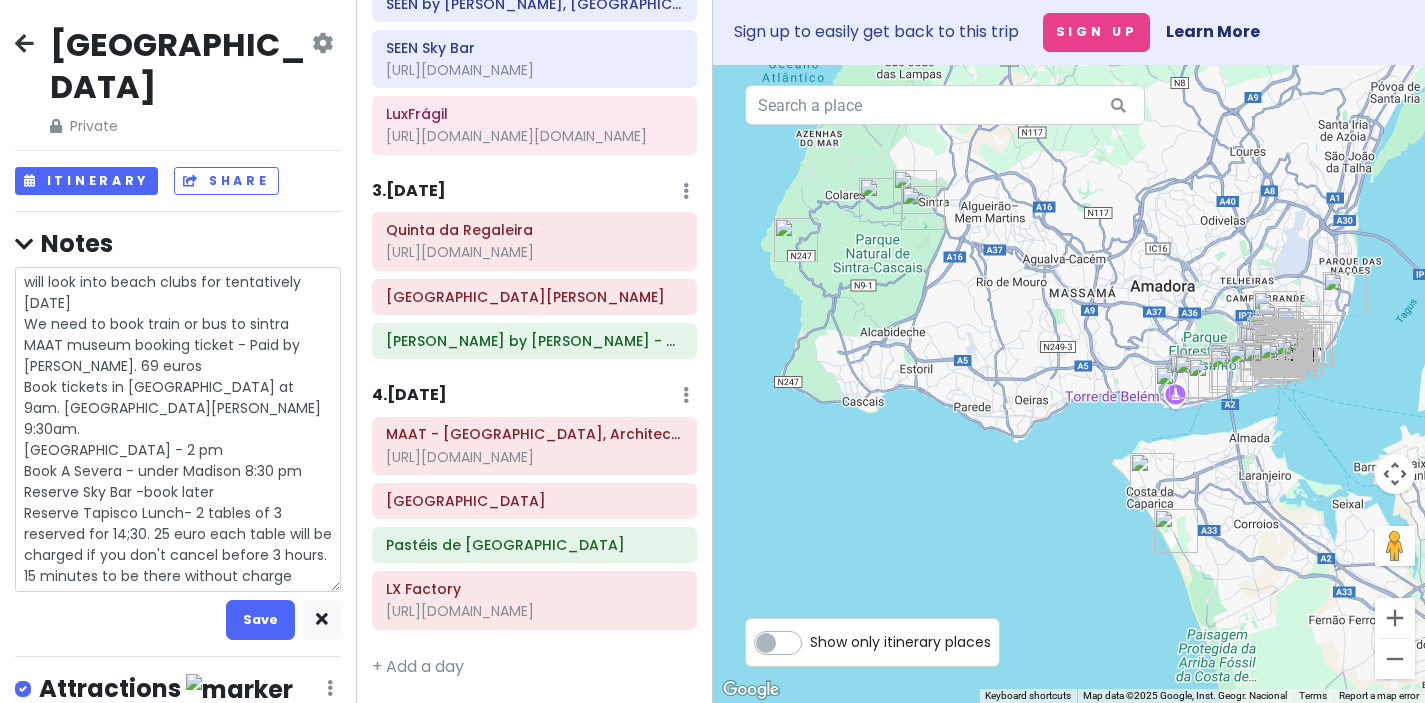 click on "will look into beach clubs for tentatively Saturday
We need to book train or bus to sintra
MAAT museum booking ticket - Paid by Josh. 69 euros
Book tickets in sintra - Park at 9am. Palace of Pena 9:30am.
Quinta da Regaliera - 2 pm
Book A Severa - under Madison 8:30 pm
Reserve Sky Bar -book later
Reserve Tapisco Lunch- 2 tables of 3 reserved for 14;30. 25 euro each table will be charged if you don't cancel before 3 hours. 15 minutes to be there without charge" at bounding box center [178, 429] 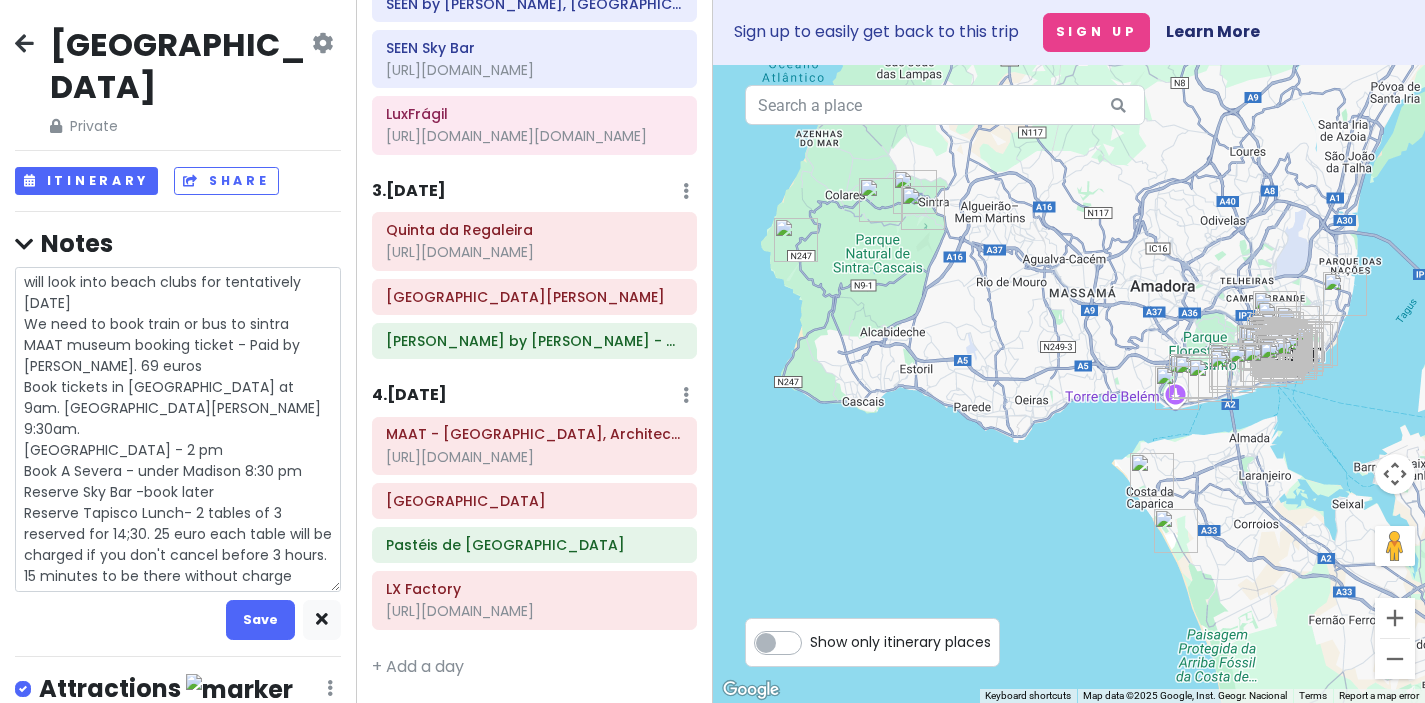 type on "x" 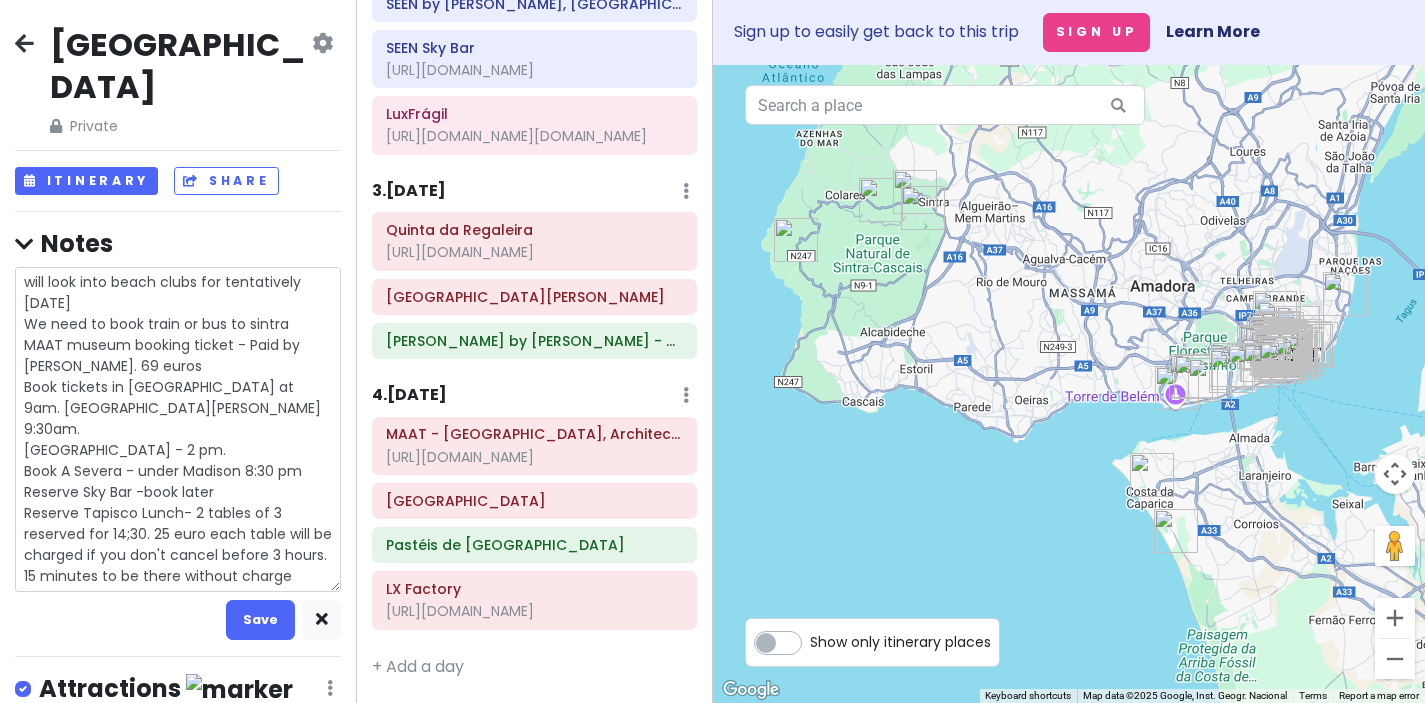 type on "x" 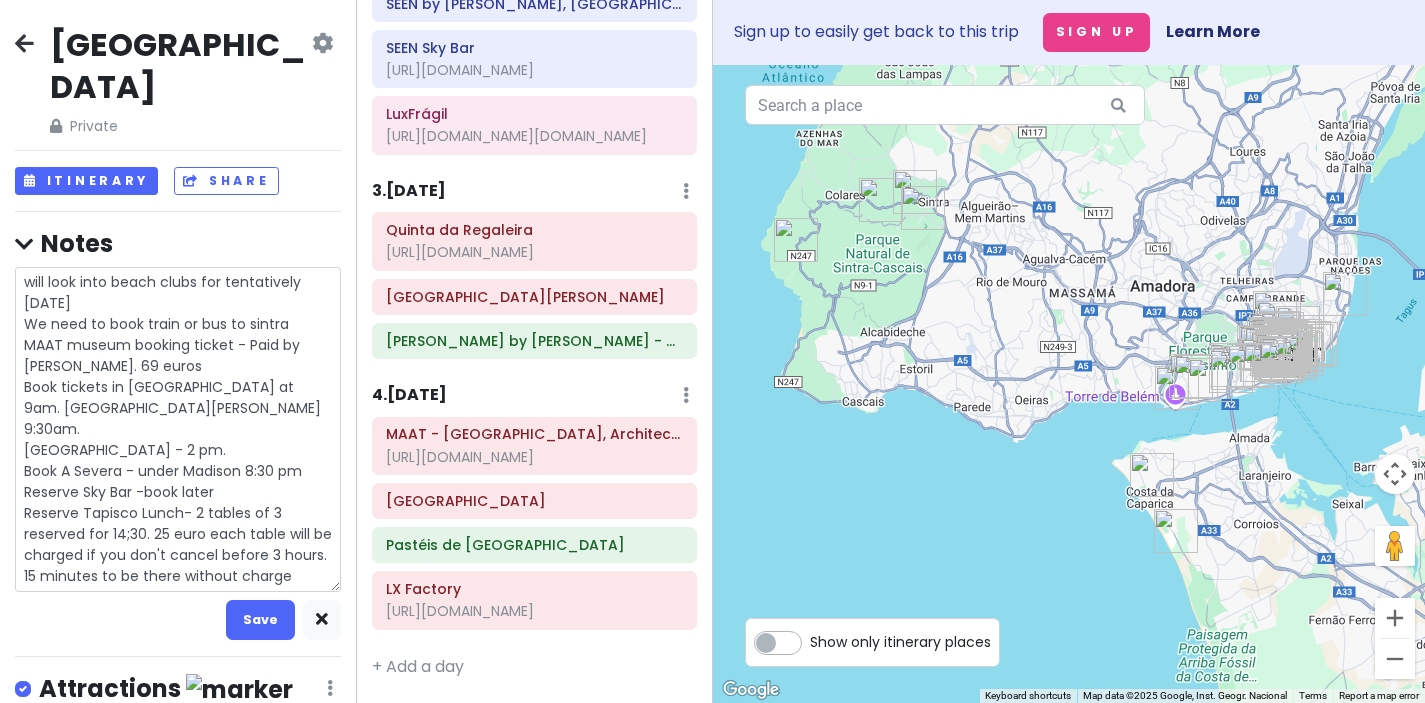 click on "will look into beach clubs for tentatively Saturday
We need to book train or bus to sintra
MAAT museum booking ticket - Paid by Josh. 69 euros
Book tickets in sintra - Park at 9am. Palace of Pena 9:30am.
Quinta da Regaliera - 2 pm.
Book A Severa - under Madison 8:30 pm
Reserve Sky Bar -book later
Reserve Tapisco Lunch- 2 tables of 3 reserved for 14;30. 25 euro each table will be charged if you don't cancel before 3 hours. 15 minutes to be there without charge" at bounding box center [178, 429] 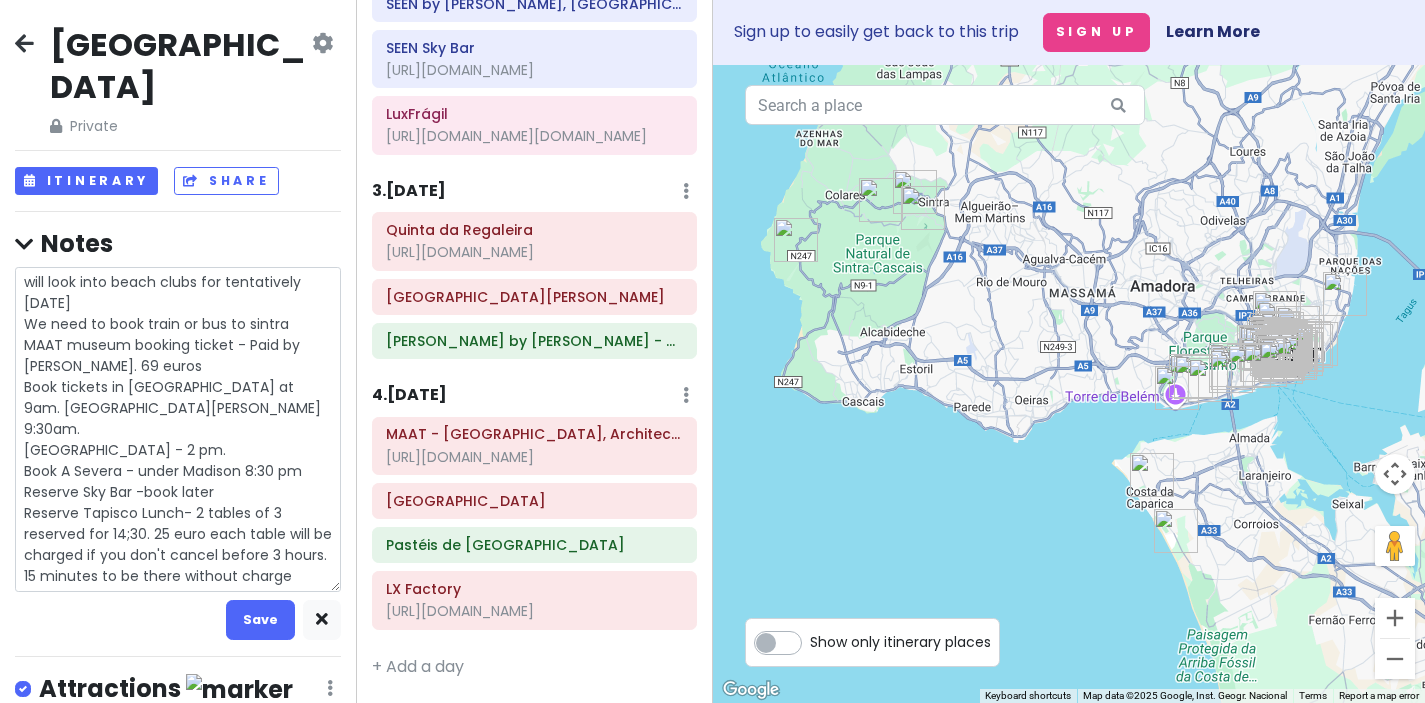 type on "x" 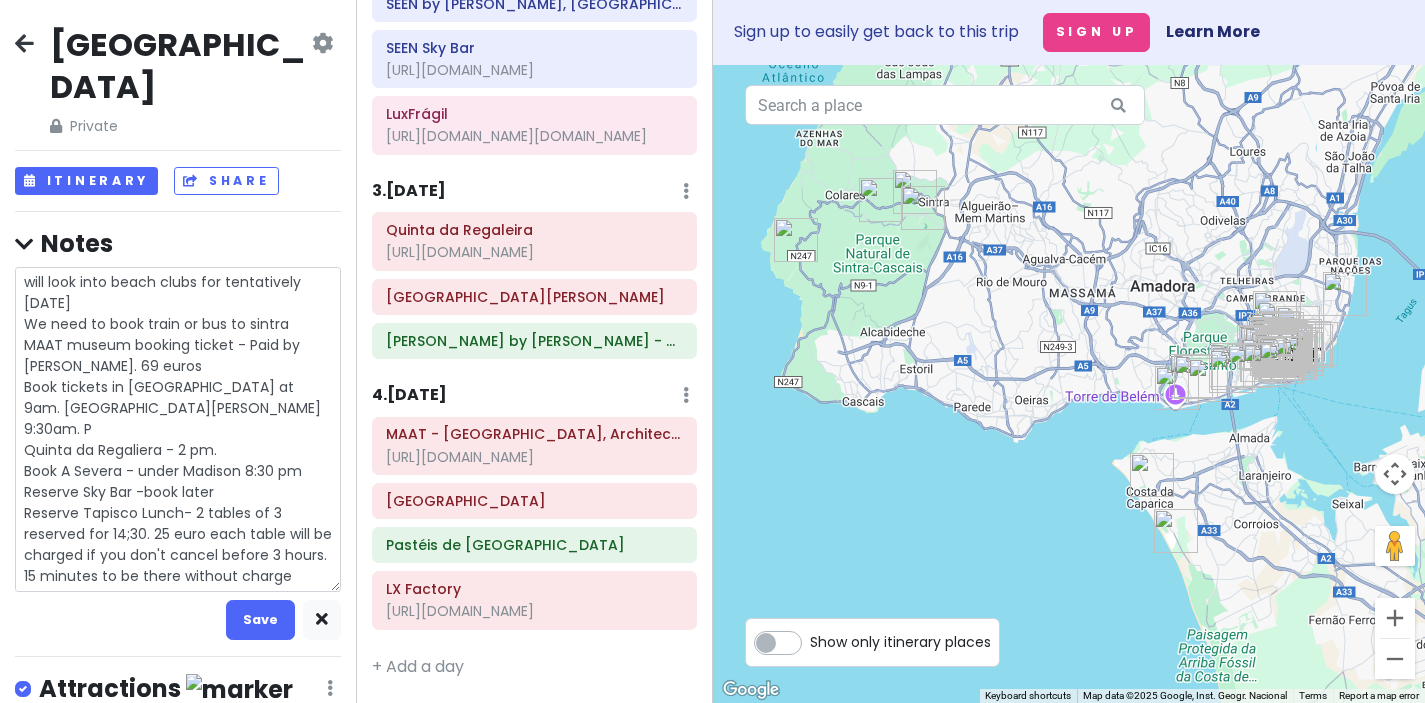 type on "x" 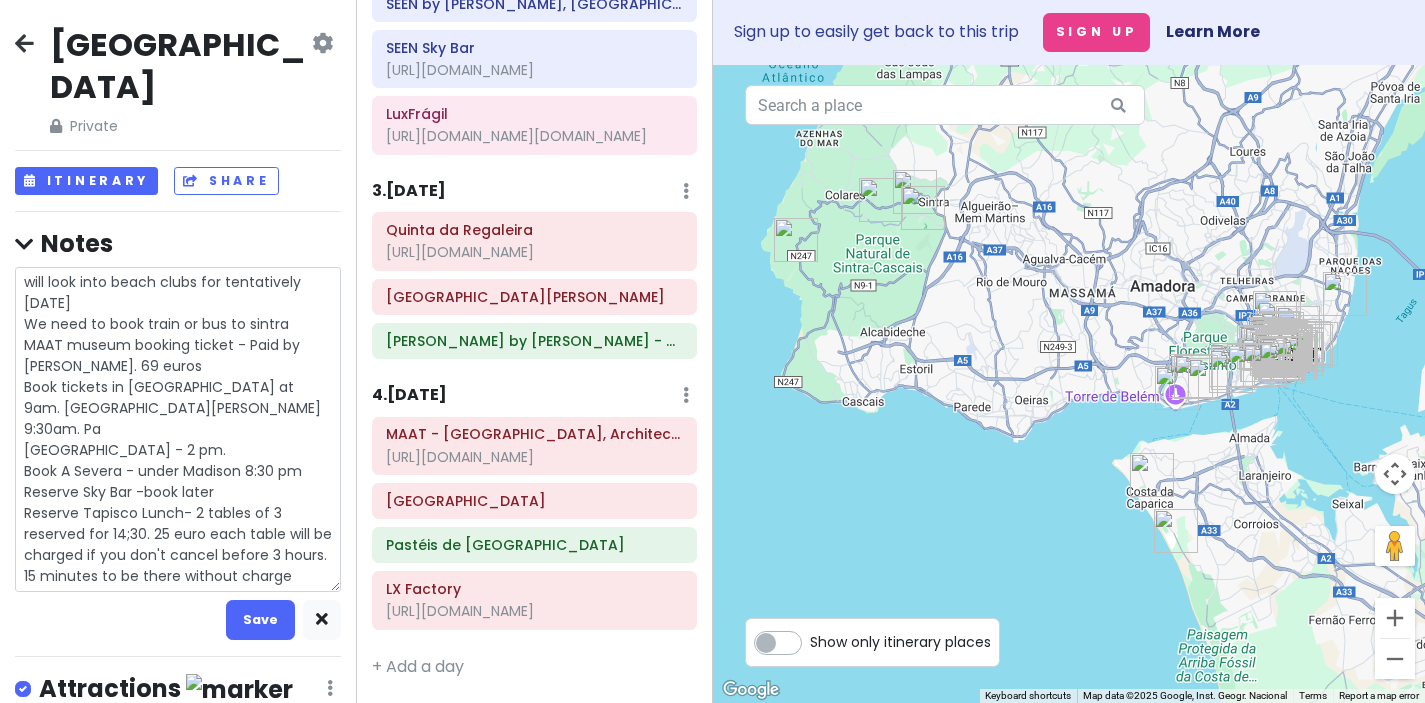 type on "x" 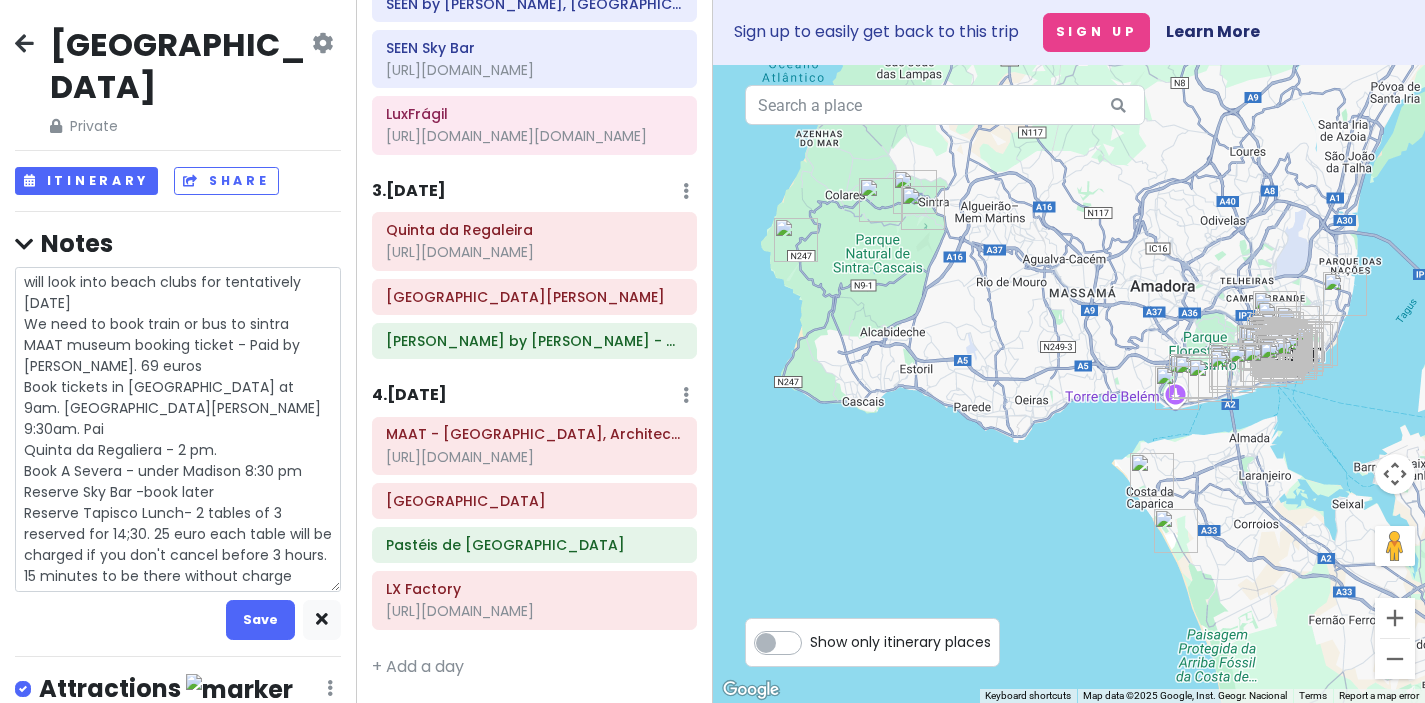 type on "x" 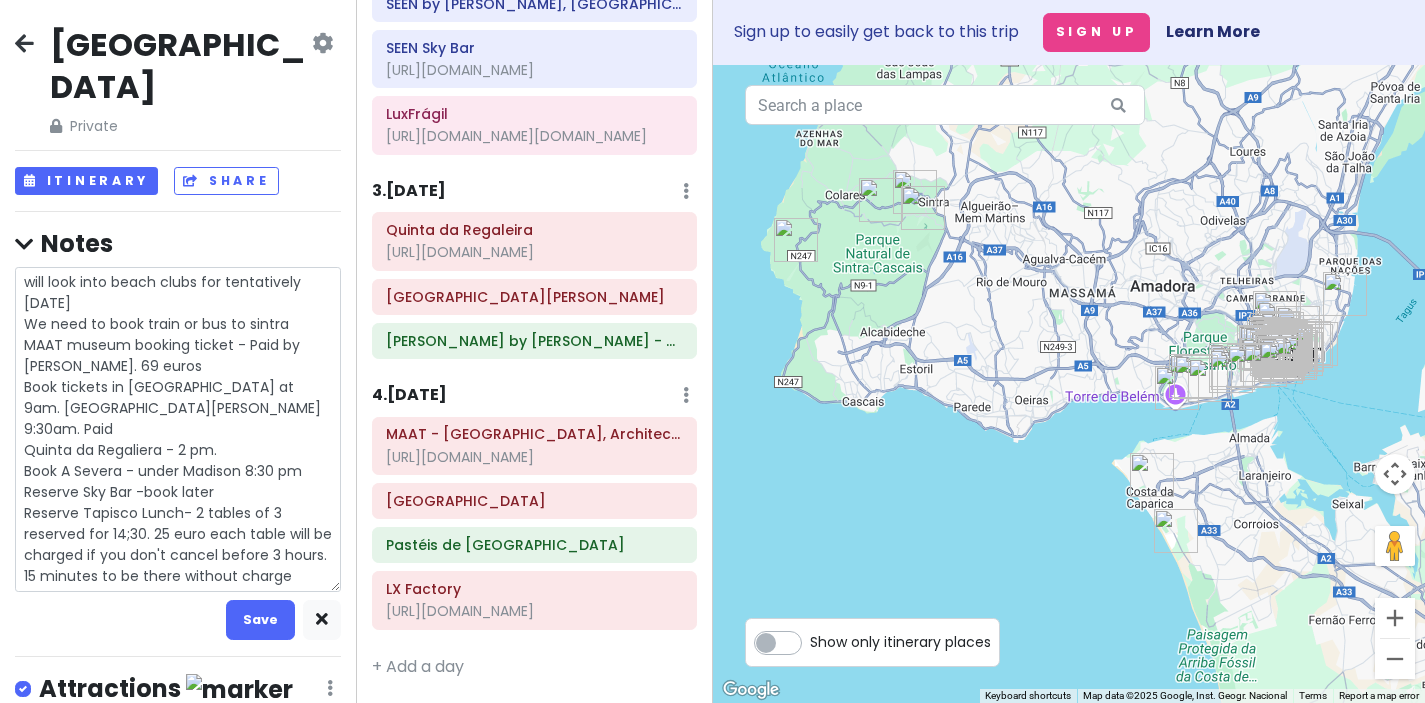 type on "x" 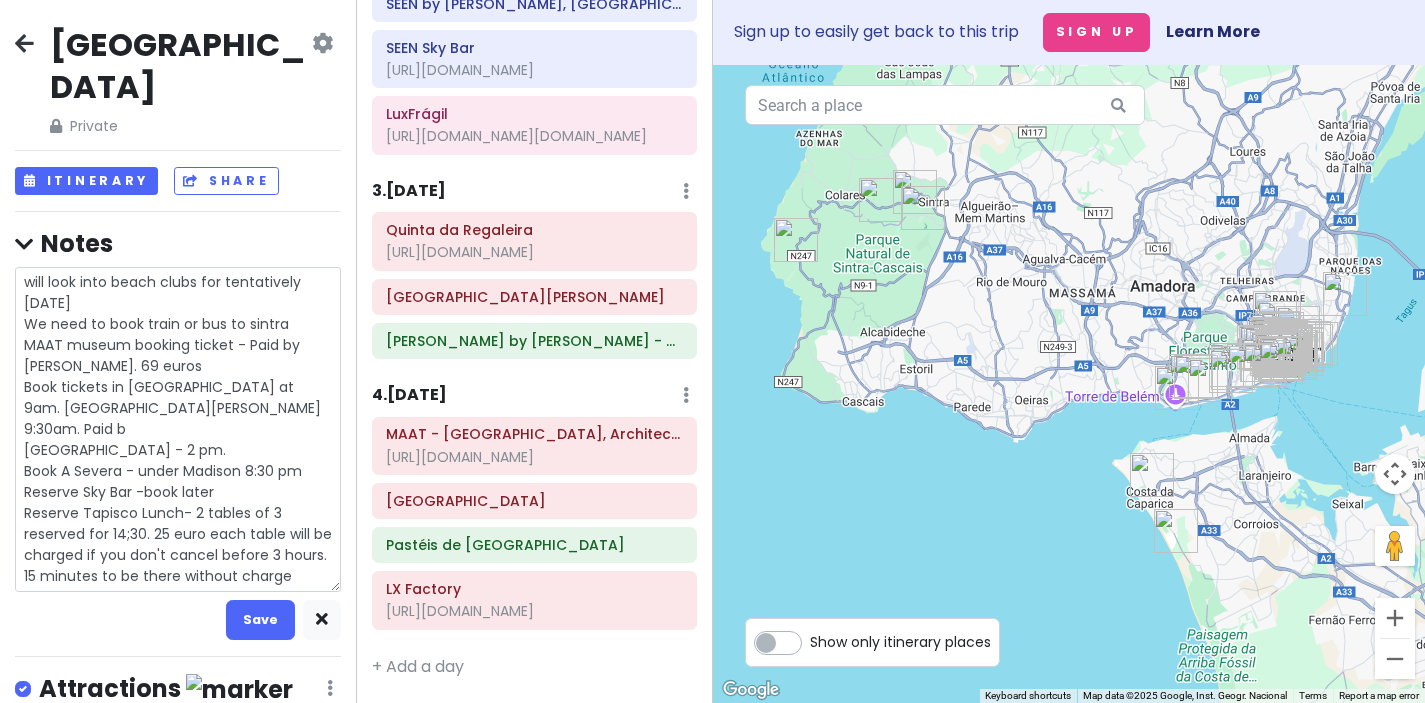 type on "x" 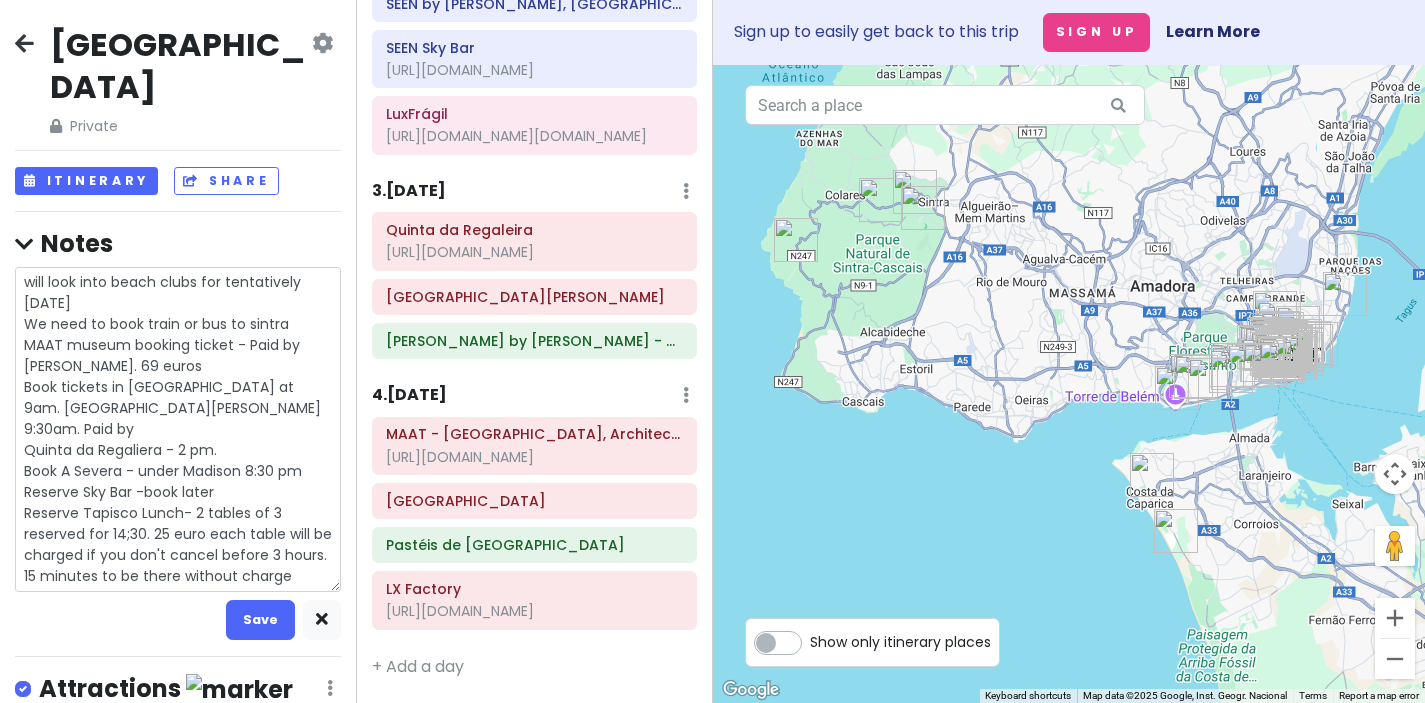 type on "x" 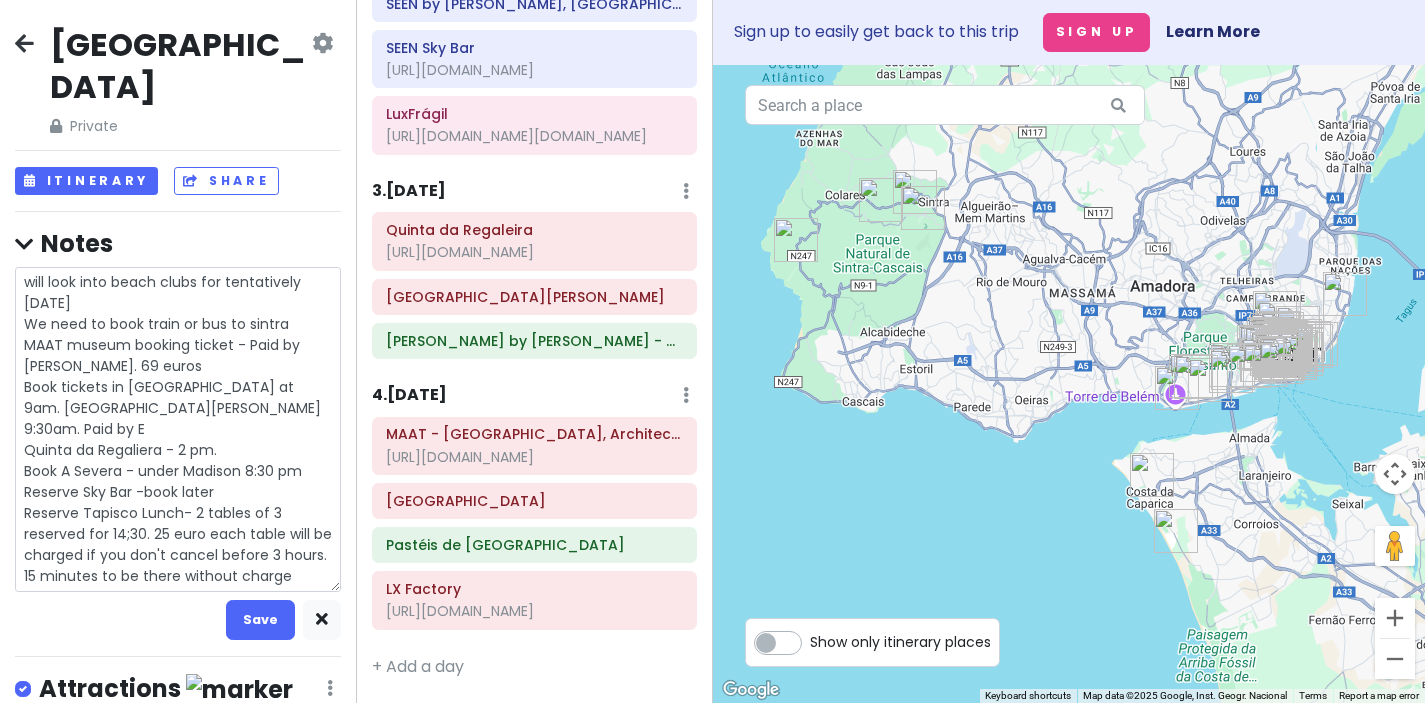 type on "x" 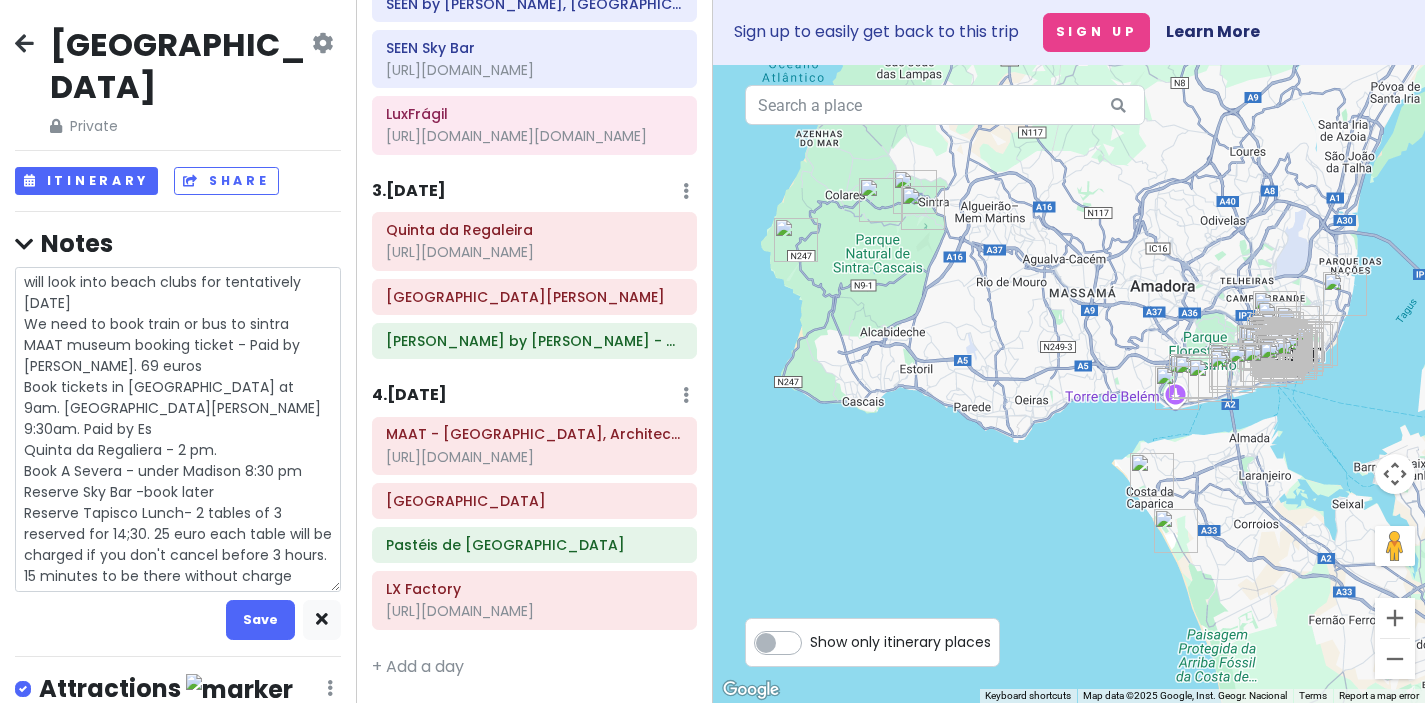 type on "x" 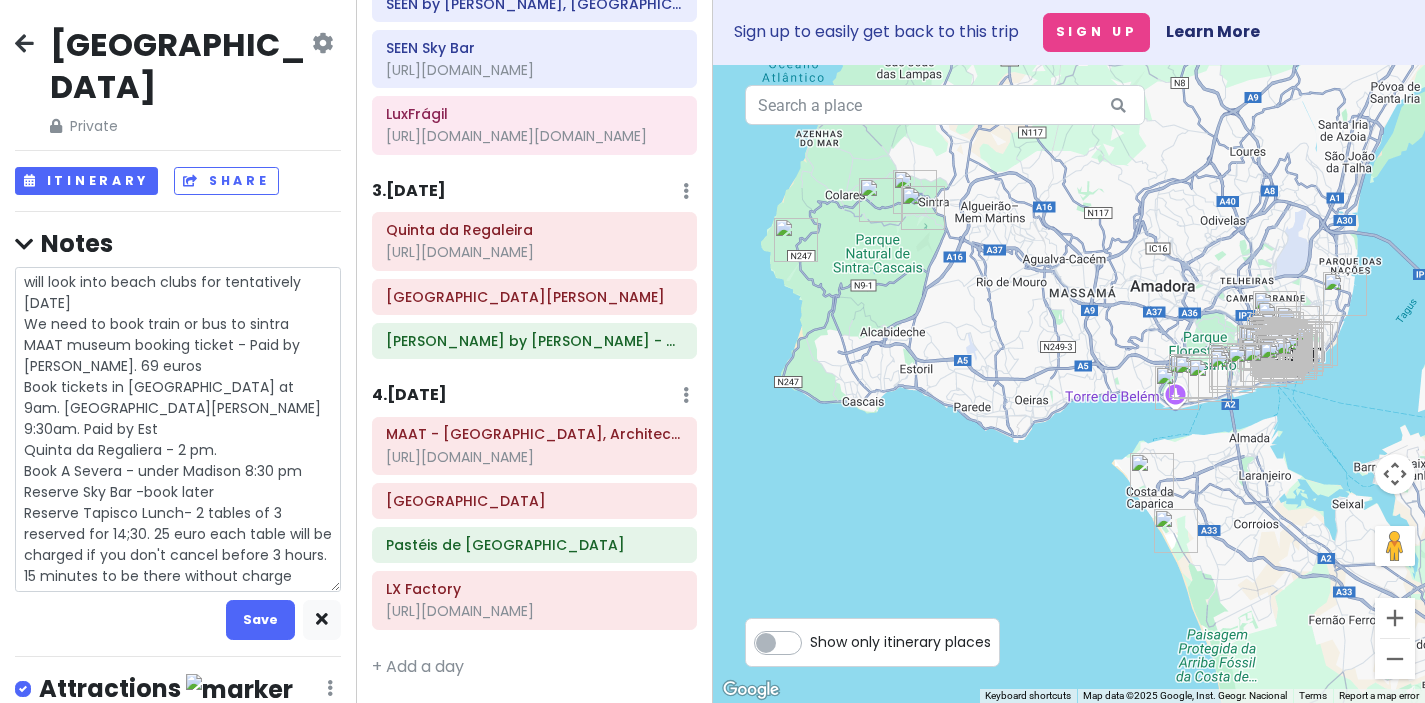 type on "x" 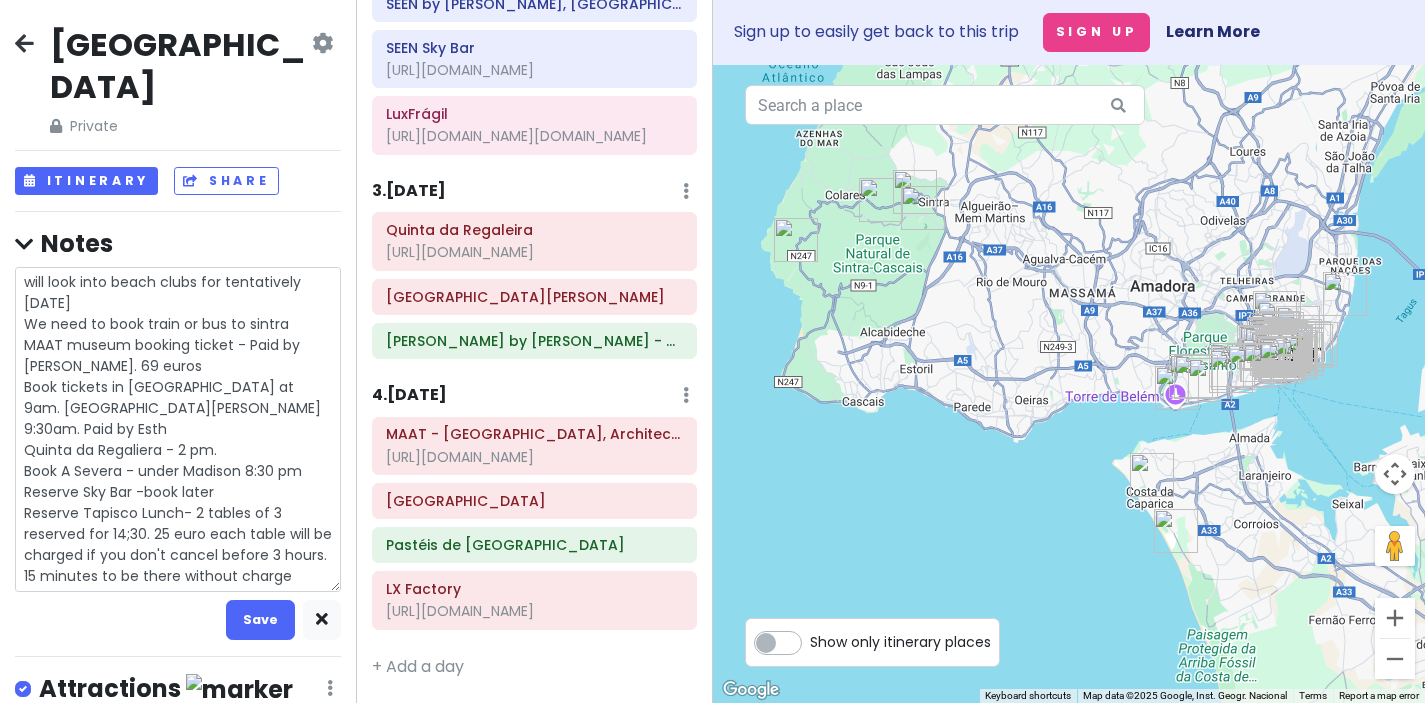 type on "x" 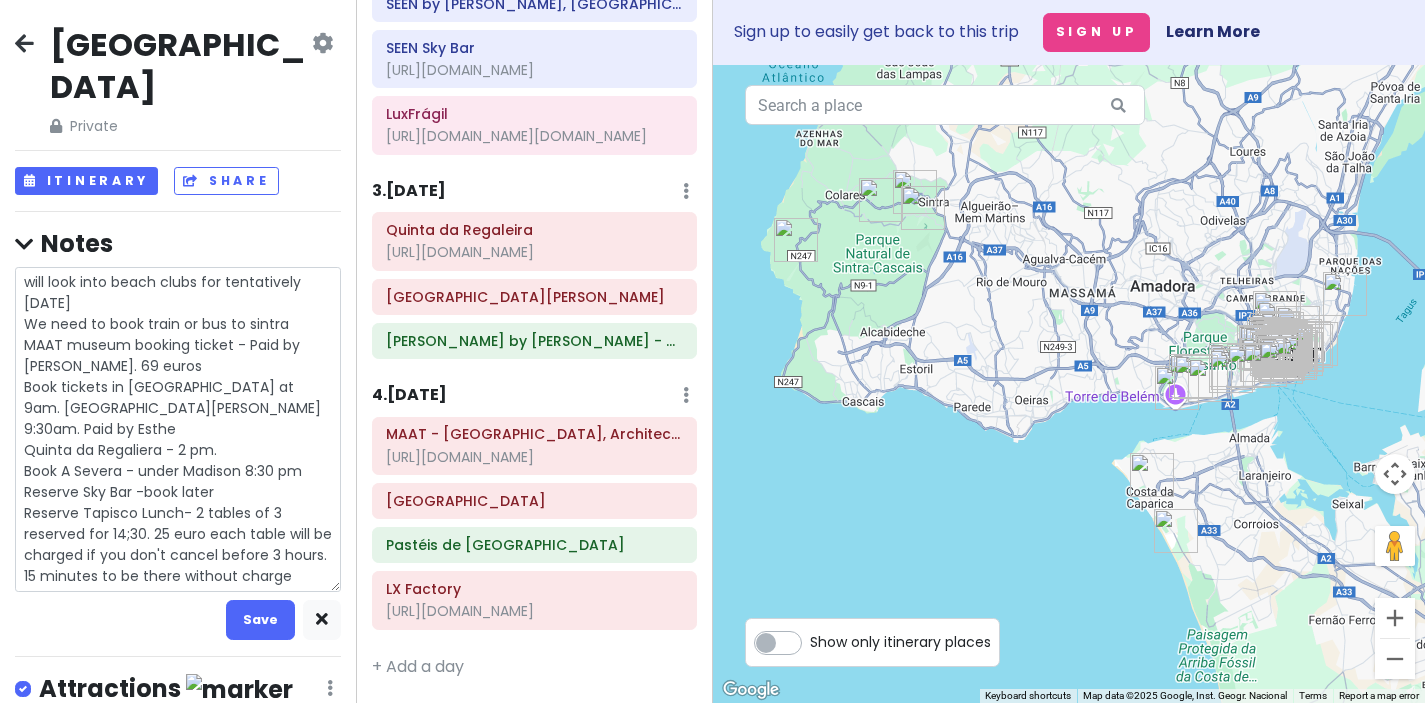 type on "x" 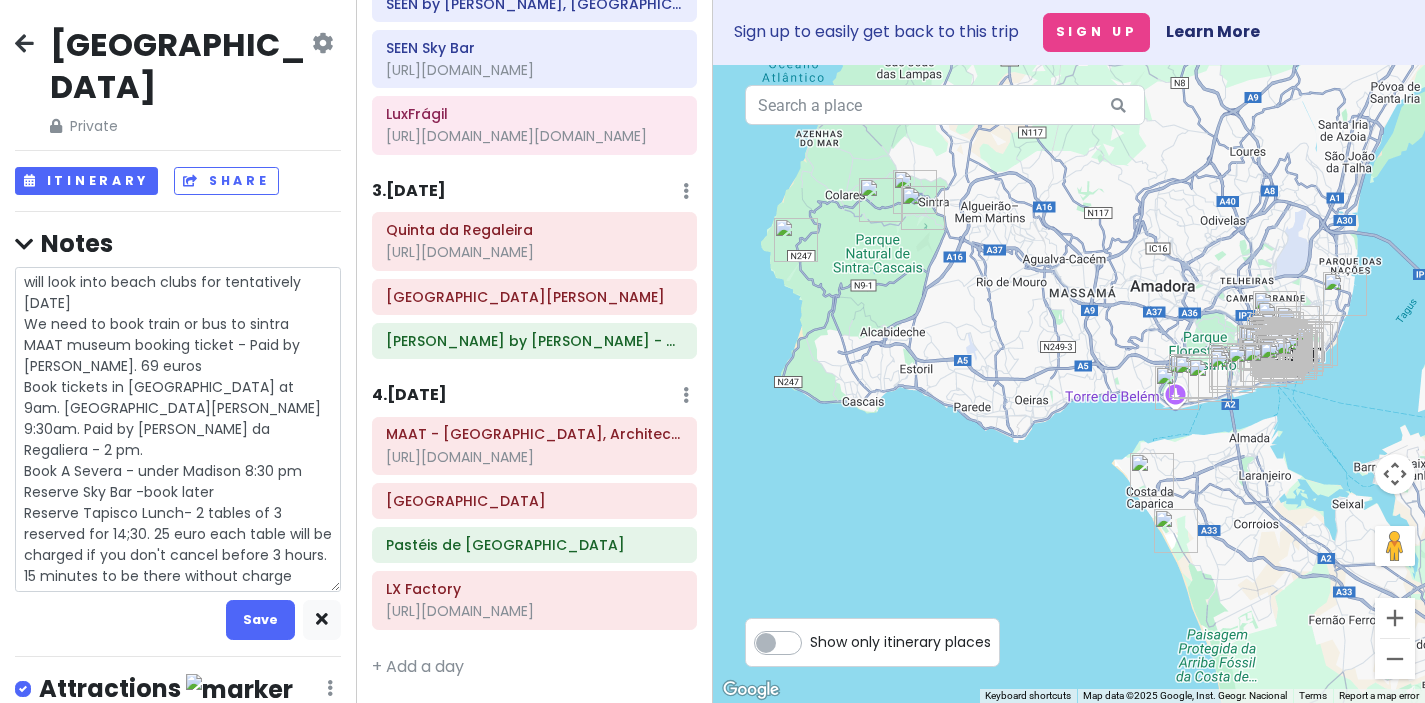 click on "will look into beach clubs for tentatively Saturday
We need to book train or bus to sintra
MAAT museum booking ticket - Paid by Josh. 69 euros
Book tickets in sintra - Park at 9am. Palace of Pena 9:30am. Paid by Esther
Quinta da Regaliera - 2 pm.
Book A Severa - under Madison 8:30 pm
Reserve Sky Bar -book later
Reserve Tapisco Lunch- 2 tables of 3 reserved for 14;30. 25 euro each table will be charged if you don't cancel before 3 hours. 15 minutes to be there without charge" at bounding box center [178, 429] 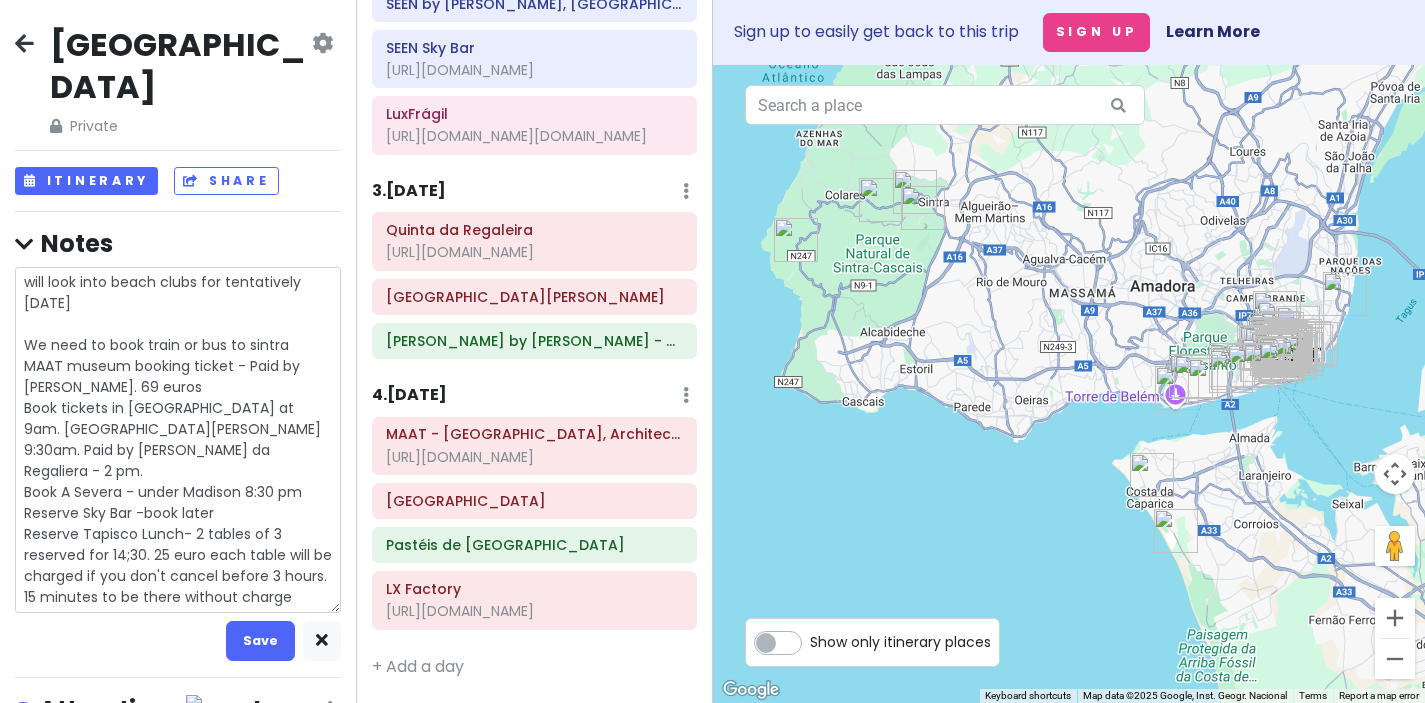 click on "will look into beach clubs for tentatively Saturday
We need to book train or bus to sintra
MAAT museum booking ticket - Paid by Josh. 69 euros
Book tickets in sintra - Park at 9am. Palace of Pena 9:30am. Paid by Esther
Quinta da Regaliera - 2 pm.
Book A Severa - under Madison 8:30 pm
Reserve Sky Bar -book later
Reserve Tapisco Lunch- 2 tables of 3 reserved for 14;30. 25 euro each table will be charged if you don't cancel before 3 hours. 15 minutes to be there without charge" at bounding box center [178, 440] 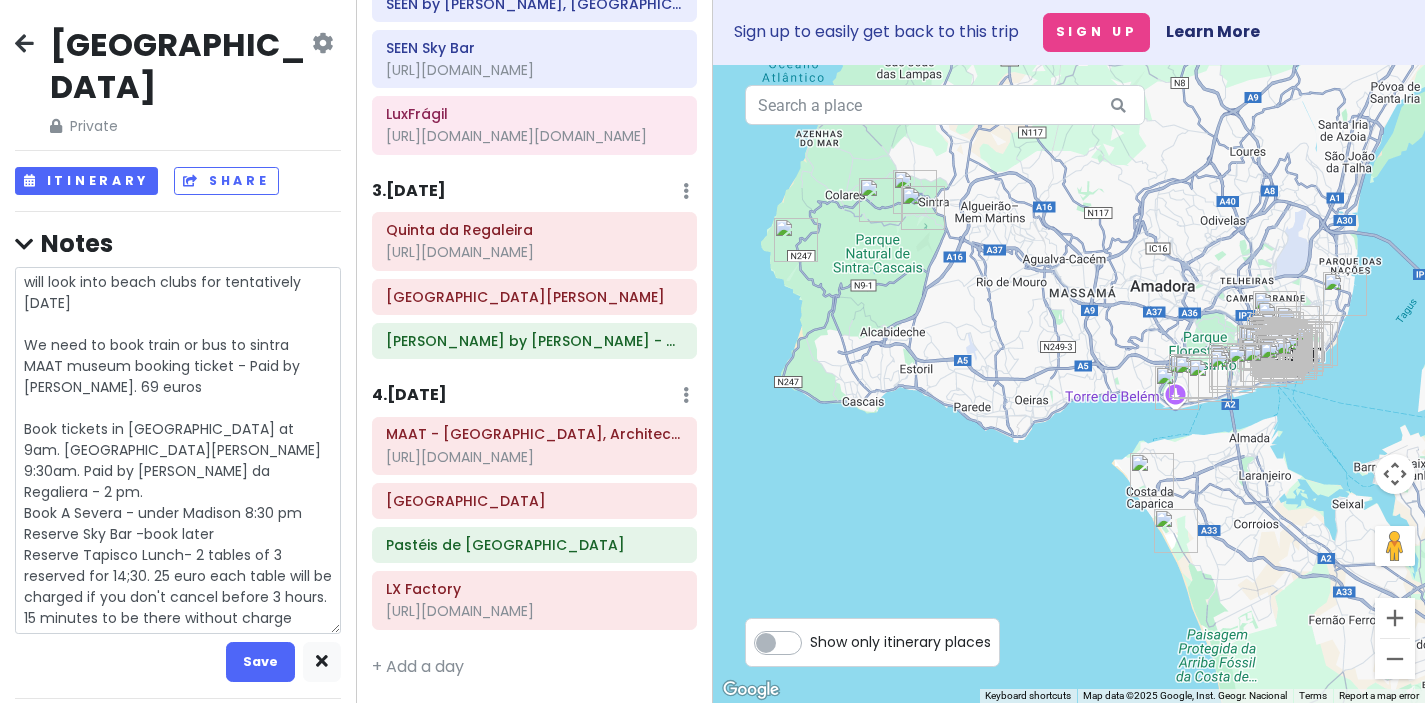 click on "will look into beach clubs for tentatively Saturday
We need to book train or bus to sintra
MAAT museum booking ticket - Paid by Josh. 69 euros
Book tickets in sintra - Park at 9am. Palace of Pena 9:30am. Paid by Esther
Quinta da Regaliera - 2 pm.
Book A Severa - under Madison 8:30 pm
Reserve Sky Bar -book later
Reserve Tapisco Lunch- 2 tables of 3 reserved for 14;30. 25 euro each table will be charged if you don't cancel before 3 hours. 15 minutes to be there without charge" at bounding box center [178, 450] 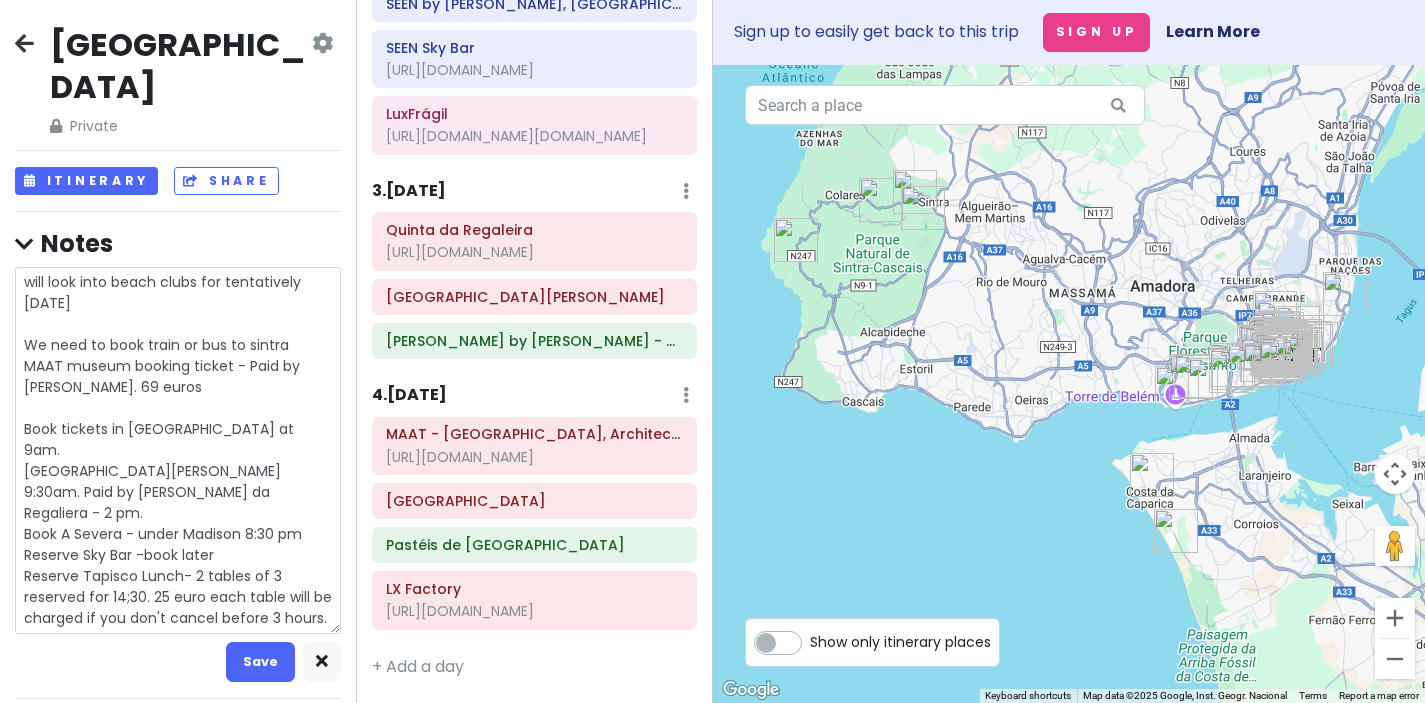 type on "x" 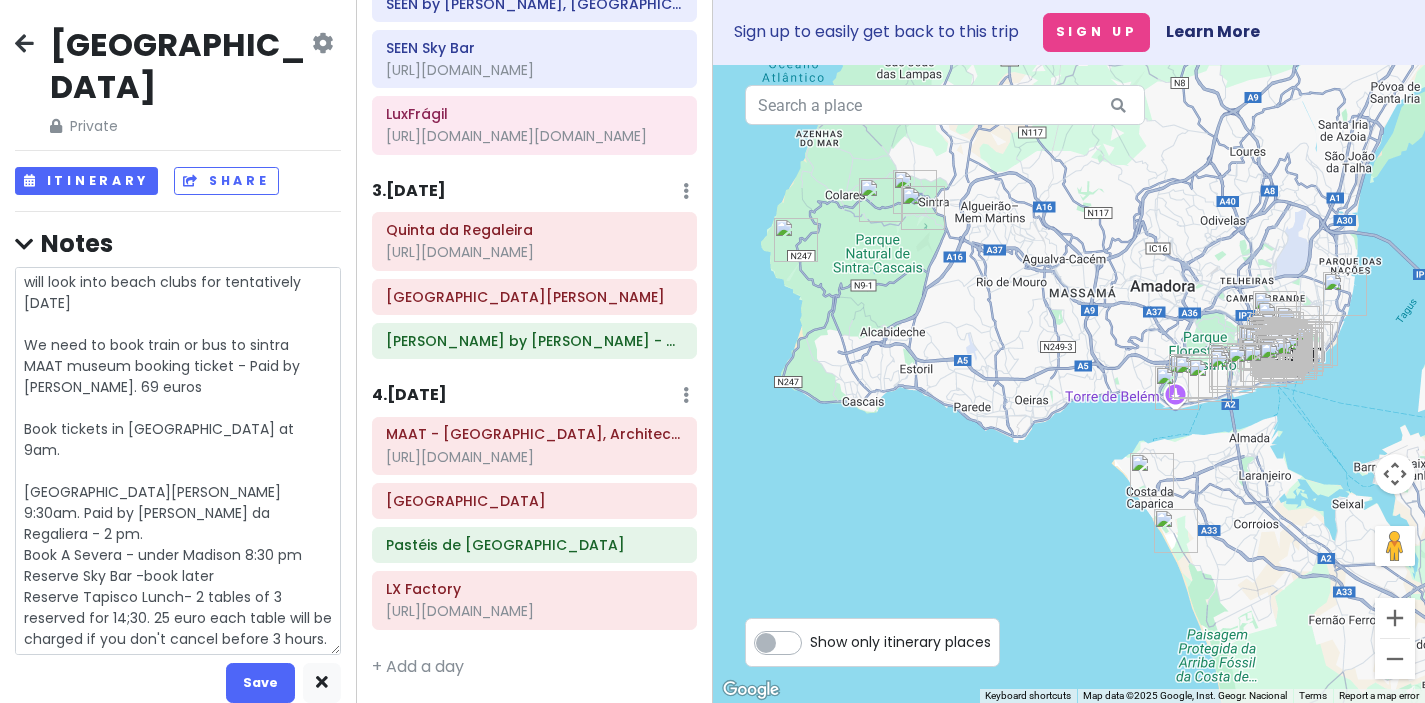 scroll, scrollTop: 4, scrollLeft: 0, axis: vertical 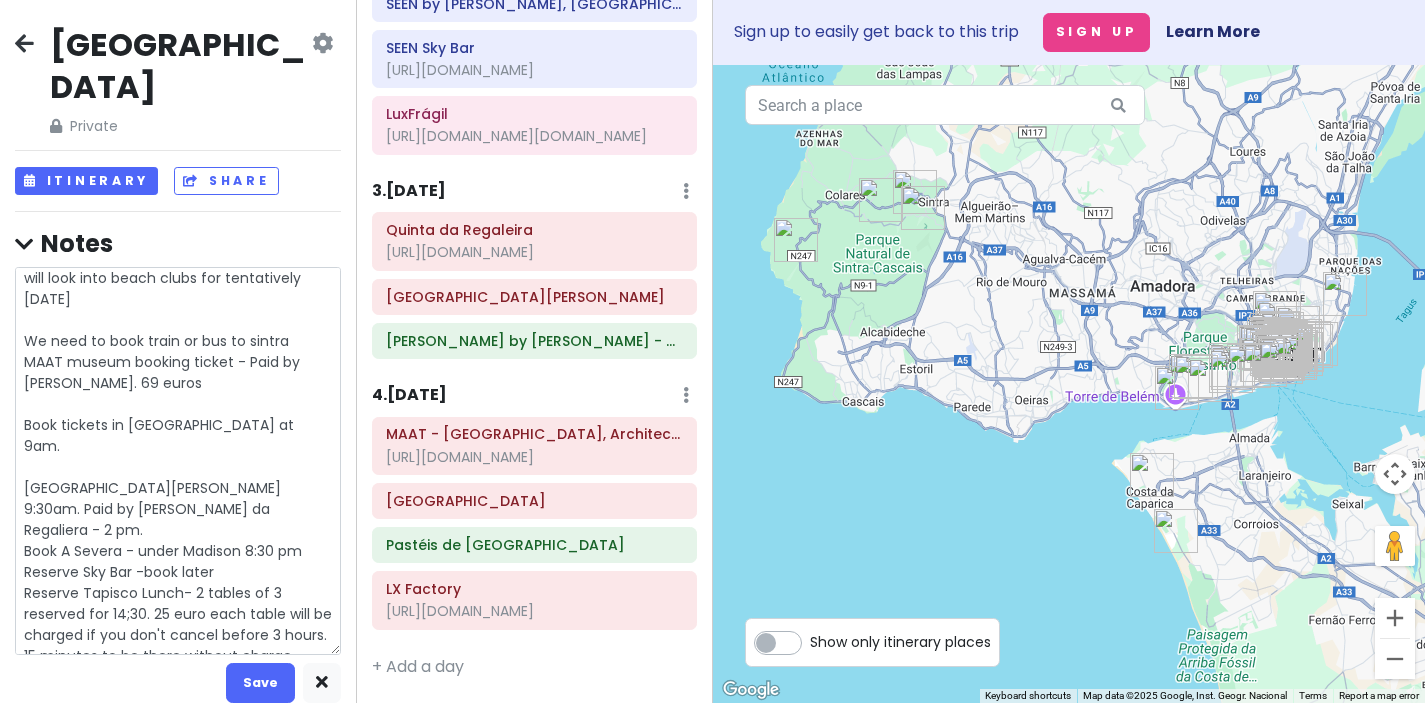 click on "will look into beach clubs for tentatively Saturday
We need to book train or bus to sintra
MAAT museum booking ticket - Paid by Josh. 69 euros
Book tickets in sintra - Park at 9am.
Palace of Pena 9:30am. Paid by Esther
Quinta da Regaliera - 2 pm.
Book A Severa - under Madison 8:30 pm
Reserve Sky Bar -book later
Reserve Tapisco Lunch- 2 tables of 3 reserved for 14;30. 25 euro each table will be charged if you don't cancel before 3 hours. 15 minutes to be there without charge" at bounding box center (178, 461) 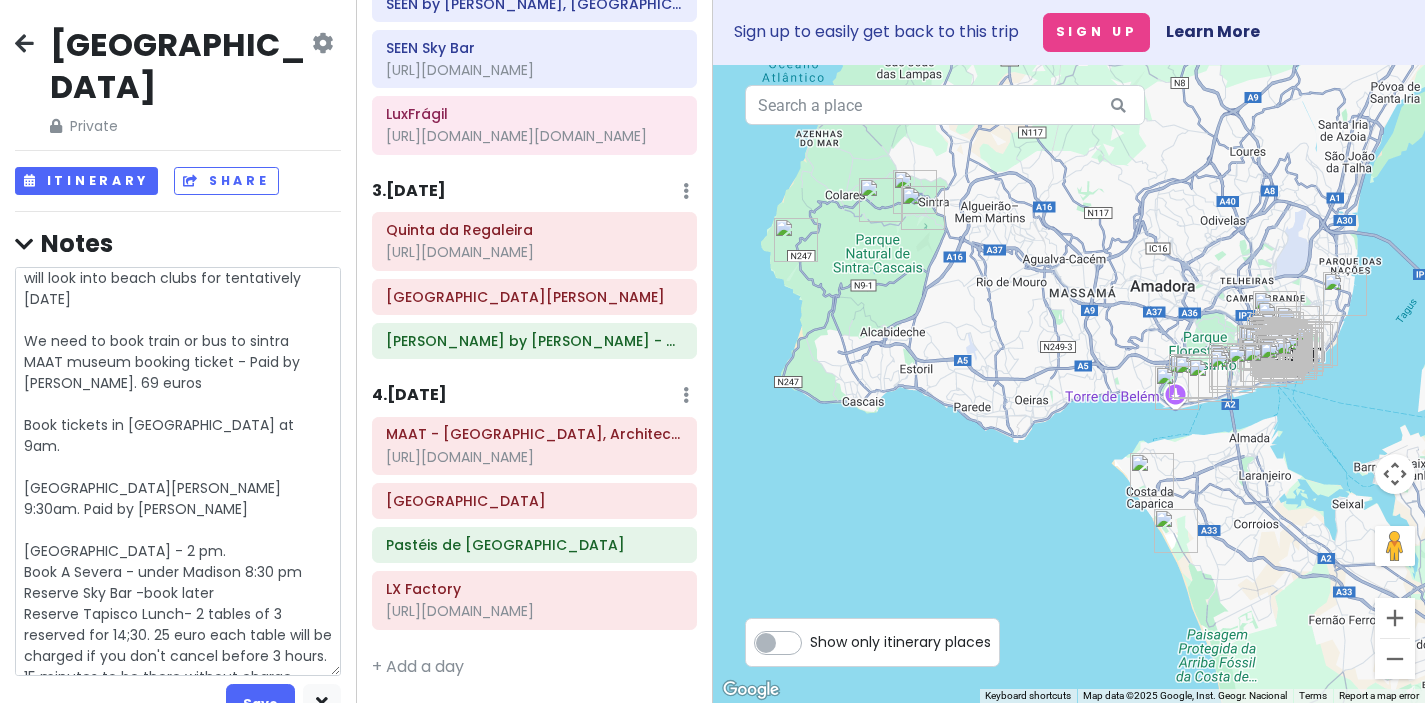scroll, scrollTop: 21, scrollLeft: 0, axis: vertical 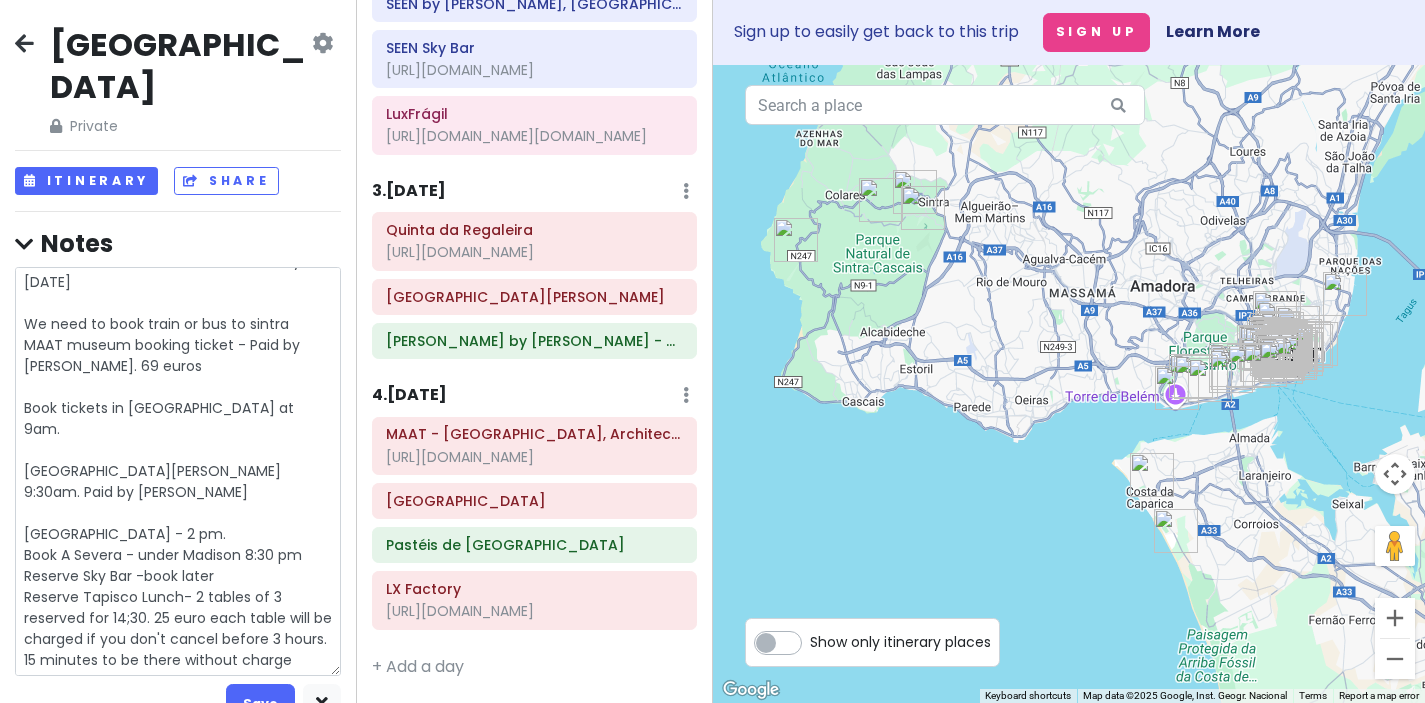 click on "will look into beach clubs for tentatively Saturday
We need to book train or bus to sintra
MAAT museum booking ticket - Paid by Josh. 69 euros
Book tickets in sintra - Park at 9am.
Palace of Pena 9:30am. Paid by Esther
Quinta da Regaliera - 2 pm.
Book A Severa - under Madison 8:30 pm
Reserve Sky Bar -book later
Reserve Tapisco Lunch- 2 tables of 3 reserved for 14;30. 25 euro each table will be charged if you don't cancel before 3 hours. 15 minutes to be there without charge" at bounding box center (178, 471) 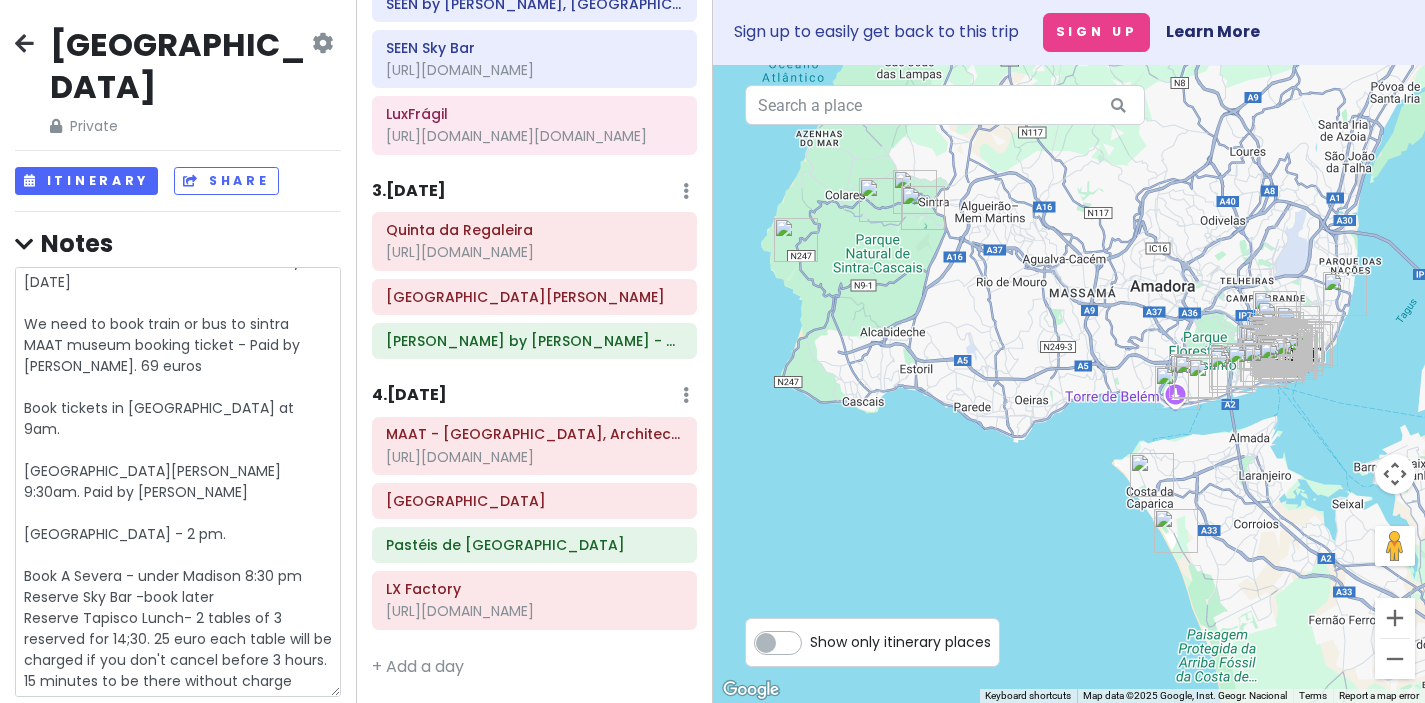 click on "will look into beach clubs for tentatively Saturday
We need to book train or bus to sintra
MAAT museum booking ticket - Paid by Josh. 69 euros
Book tickets in sintra - Park at 9am.
Palace of Pena 9:30am. Paid by Esther
Quinta da Regaliera - 2 pm.
Book A Severa - under Madison 8:30 pm
Reserve Sky Bar -book later
Reserve Tapisco Lunch- 2 tables of 3 reserved for 14;30. 25 euro each table will be charged if you don't cancel before 3 hours. 15 minutes to be there without charge" at bounding box center (178, 482) 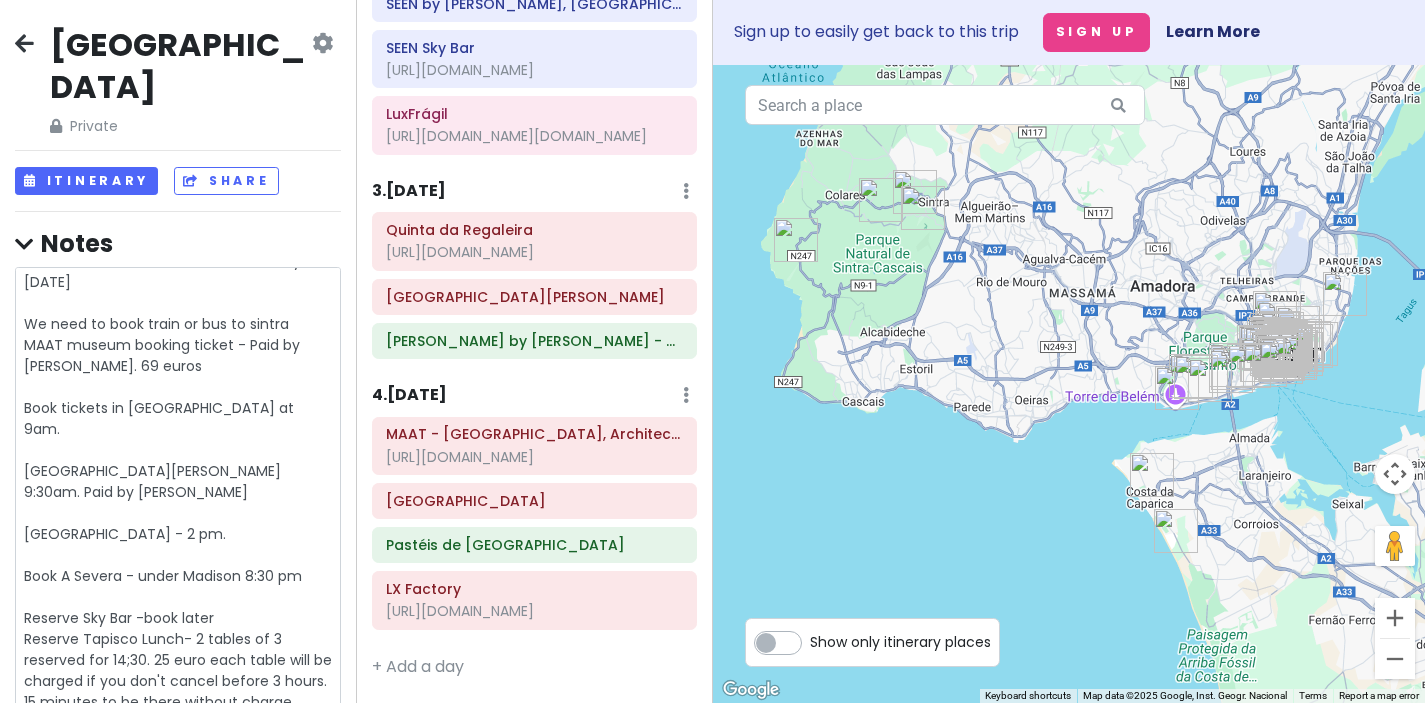 click on "will look into beach clubs for tentatively Saturday
We need to book train or bus to sintra
MAAT museum booking ticket - Paid by Josh. 69 euros
Book tickets in sintra - Park at 9am.
Palace of Pena 9:30am. Paid by Esther
Quinta da Regaliera - 2 pm.
Book A Severa - under Madison 8:30 pm
Reserve Sky Bar -book later
Reserve Tapisco Lunch- 2 tables of 3 reserved for 14;30. 25 euro each table will be charged if you don't cancel before 3 hours. 15 minutes to be there without charge" at bounding box center [178, 492] 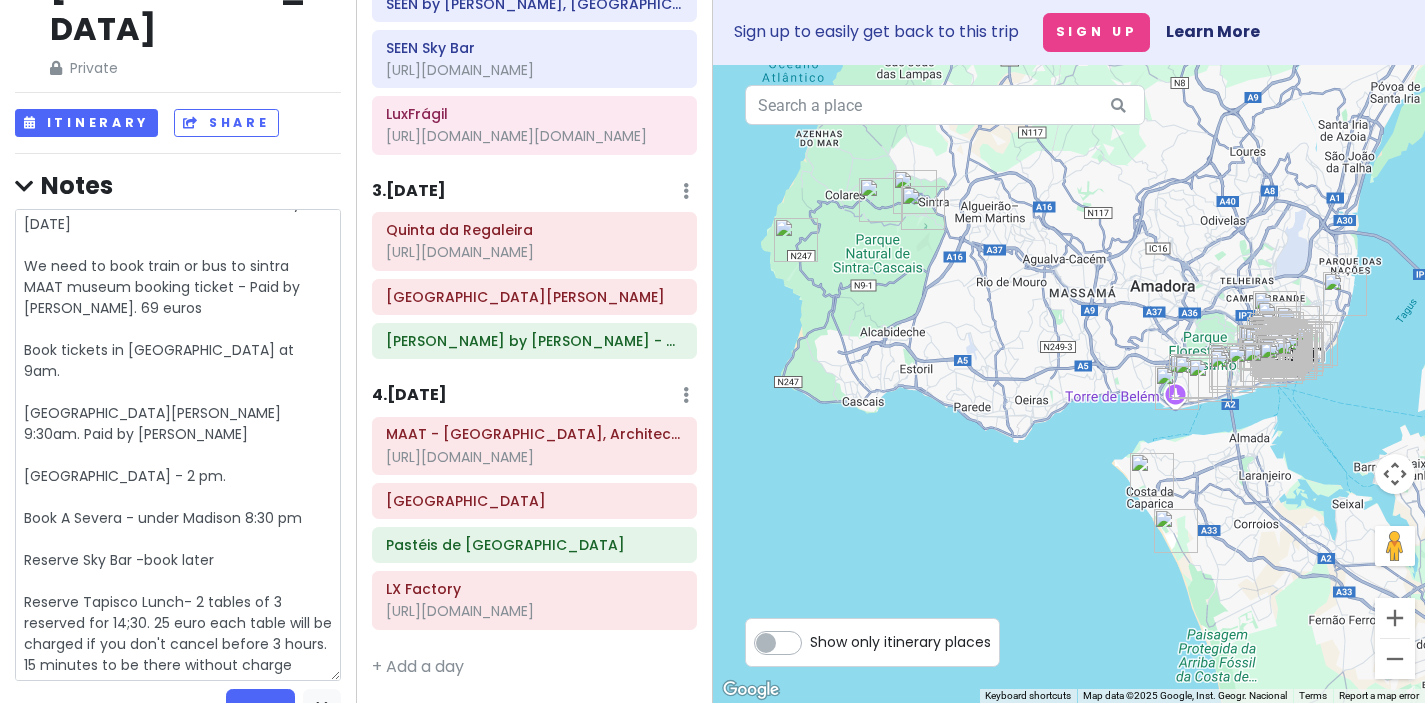 scroll, scrollTop: 93, scrollLeft: 0, axis: vertical 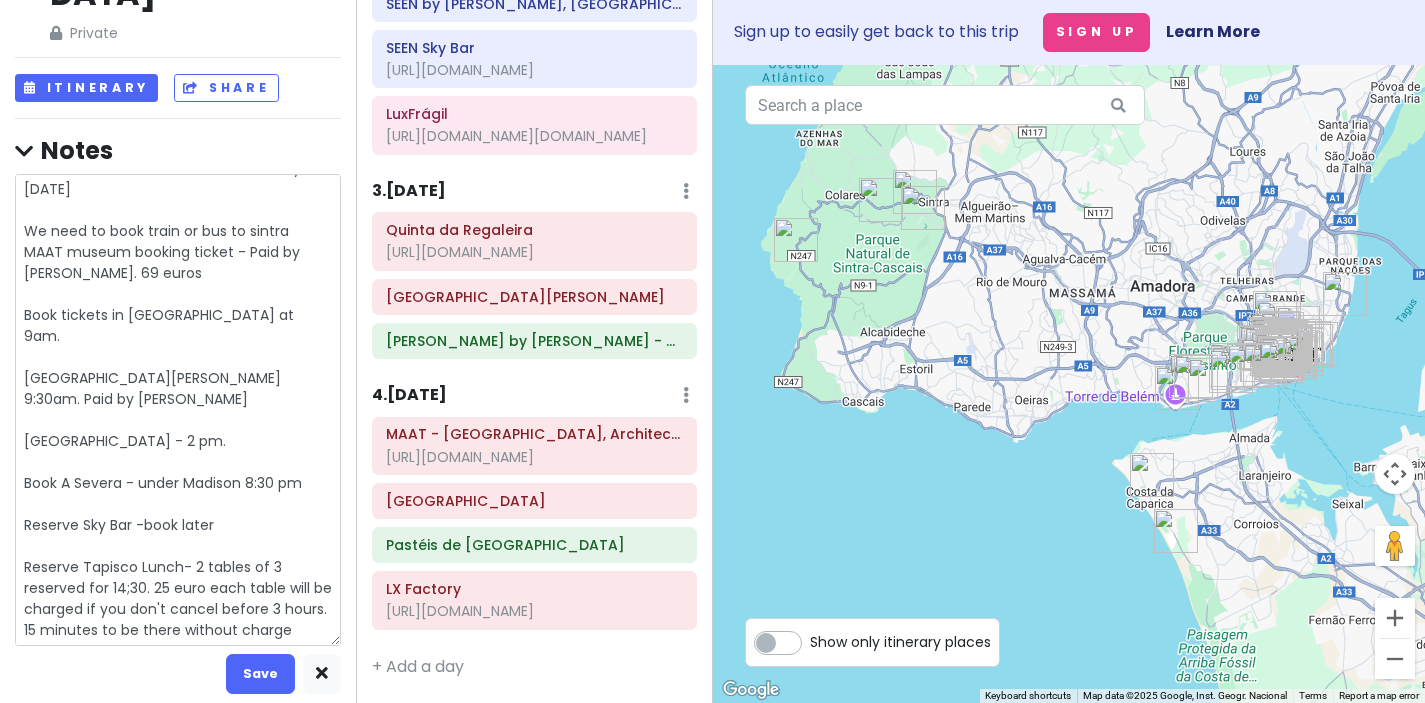 click on "will look into beach clubs for tentatively Saturday
We need to book train or bus to sintra
MAAT museum booking ticket - Paid by Josh. 69 euros
Book tickets in sintra - Park at 9am.
Palace of Pena 9:30am. Paid by Esther
Quinta da Regaliera - 2 pm.
Book A Severa - under Madison 8:30 pm
Reserve Sky Bar -book later
Reserve Tapisco Lunch- 2 tables of 3 reserved for 14;30. 25 euro each table will be charged if you don't cancel before 3 hours. 15 minutes to be there without charge" at bounding box center [178, 410] 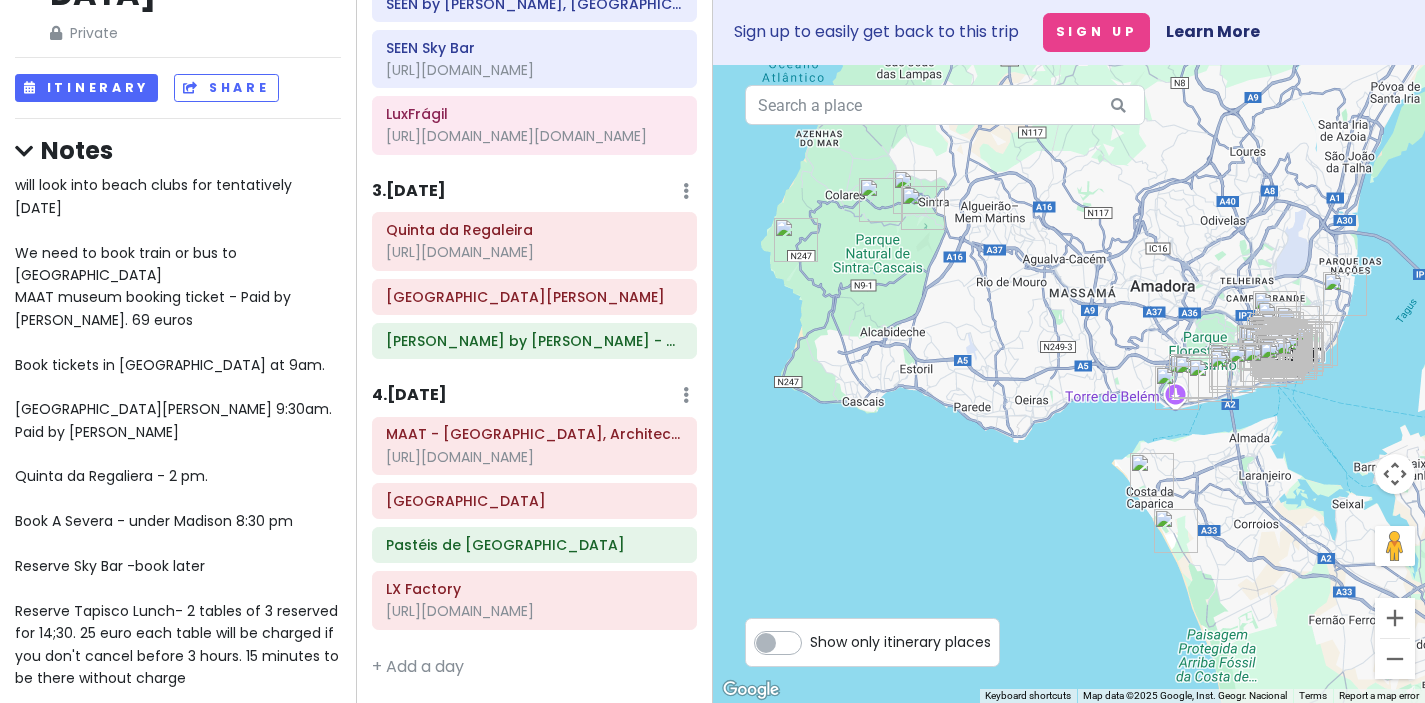 scroll, scrollTop: 0, scrollLeft: 0, axis: both 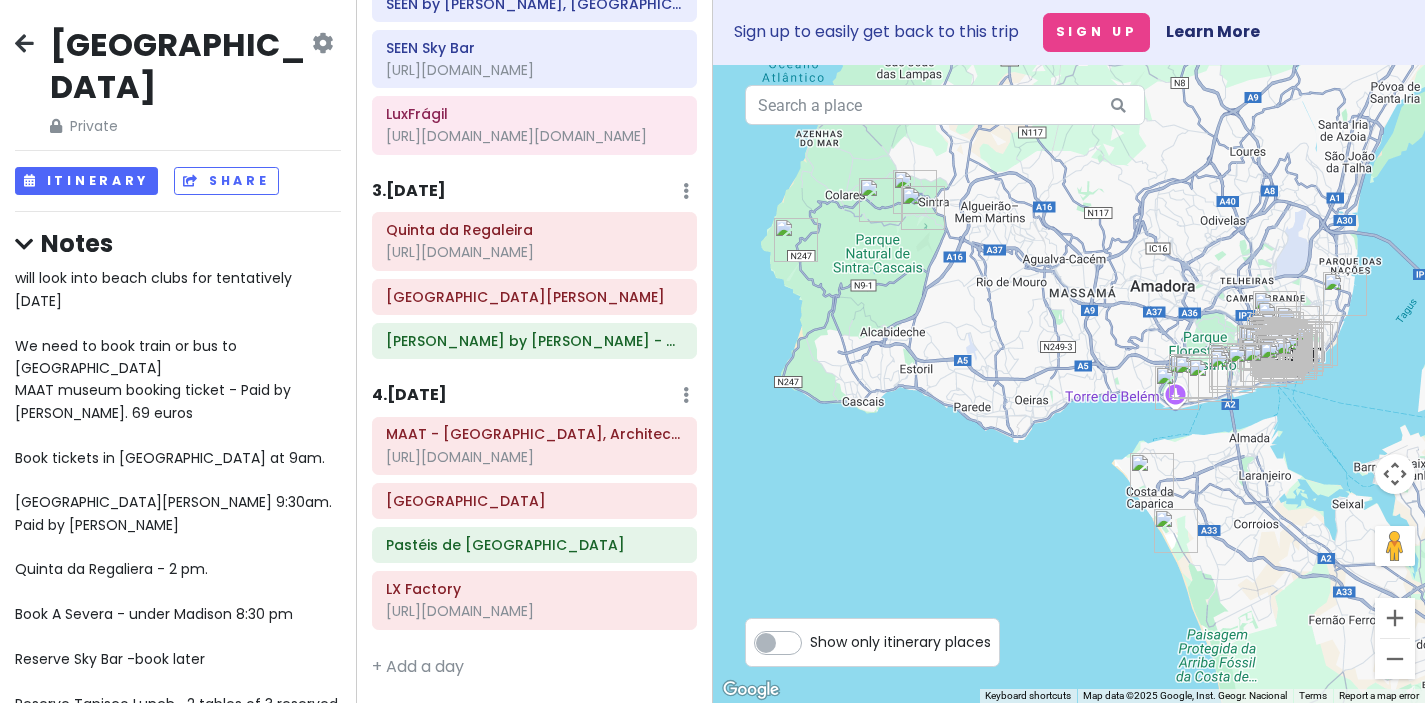 click on "will look into beach clubs for tentatively Saturday
We need to book train or bus to sintra
MAAT museum booking ticket - Paid by Josh. 69 euros
Book tickets in sintra - Park at 9am.
Palace of Pena 9:30am. Paid by Esther
Quinta da Regaliera - 2 pm.
Book A Severa - under Madison 8:30 pm
Reserve Sky Bar -book later
Reserve Tapisco Lunch- 2 tables of 3 reserved for 14;30. 25 euro each table will be charged if you don't cancel before 3 hours. 15 minutes to be there without charge" at bounding box center (178, 524) 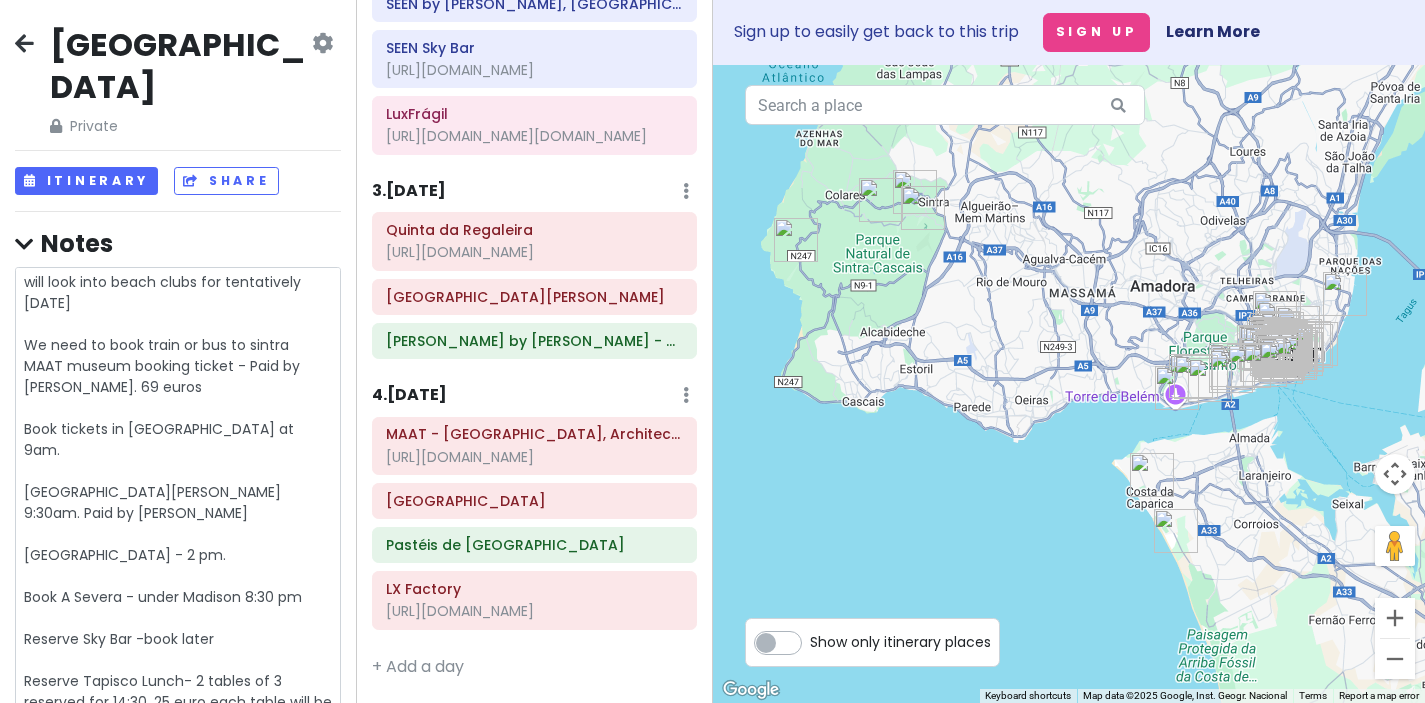 scroll, scrollTop: 21, scrollLeft: 0, axis: vertical 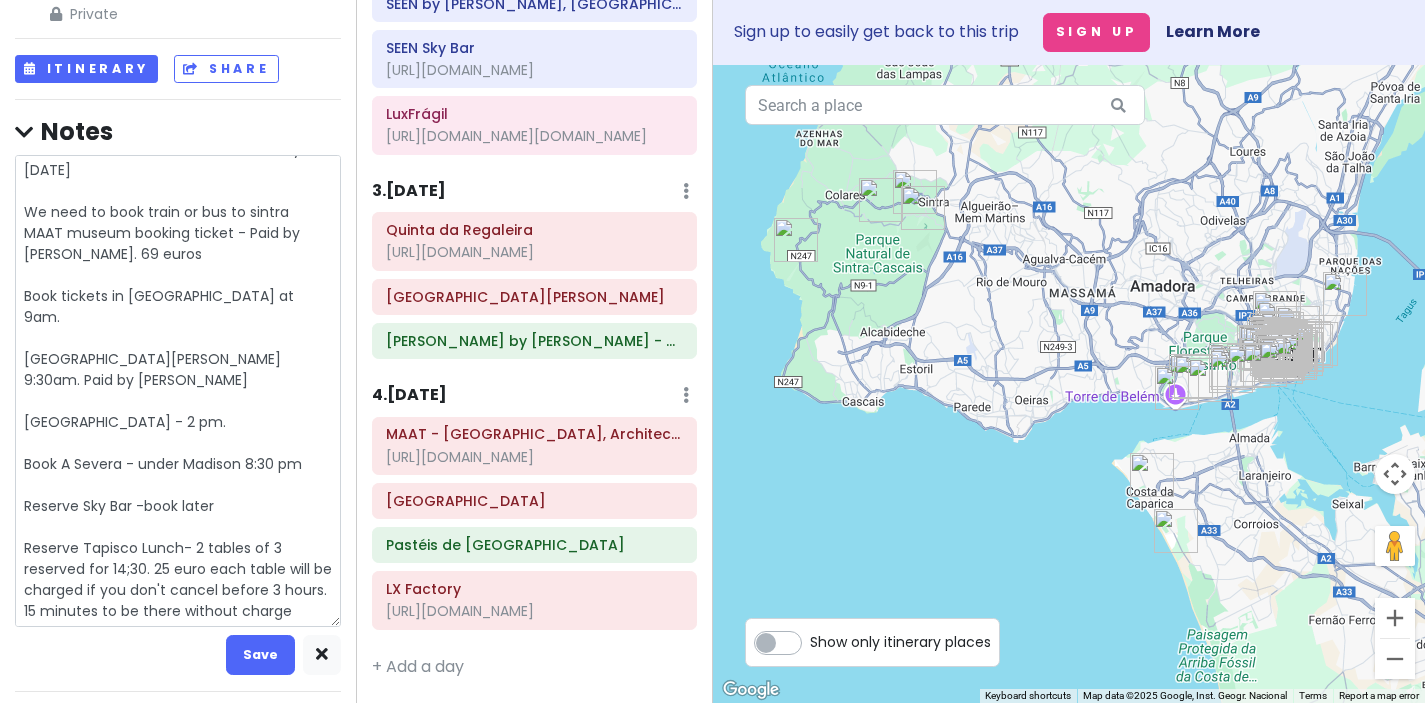 click on "will look into beach clubs for tentatively Saturday
We need to book train or bus to sintra
MAAT museum booking ticket - Paid by Josh. 69 euros
Book tickets in sintra - Park at 9am.
Palace of Pena 9:30am. Paid by Esther
Quinta da Regaliera - 2 pm.
Book A Severa - under Madison 8:30 pm
Reserve Sky Bar -book later
Reserve Tapisco Lunch- 2 tables of 3 reserved for 14;30. 25 euro each table will be charged if you don't cancel before 3 hours. 15 minutes to be there without charge" at bounding box center [178, 391] 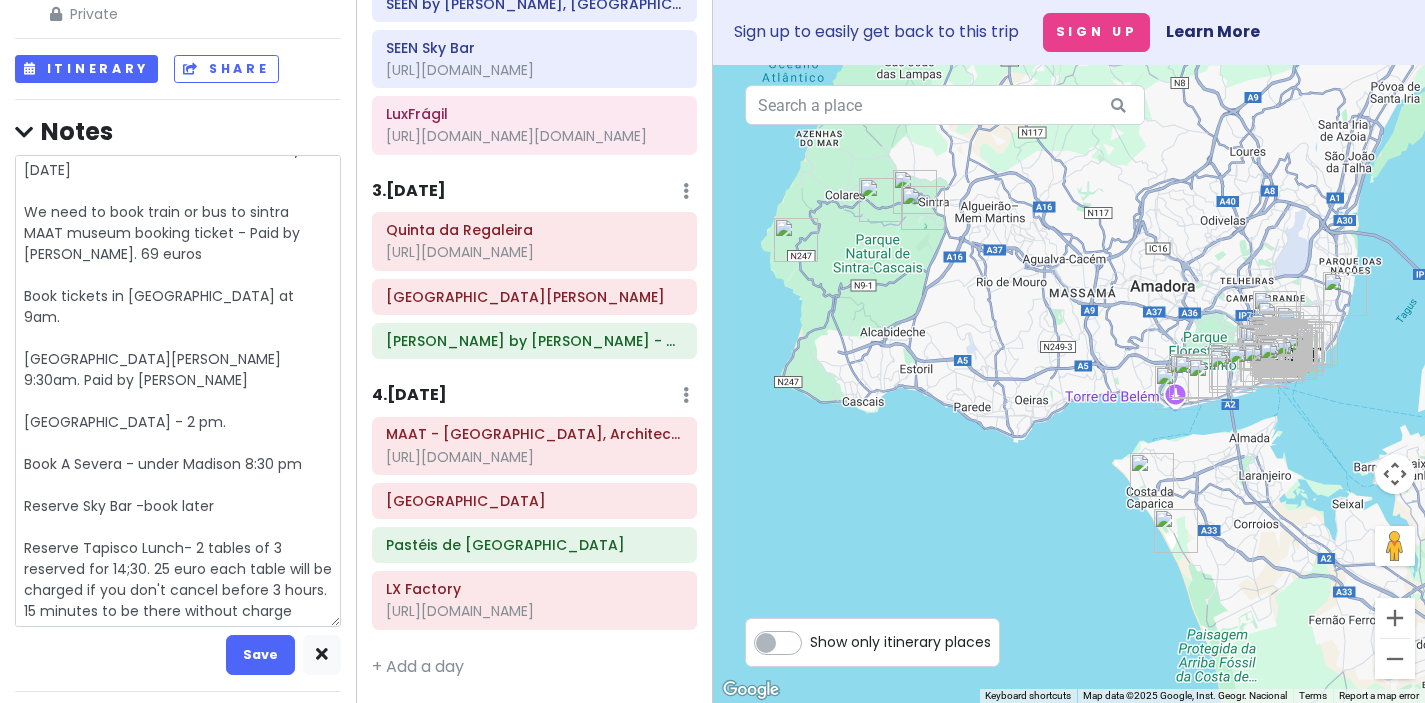click on "will look into beach clubs for tentatively Saturday
We need to book train or bus to sintra
MAAT museum booking ticket - Paid by Josh. 69 euros
Book tickets in sintra - Park at 9am.
Palace of Pena 9:30am. Paid by Esther
Quinta da Regaliera - 2 pm.
Book A Severa - under Madison 8:30 pm
Reserve Sky Bar -book later
Reserve Tapisco Lunch- 2 tables of 3 reserved for 14;30. 25 euro each table will be charged if you don't cancel before 3 hours. 15 minutes to be there without charge" at bounding box center [178, 391] 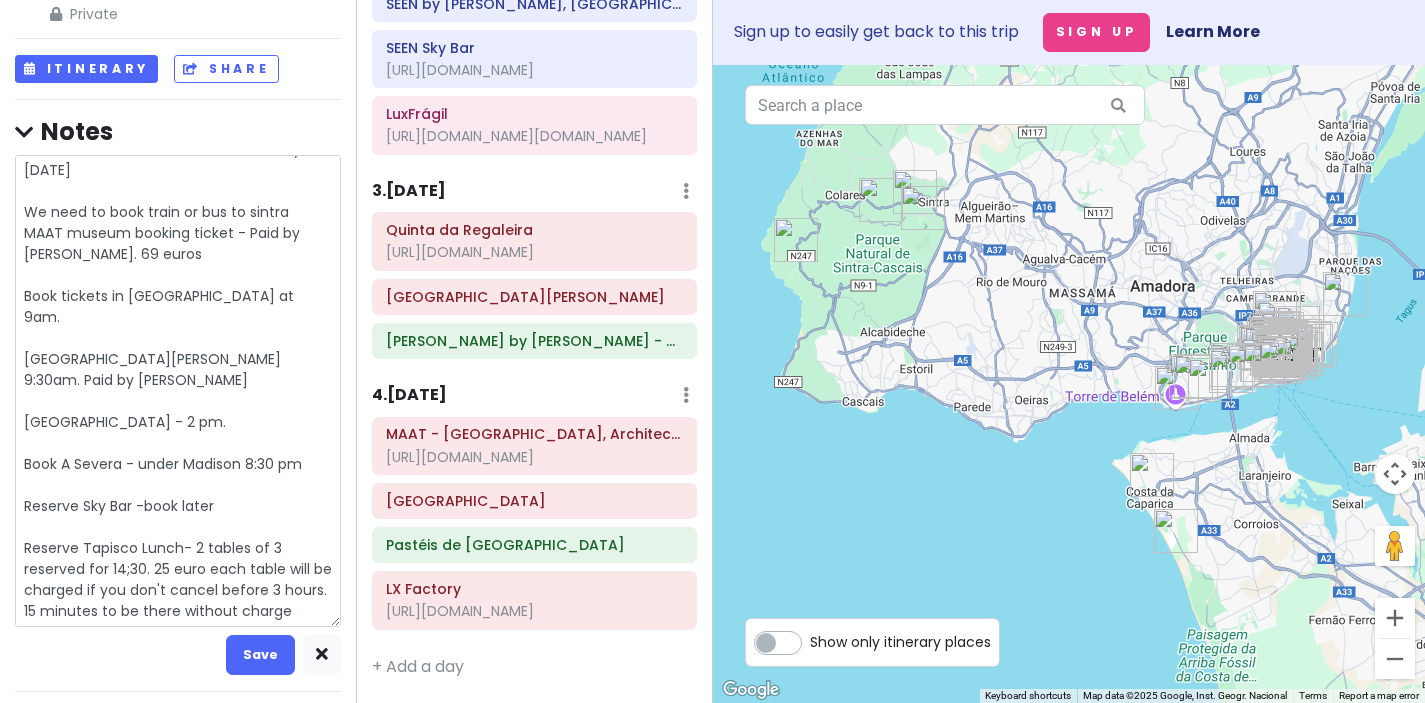 type on "x" 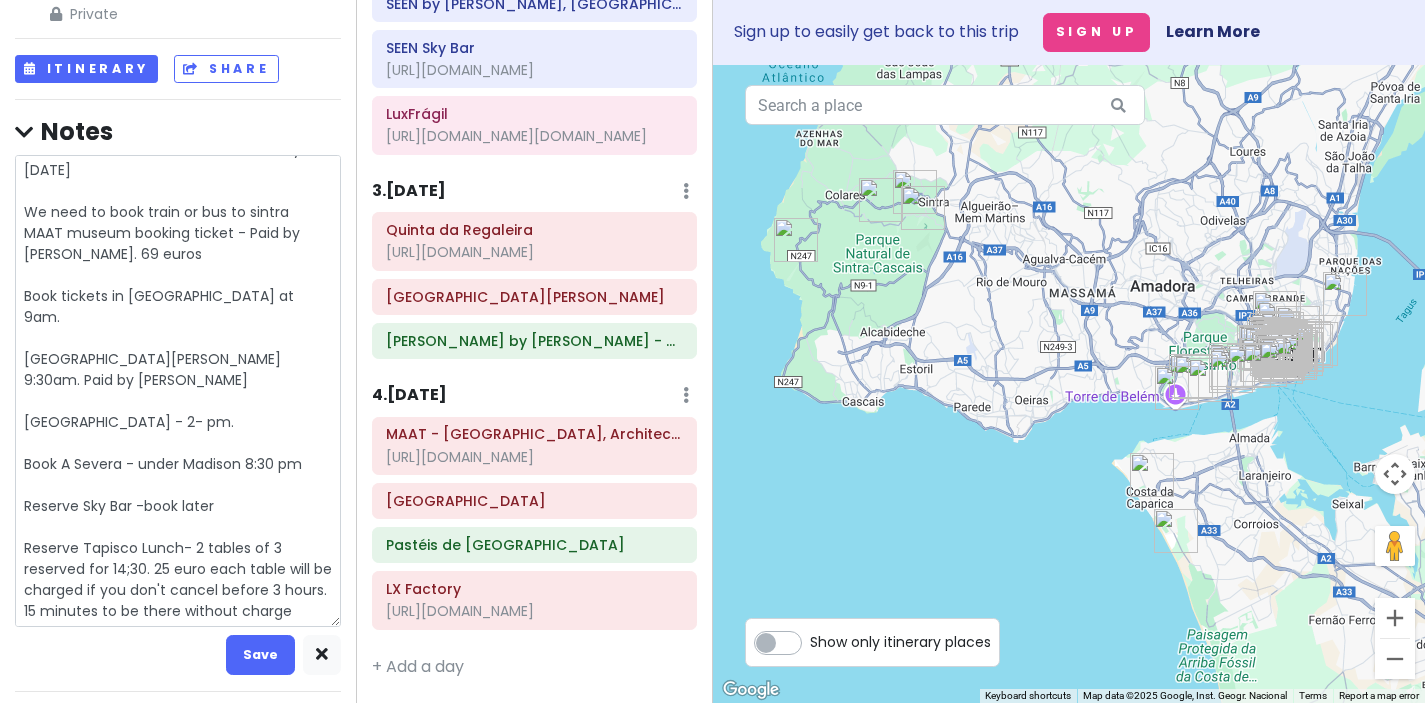 type on "x" 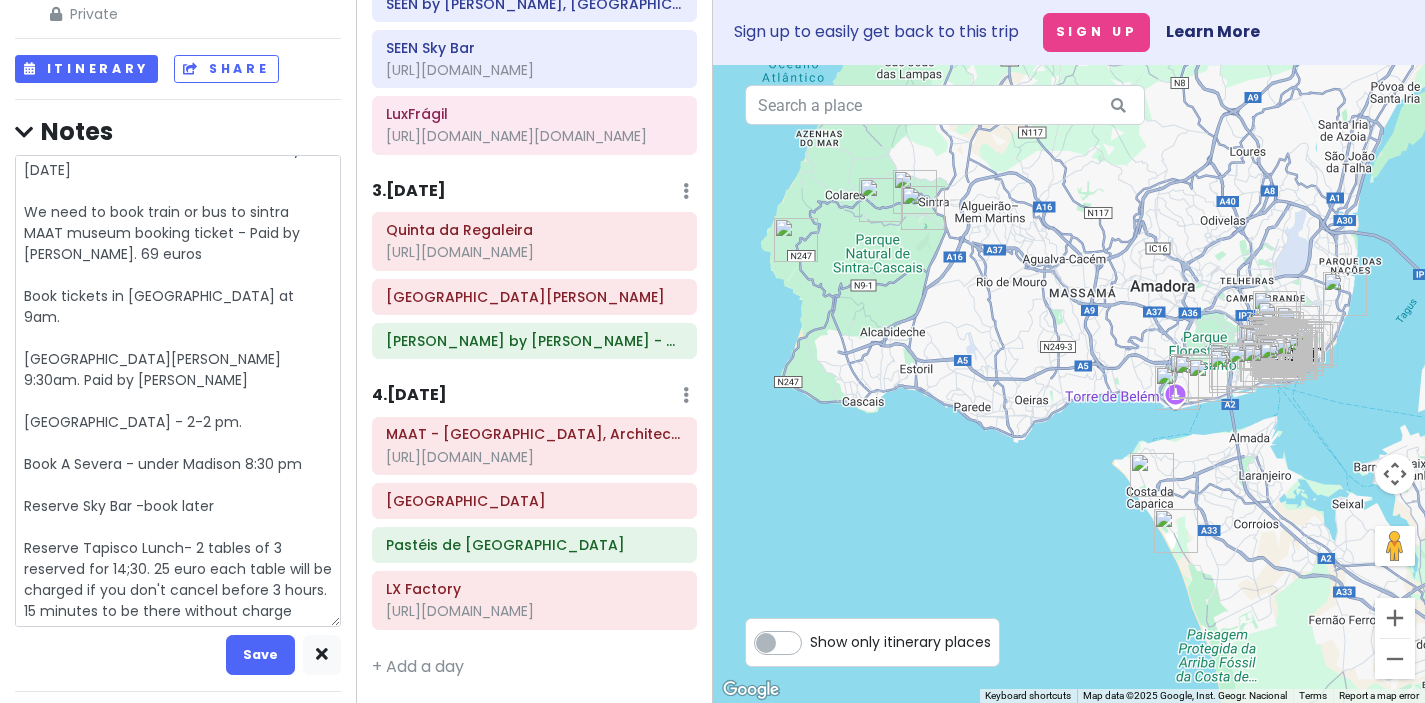type on "x" 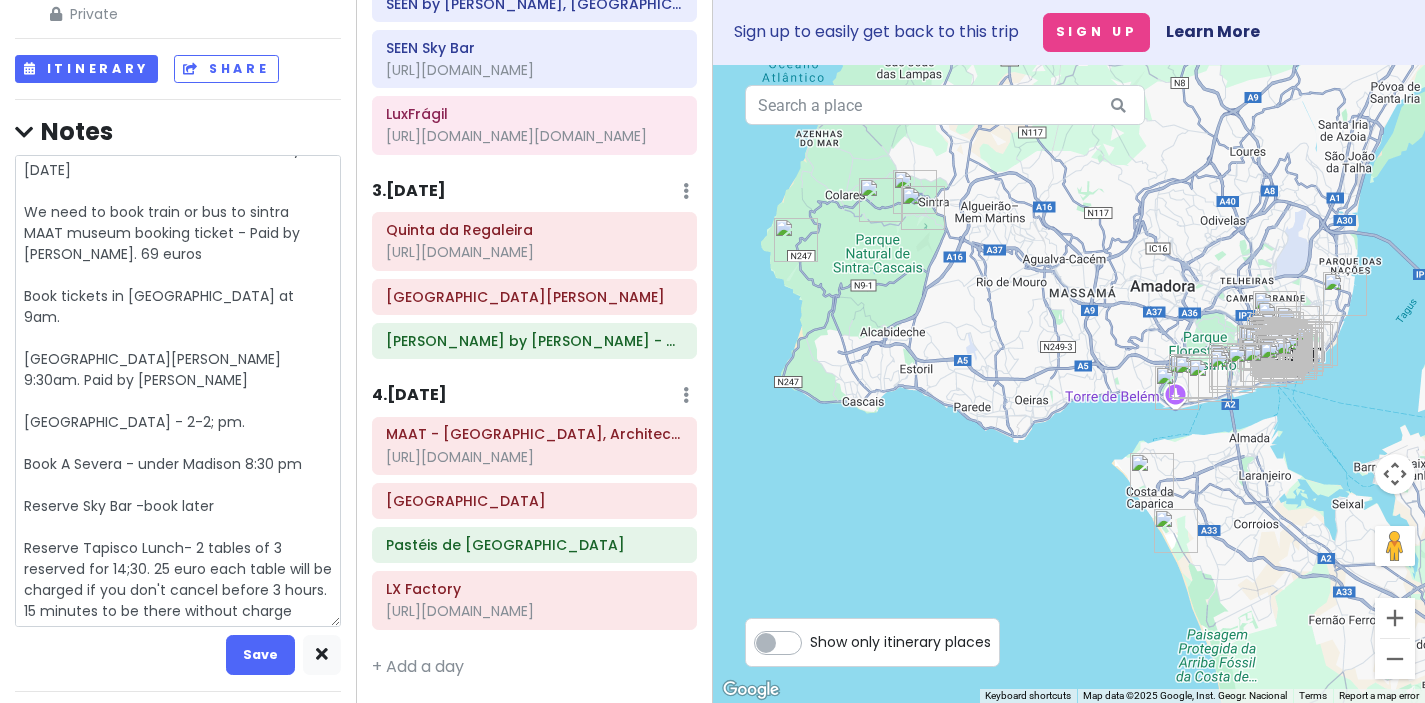 type on "x" 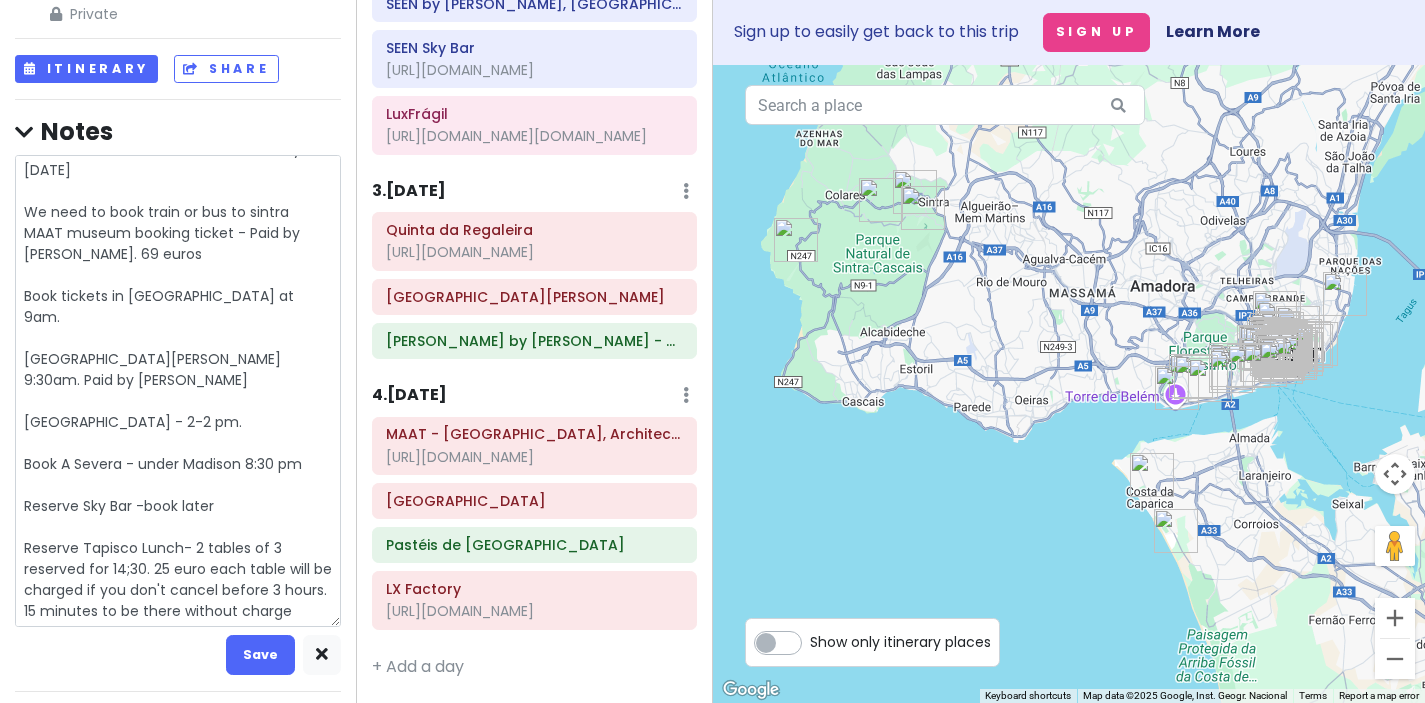 type on "x" 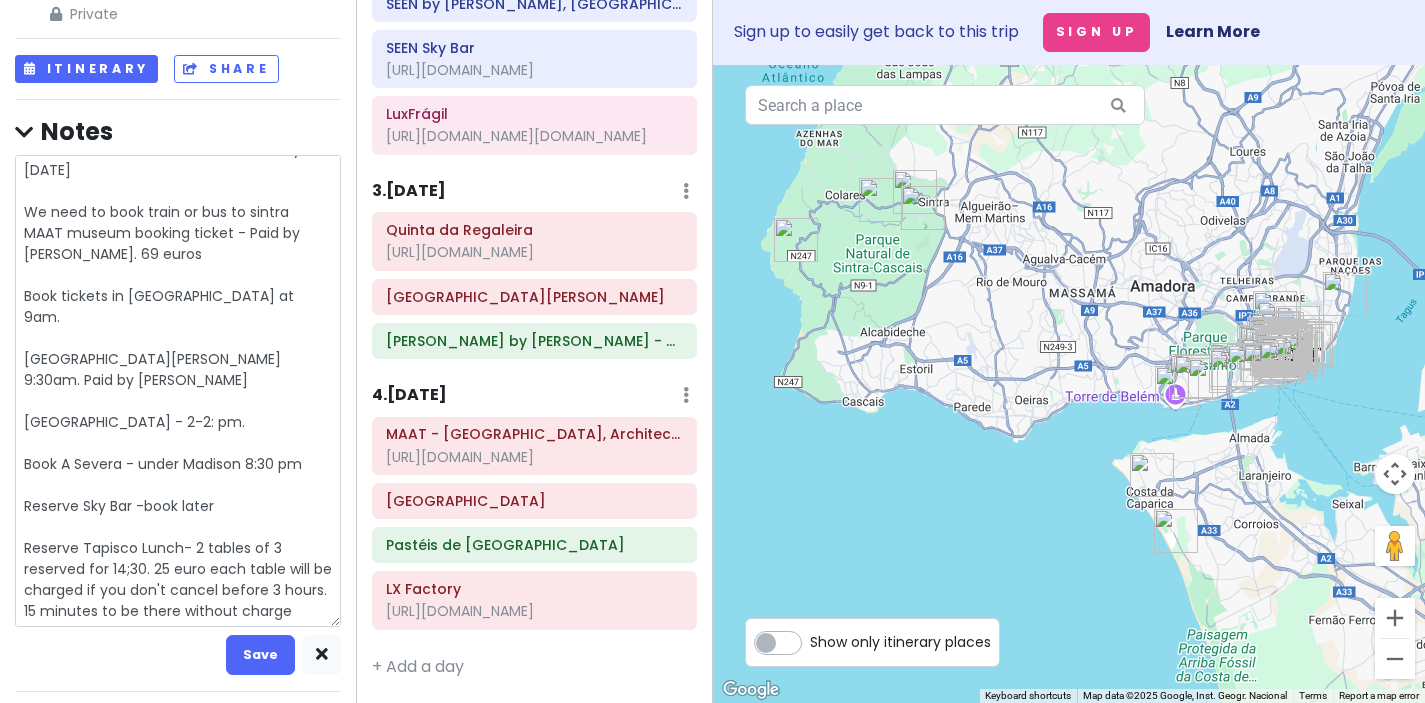 type on "x" 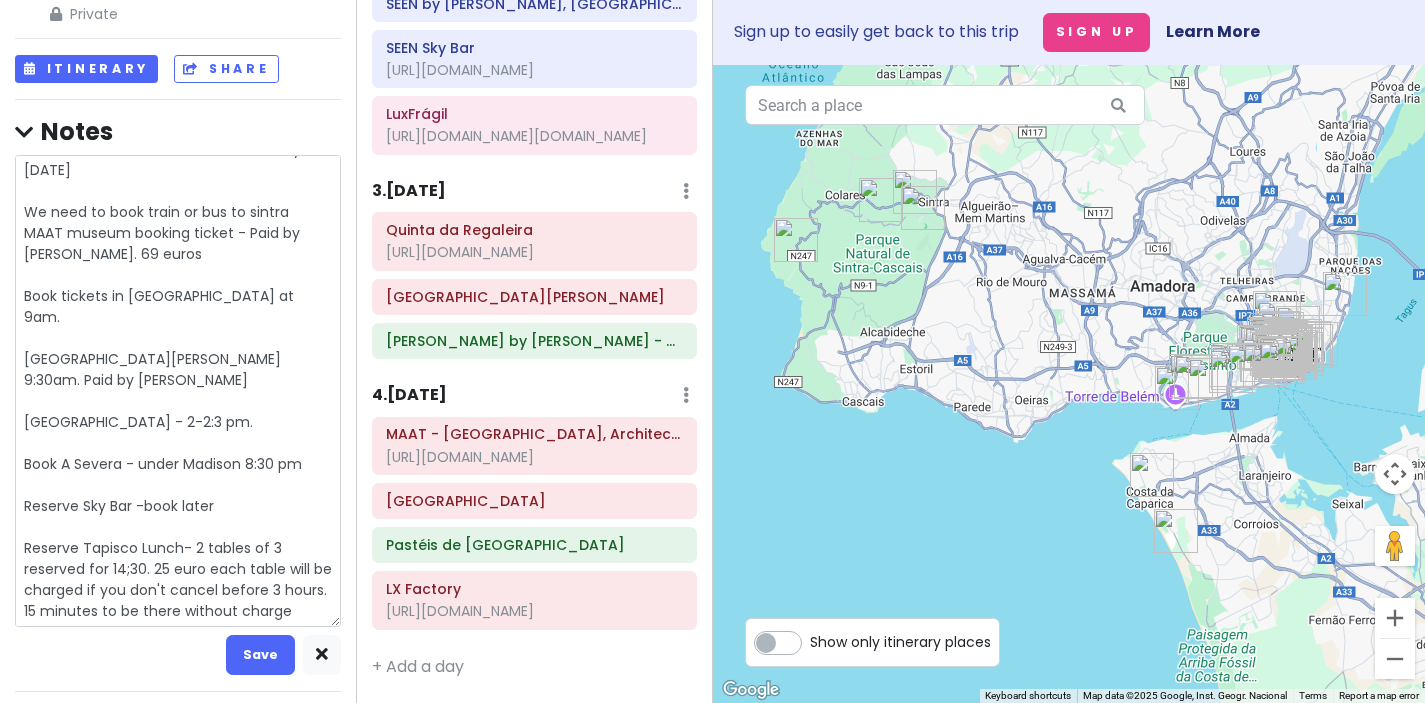 type on "x" 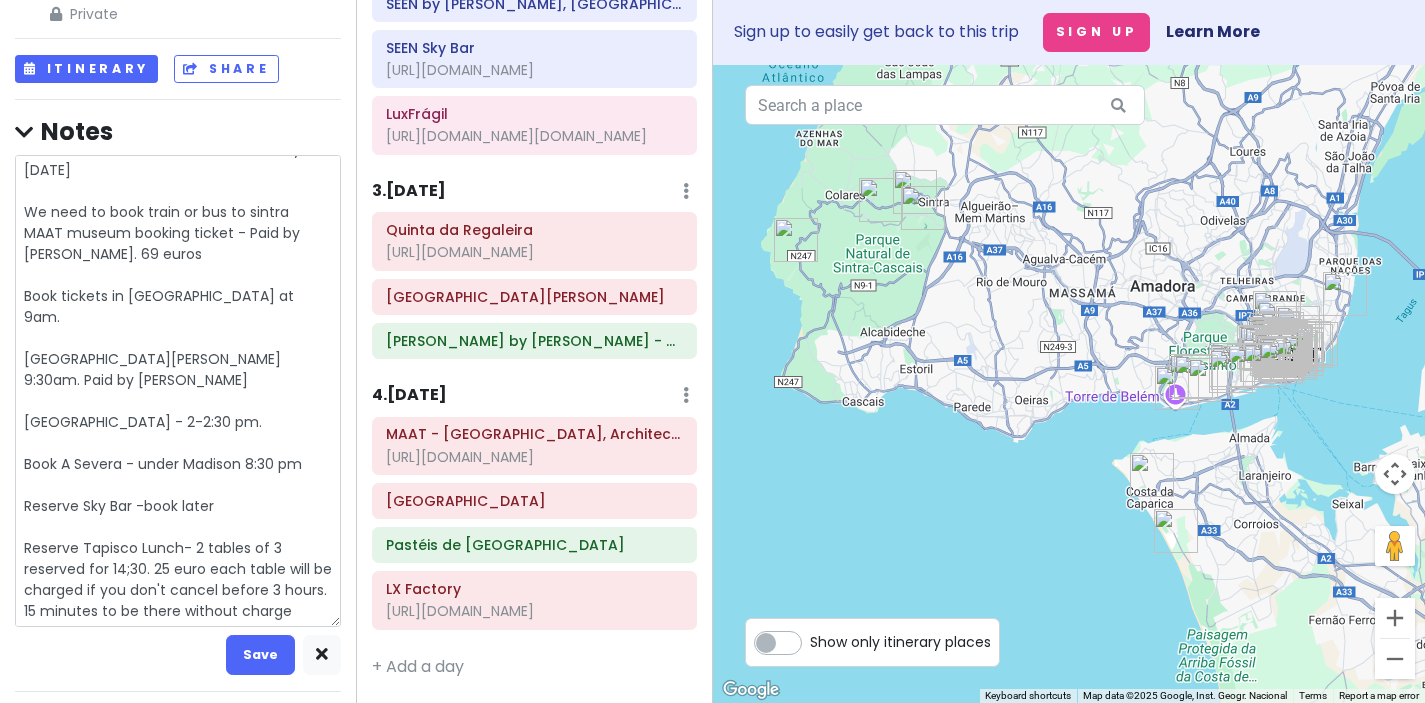 click on "will look into beach clubs for tentatively Saturday
We need to book train or bus to sintra
MAAT museum booking ticket - Paid by Josh. 69 euros
Book tickets in sintra - Park at 9am.
Palace of Pena 9:30am. Paid by Esther
Quinta da Regaliera - 2-2:30 pm.
Book A Severa - under Madison 8:30 pm
Reserve Sky Bar -book later
Reserve Tapisco Lunch- 2 tables of 3 reserved for 14;30. 25 euro each table will be charged if you don't cancel before 3 hours. 15 minutes to be there without charge" at bounding box center (178, 391) 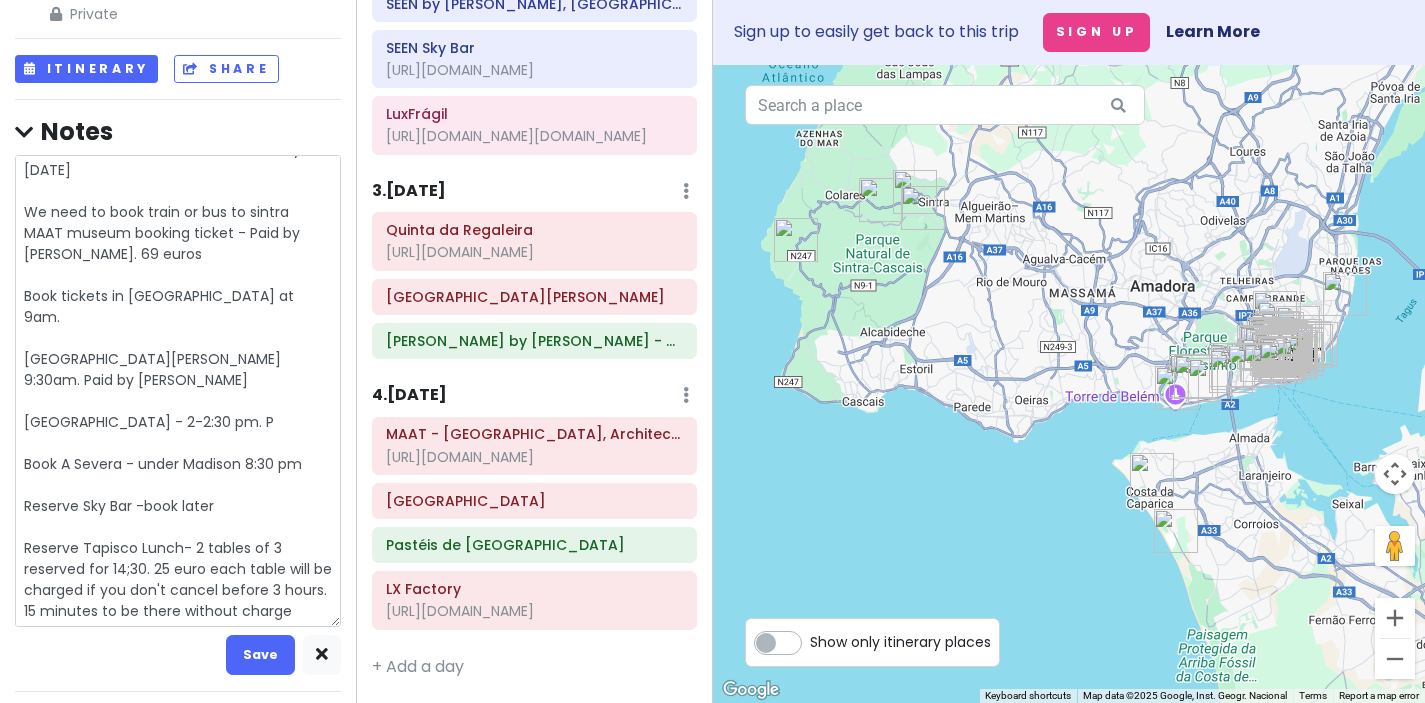 type on "x" 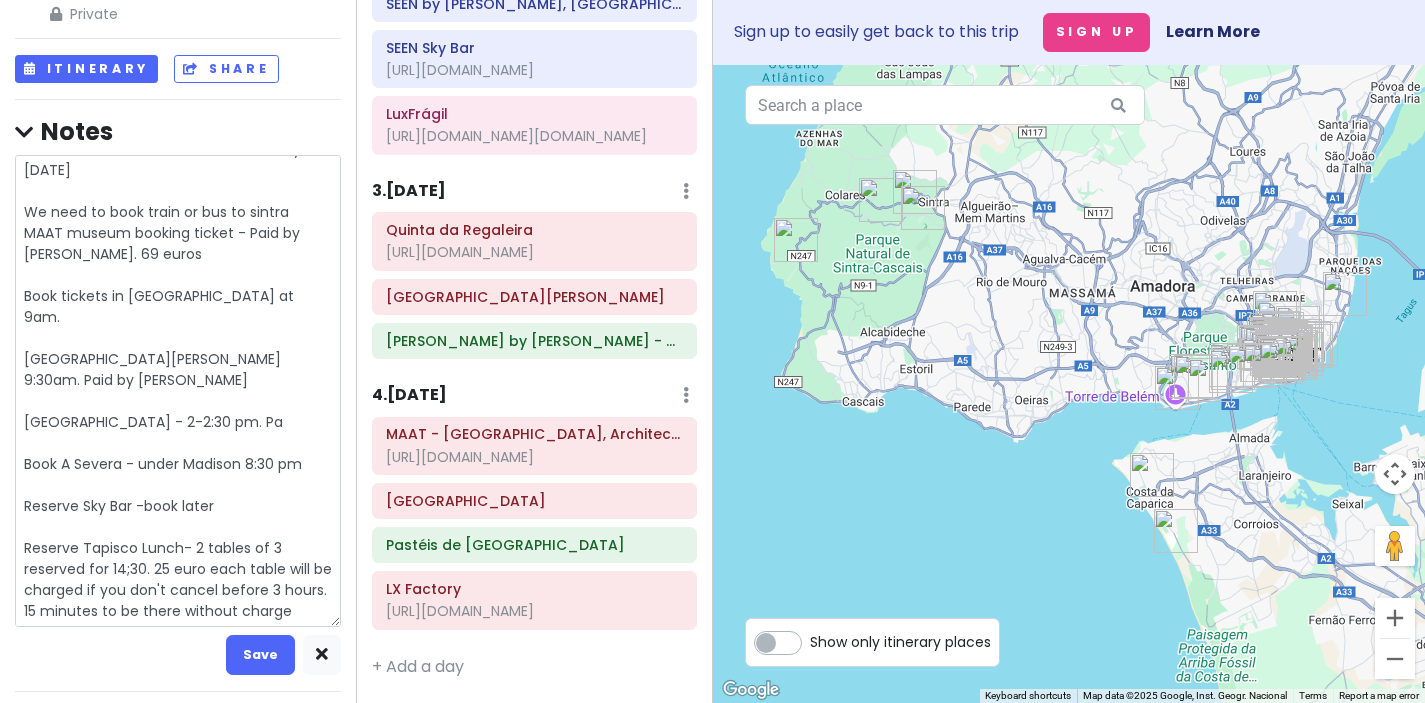 type on "x" 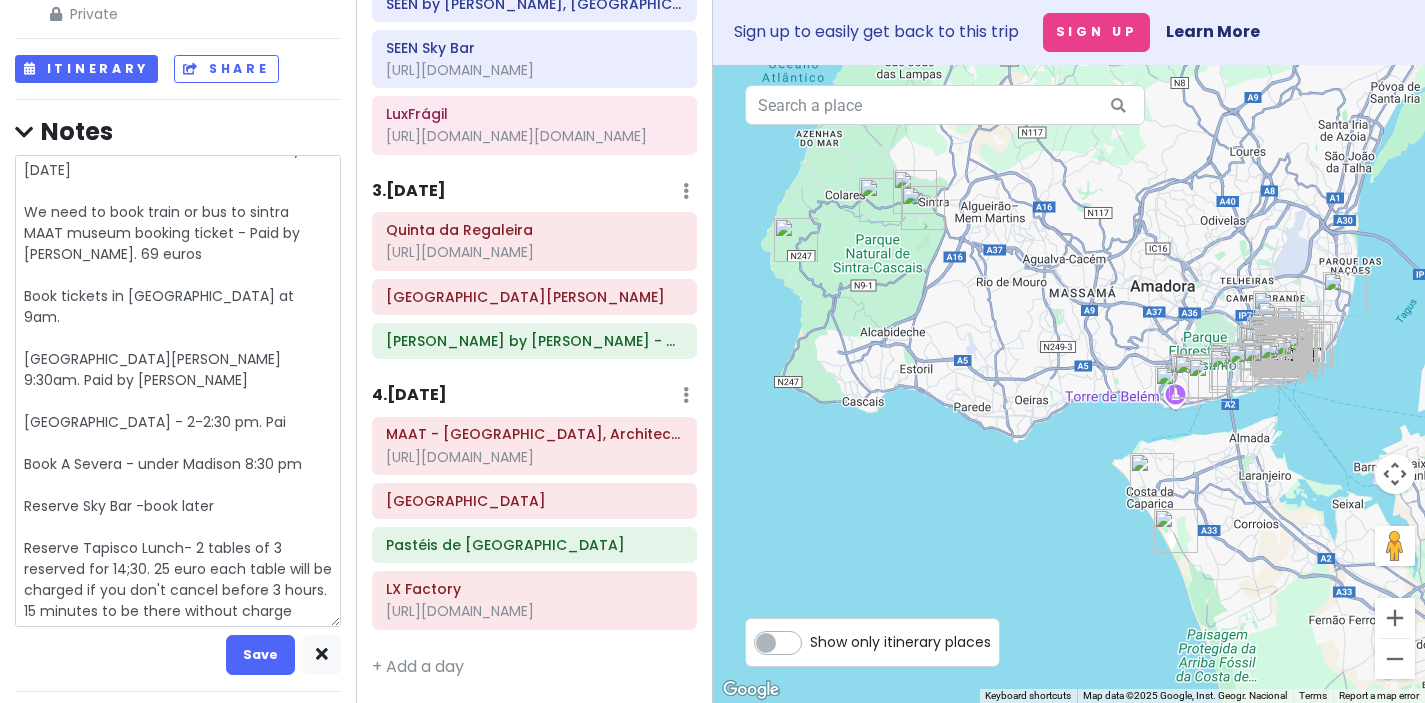 type on "x" 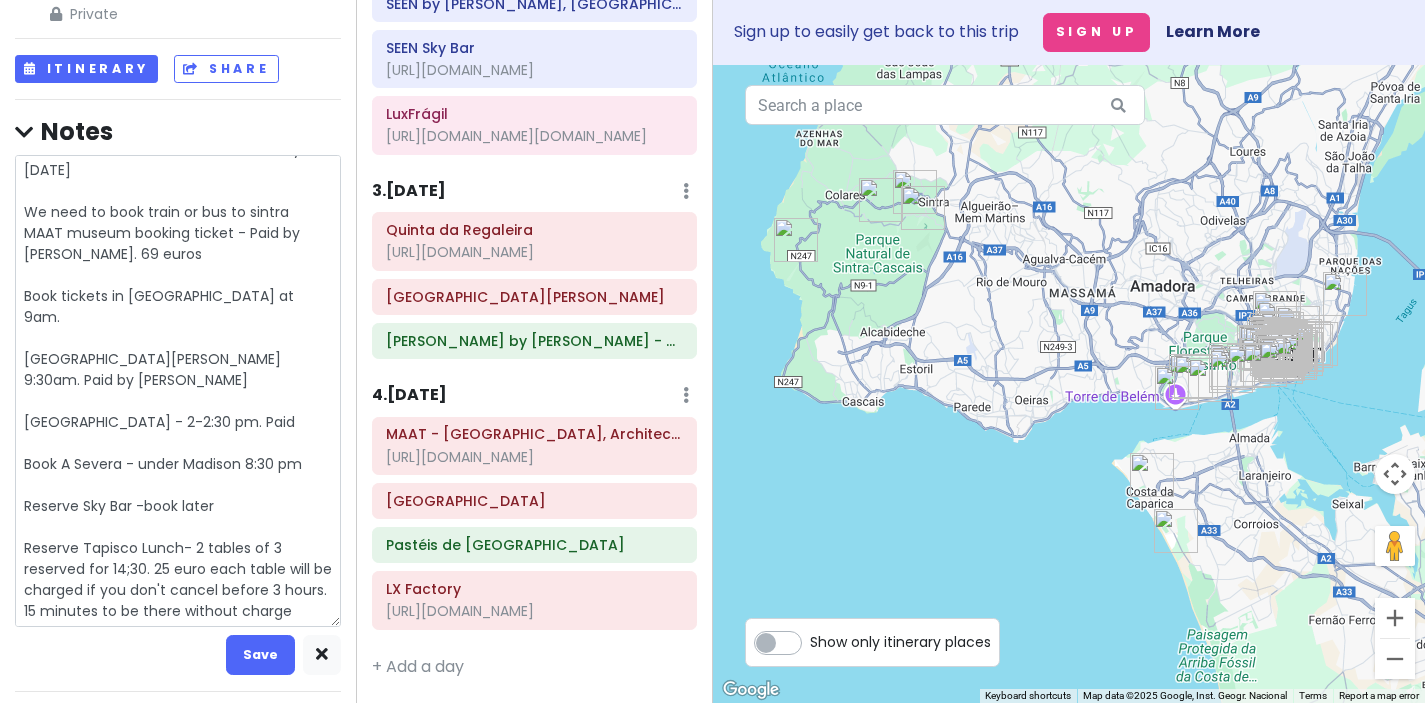 type on "x" 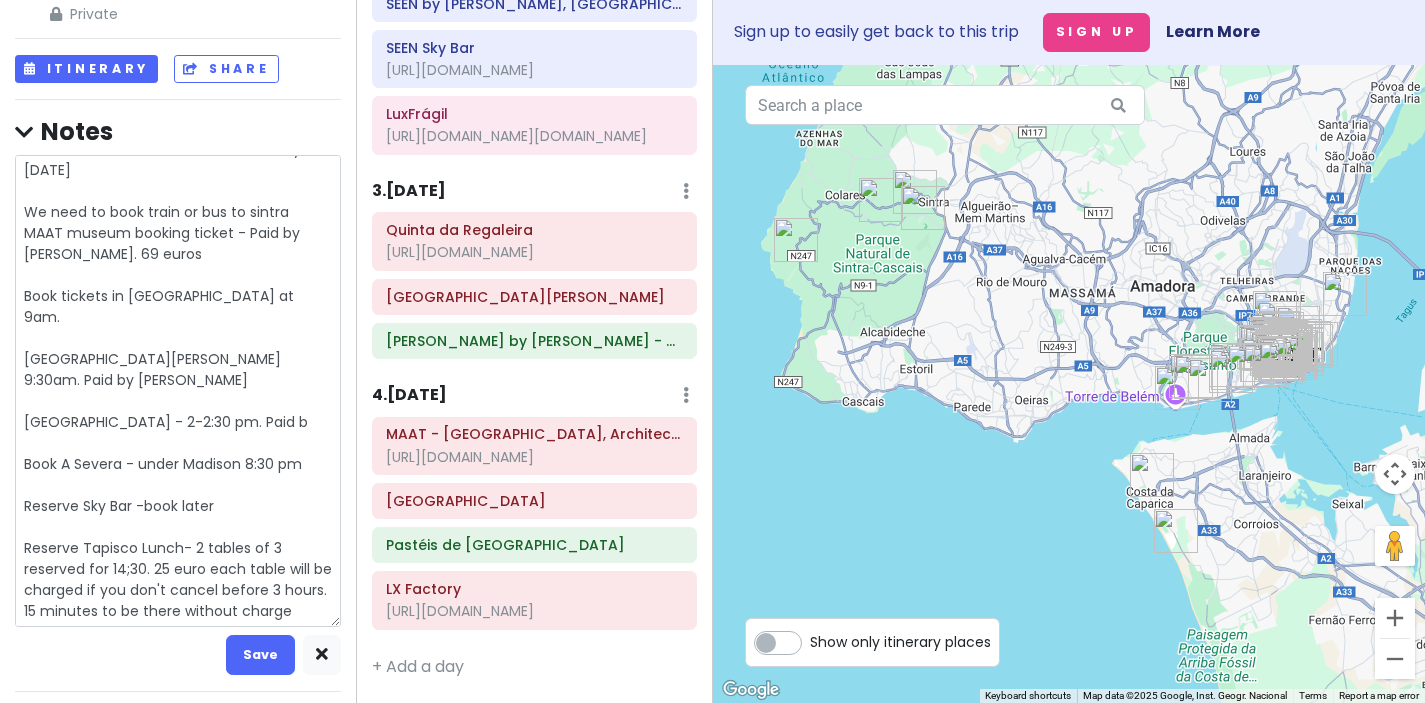 type 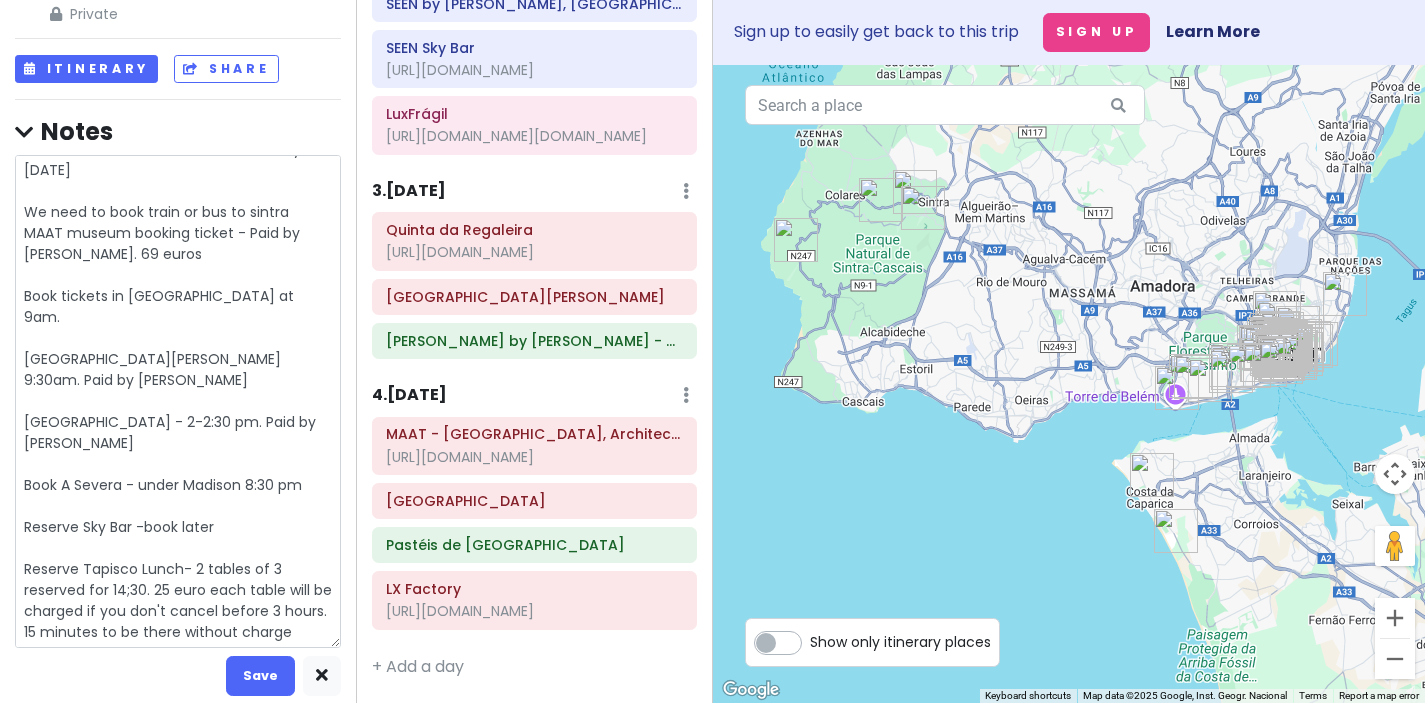 click on "will look into beach clubs for tentatively Saturday
We need to book train or bus to sintra
MAAT museum booking ticket - Paid by Josh. 69 euros
Book tickets in sintra - Park at 9am.
Palace of Pena 9:30am. Paid by Esther
Quinta da Regaliera - 2-2:30 pm. Paid by Esther
Book A Severa - under Madison 8:30 pm
Reserve Sky Bar -book later
Reserve Tapisco Lunch- 2 tables of 3 reserved for 14;30. 25 euro each table will be charged if you don't cancel before 3 hours. 15 minutes to be there without charge" at bounding box center [178, 401] 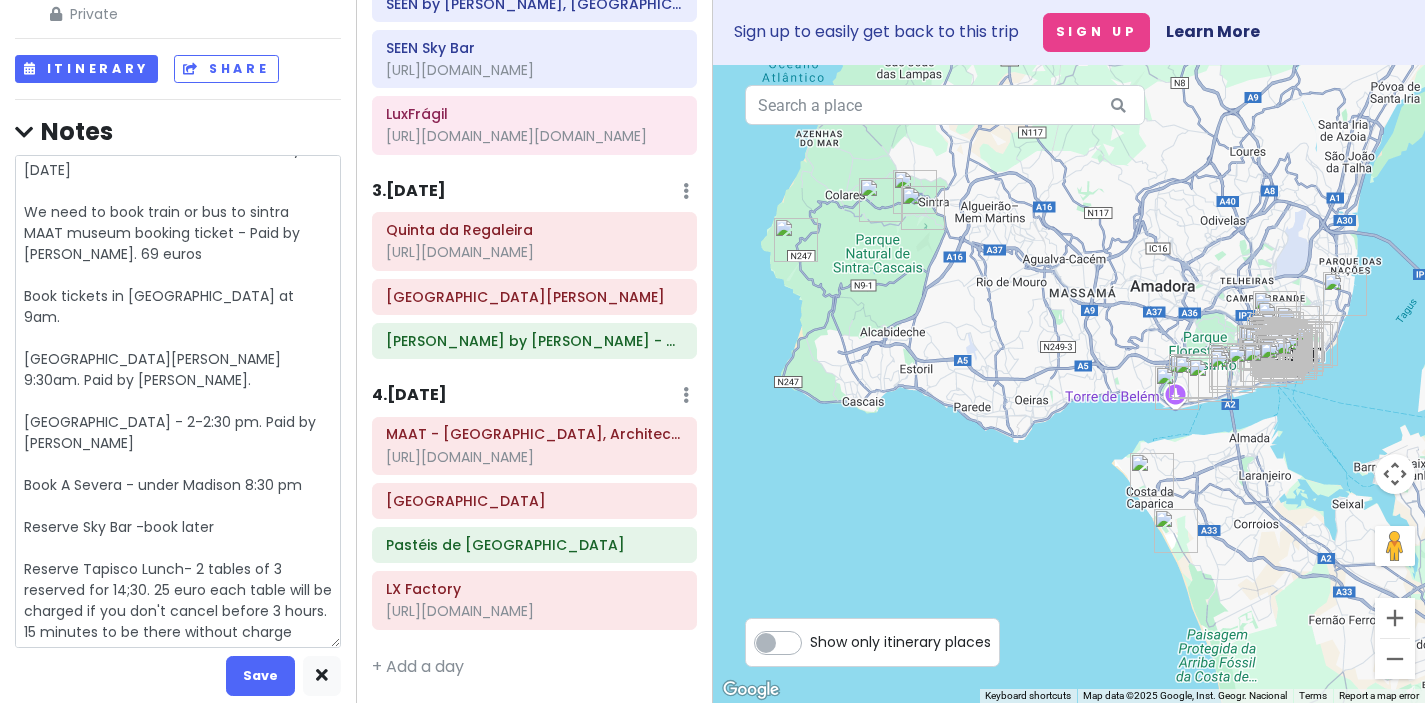 click on "will look into beach clubs for tentatively Saturday
We need to book train or bus to sintra
MAAT museum booking ticket - Paid by Josh. 69 euros
Book tickets in sintra - Park at 9am.
Palace of Pena 9:30am. Paid by Esther.
Quinta da Regaliera - 2-2:30 pm. Paid by Esther
Book A Severa - under Madison 8:30 pm
Reserve Sky Bar -book later
Reserve Tapisco Lunch- 2 tables of 3 reserved for 14;30. 25 euro each table will be charged if you don't cancel before 3 hours. 15 minutes to be there without charge" at bounding box center [178, 401] 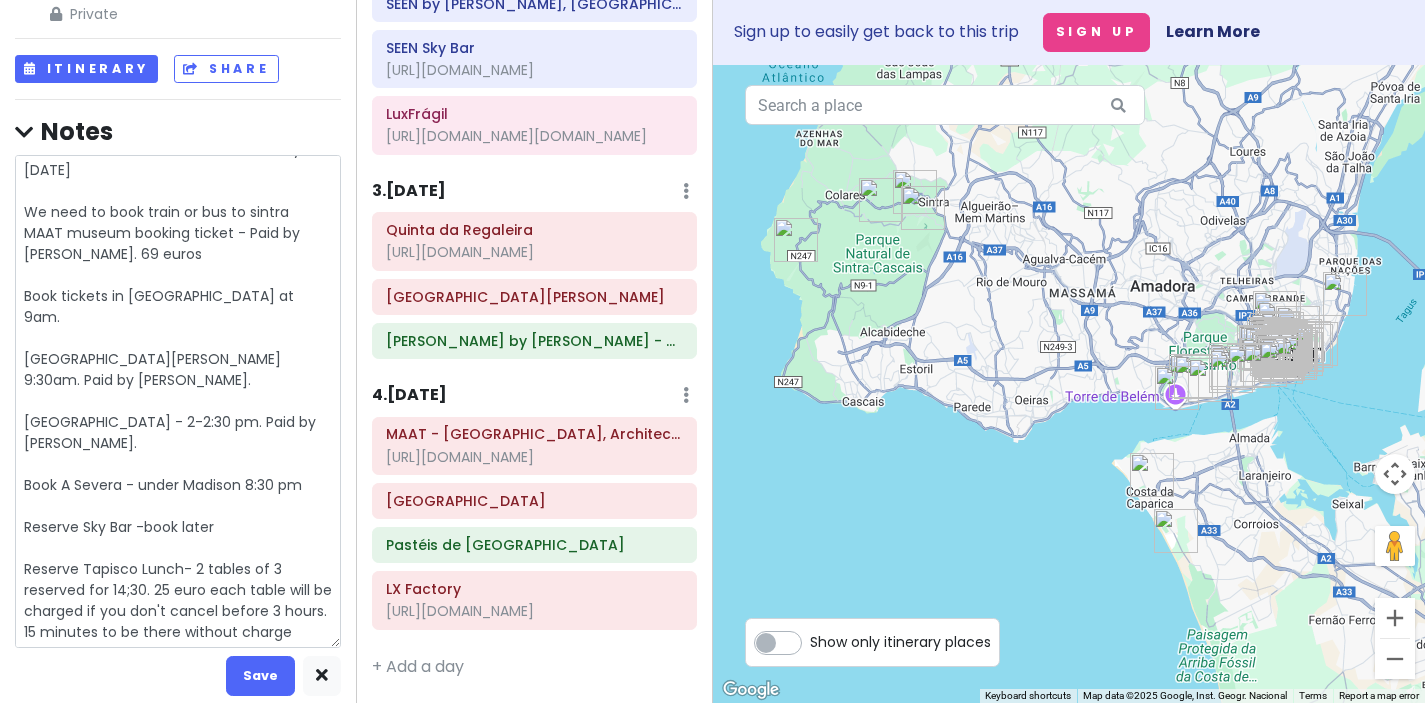 click on "will look into beach clubs for tentatively Saturday
We need to book train or bus to sintra
MAAT museum booking ticket - Paid by Josh. 69 euros
Book tickets in sintra - Park at 9am.
Palace of Pena 9:30am. Paid by Esther.
Quinta da Regaliera - 2-2:30 pm. Paid by Esther.
Book A Severa - under Madison 8:30 pm
Reserve Sky Bar -book later
Reserve Tapisco Lunch- 2 tables of 3 reserved for 14;30. 25 euro each table will be charged if you don't cancel before 3 hours. 15 minutes to be there without charge" at bounding box center [178, 401] 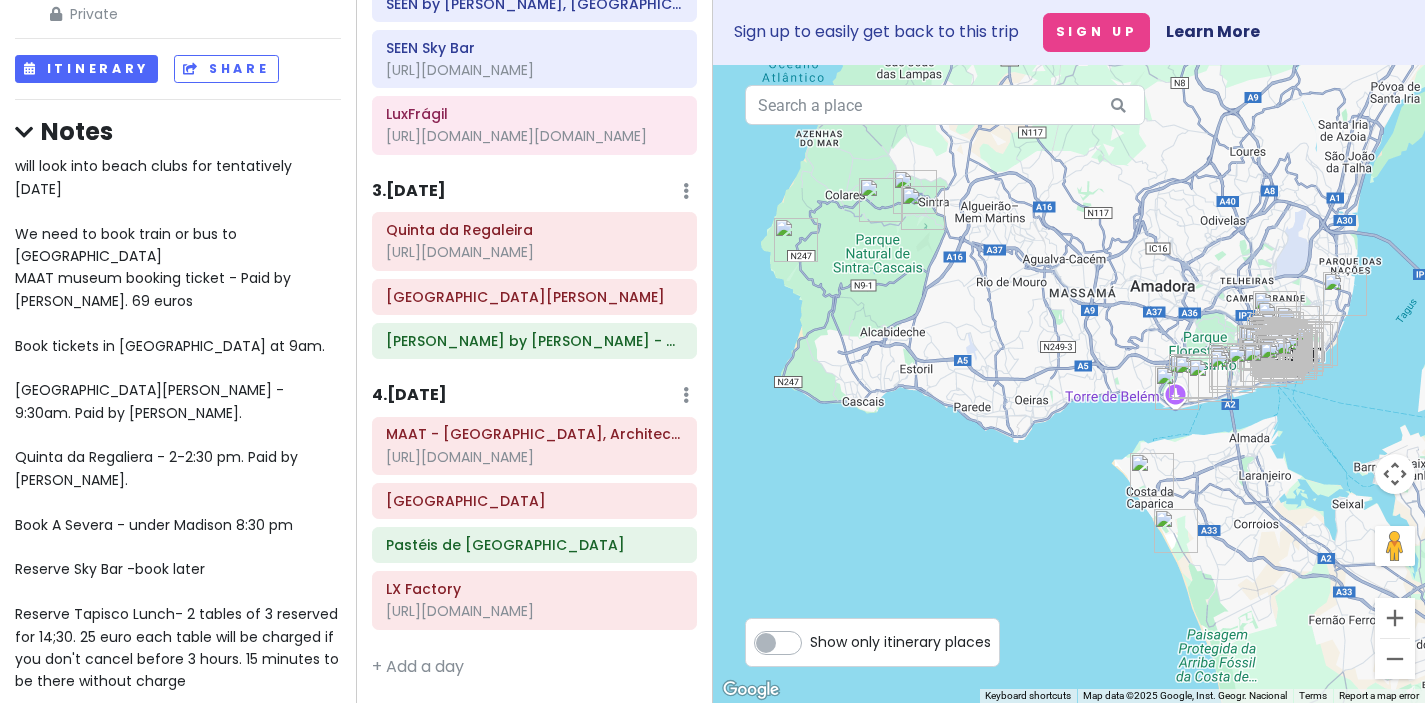 click on "will look into beach clubs for tentatively Saturday
We need to book train or bus to sintra
MAAT museum booking ticket - Paid by Josh. 69 euros
Book tickets in sintra - Park at 9am.
Palace of Pena - 9:30am. Paid by Esther.
Quinta da Regaliera - 2-2:30 pm. Paid by Esther.
Book A Severa - under Madison 8:30 pm
Reserve Sky Bar -book later
Reserve Tapisco Lunch- 2 tables of 3 reserved for 14;30. 25 euro each table will be charged if you don't cancel before 3 hours. 15 minutes to be there without charge" at bounding box center [179, 423] 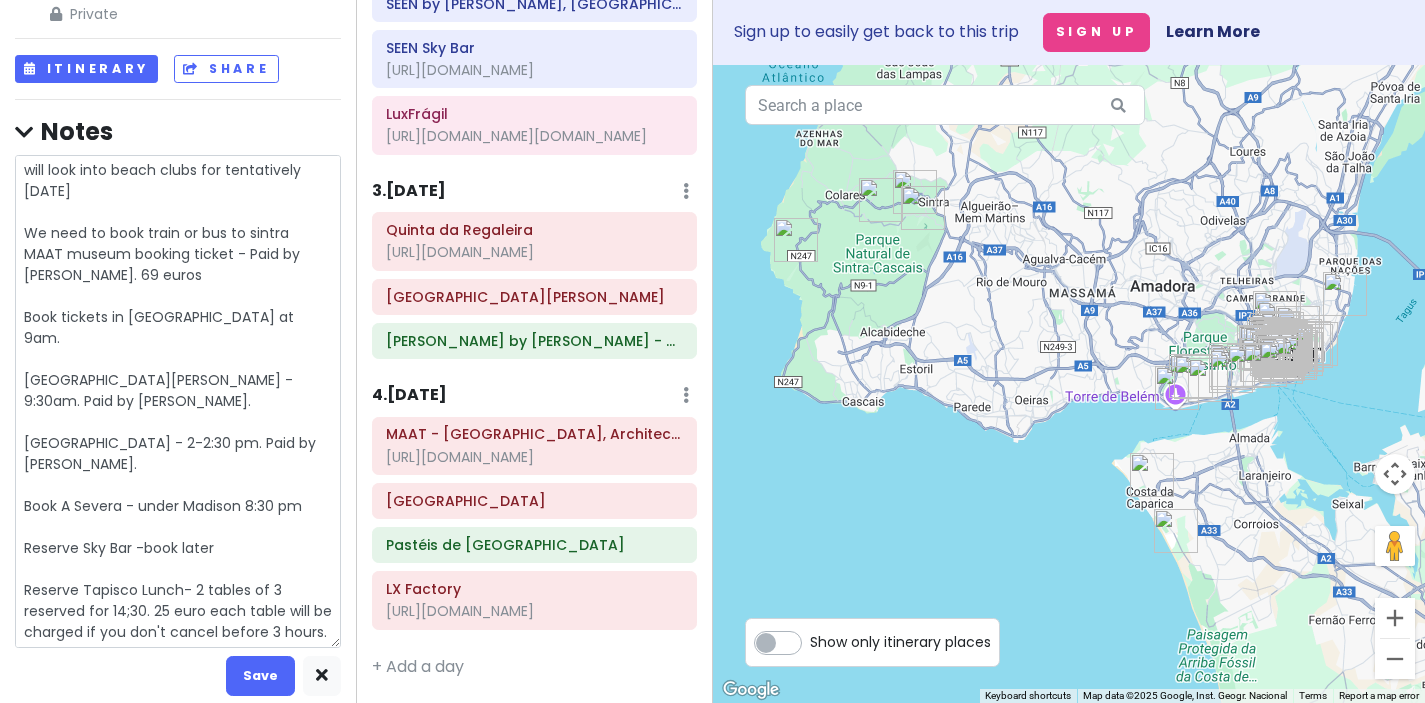 click on "will look into beach clubs for tentatively Saturday
We need to book train or bus to sintra
MAAT museum booking ticket - Paid by Josh. 69 euros
Book tickets in sintra - Park at 9am.
Palace of Pena - 9:30am. Paid by Esther.
Quinta da Regaliera - 2-2:30 pm. Paid by Esther.
Book A Severa - under Madison 8:30 pm
Reserve Sky Bar -book later
Reserve Tapisco Lunch- 2 tables of 3 reserved for 14;30. 25 euro each table will be charged if you don't cancel before 3 hours. 15 minutes to be there without charge" at bounding box center (178, 401) 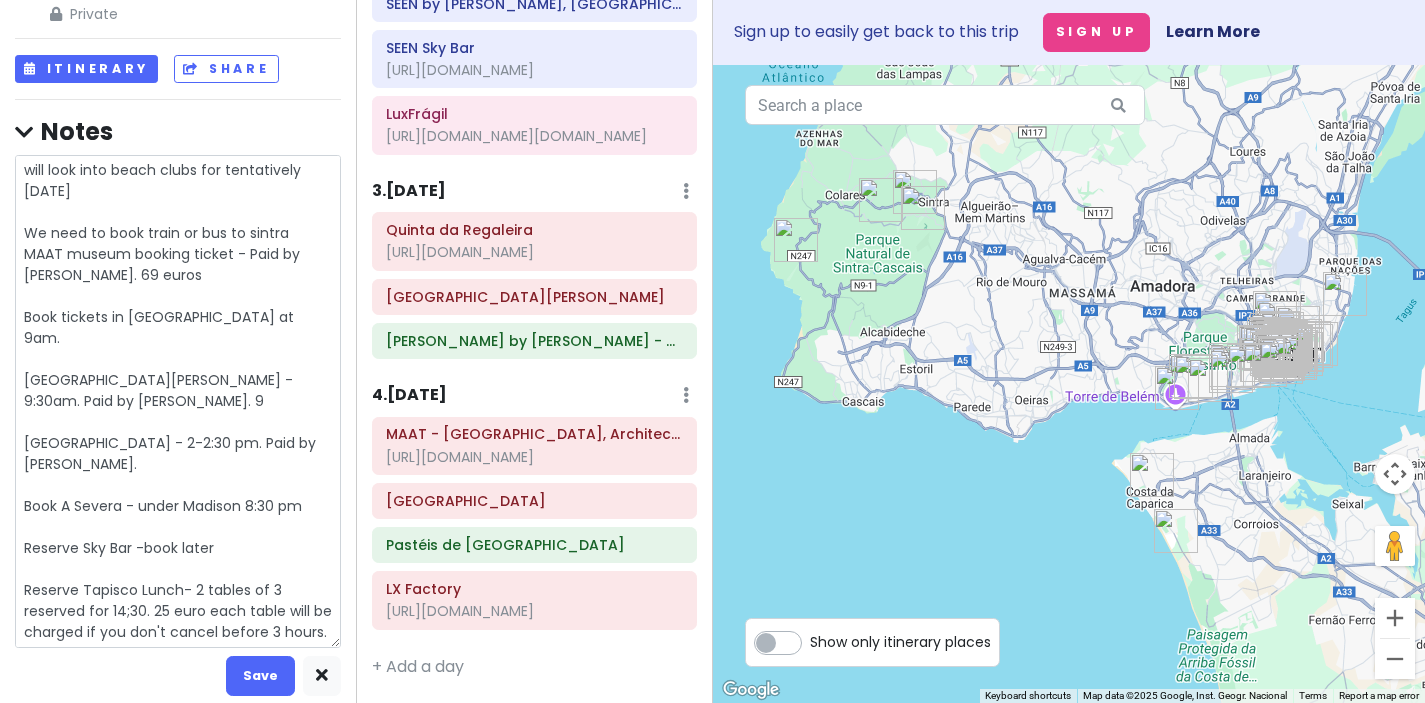 click on "will look into beach clubs for tentatively Saturday
We need to book train or bus to sintra
MAAT museum booking ticket - Paid by Josh. 69 euros
Book tickets in sintra - Park at 9am.
Palace of Pena - 9:30am. Paid by Esther. 9
Quinta da Regaliera - 2-2:30 pm. Paid by Esther.
Book A Severa - under Madison 8:30 pm
Reserve Sky Bar -book later
Reserve Tapisco Lunch- 2 tables of 3 reserved for 14;30. 25 euro each table will be charged if you don't cancel before 3 hours. 15 minutes to be there without charge" at bounding box center [178, 401] 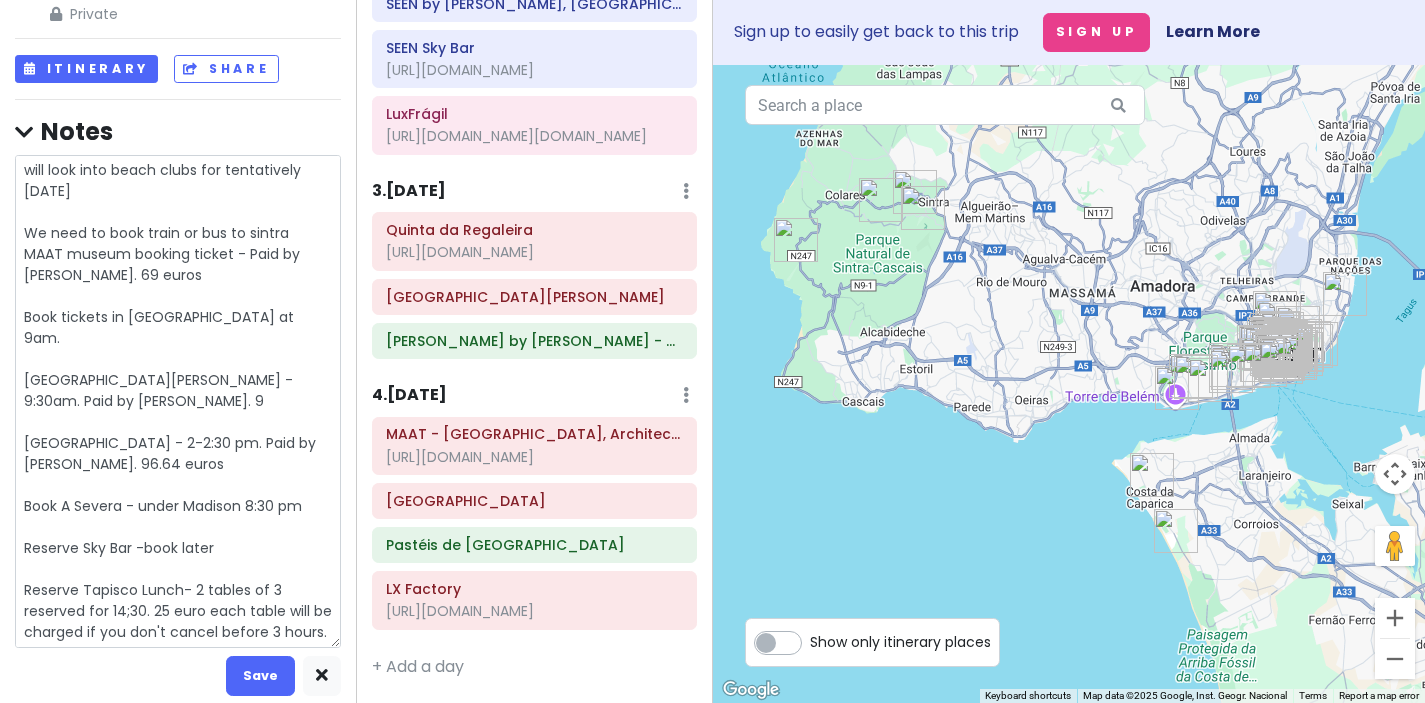 click on "will look into beach clubs for tentatively Saturday
We need to book train or bus to sintra
MAAT museum booking ticket - Paid by Josh. 69 euros
Book tickets in sintra - Park at 9am.
Palace of Pena - 9:30am. Paid by Esther. 9
Quinta da Regaliera - 2-2:30 pm. Paid by Esther. 96.64 euros
Book A Severa - under Madison 8:30 pm
Reserve Sky Bar -book later
Reserve Tapisco Lunch- 2 tables of 3 reserved for 14;30. 25 euro each table will be charged if you don't cancel before 3 hours. 15 minutes to be there without charge" at bounding box center [178, 401] 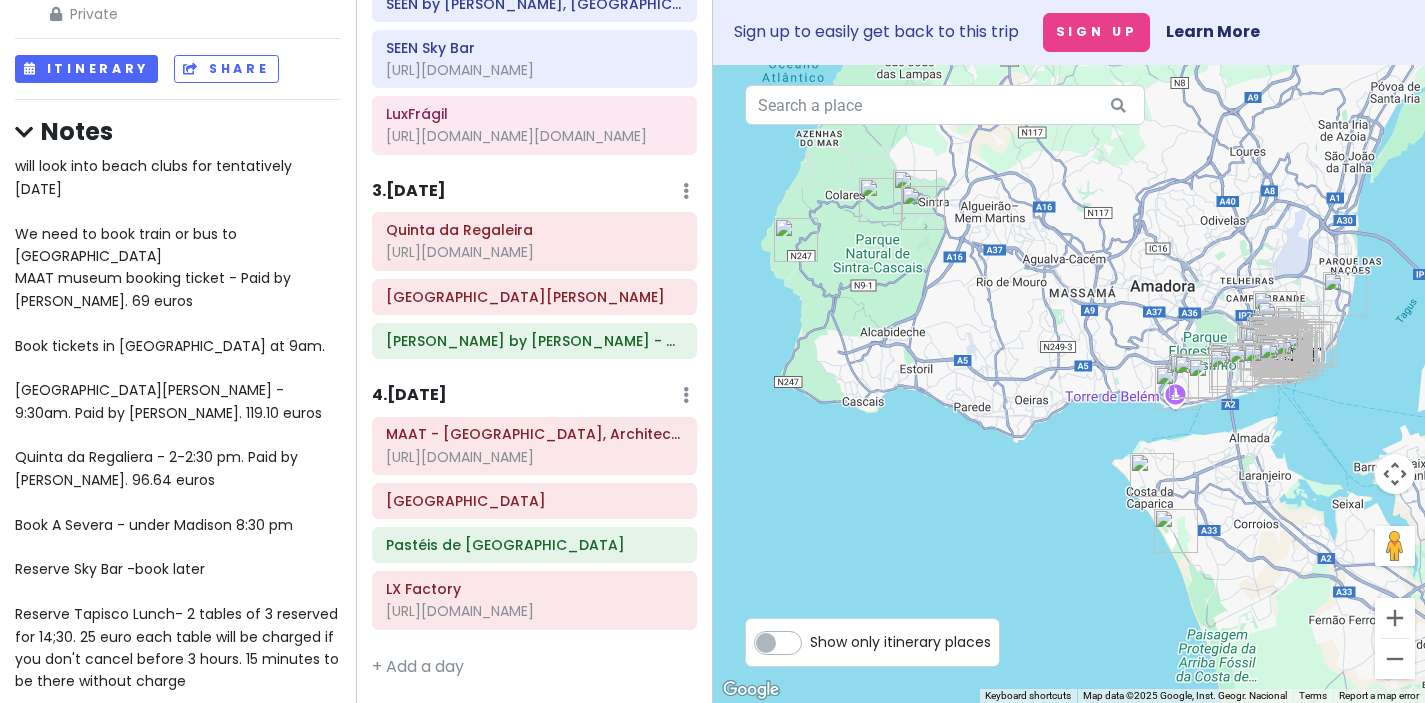 click on "will look into beach clubs for tentatively Saturday
We need to book train or bus to sintra
MAAT museum booking ticket - Paid by Josh. 69 euros
Book tickets in sintra - Park at 9am.
Palace of Pena - 9:30am. Paid by Esther. 119.10 euros
Quinta da Regaliera - 2-2:30 pm. Paid by Esther. 96.64 euros
Book A Severa - under Madison 8:30 pm
Reserve Sky Bar -book later
Reserve Tapisco Lunch- 2 tables of 3 reserved for 14;30. 25 euro each table will be charged if you don't cancel before 3 hours. 15 minutes to be there without charge" at bounding box center [178, 423] 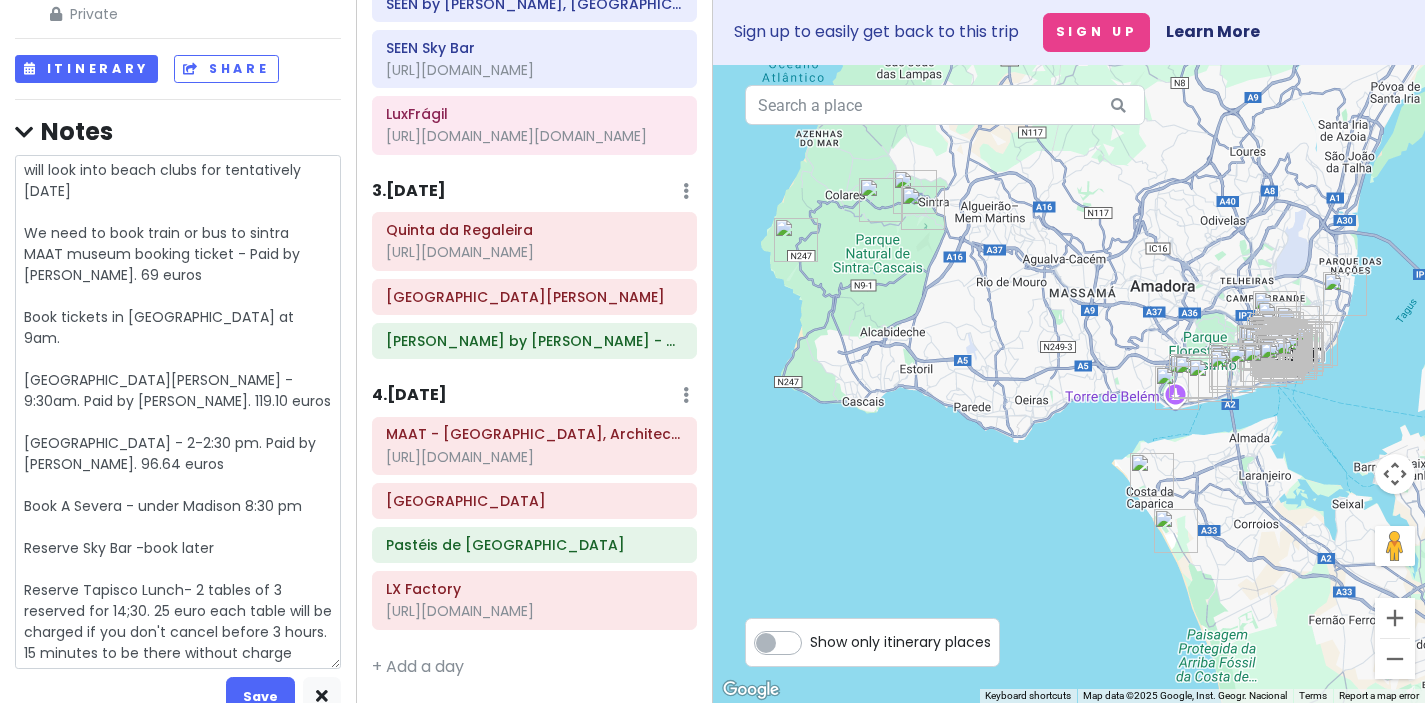 click on "will look into beach clubs for tentatively Saturday
We need to book train or bus to sintra
MAAT museum booking ticket - Paid by Josh. 69 euros
Book tickets in sintra - Park at 9am.
Palace of Pena - 9:30am. Paid by Esther. 119.10 euros
Quinta da Regaliera - 2-2:30 pm. Paid by Esther. 96.64 euros
Book A Severa - under Madison 8:30 pm
Reserve Sky Bar -book later
Reserve Tapisco Lunch- 2 tables of 3 reserved for 14;30. 25 euro each table will be charged if you don't cancel before 3 hours. 15 minutes to be there without charge" at bounding box center [178, 412] 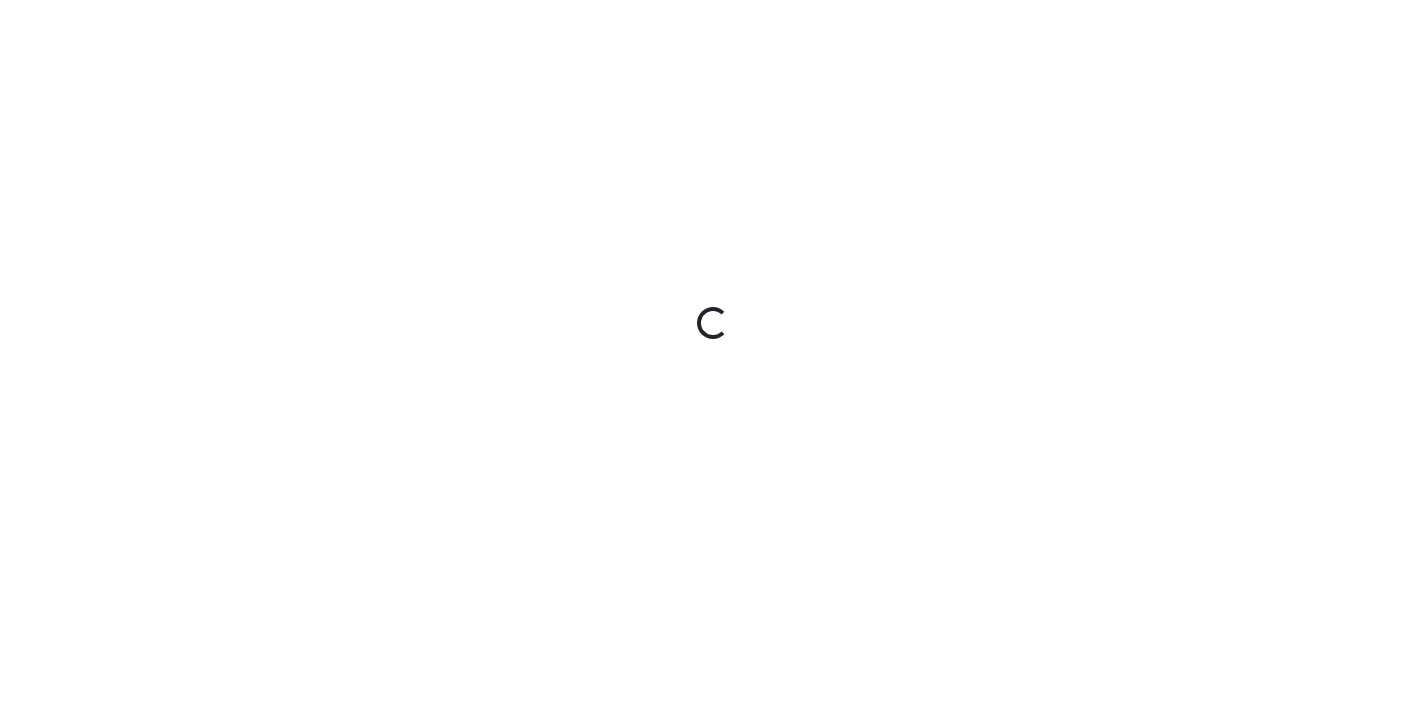 scroll, scrollTop: 0, scrollLeft: 0, axis: both 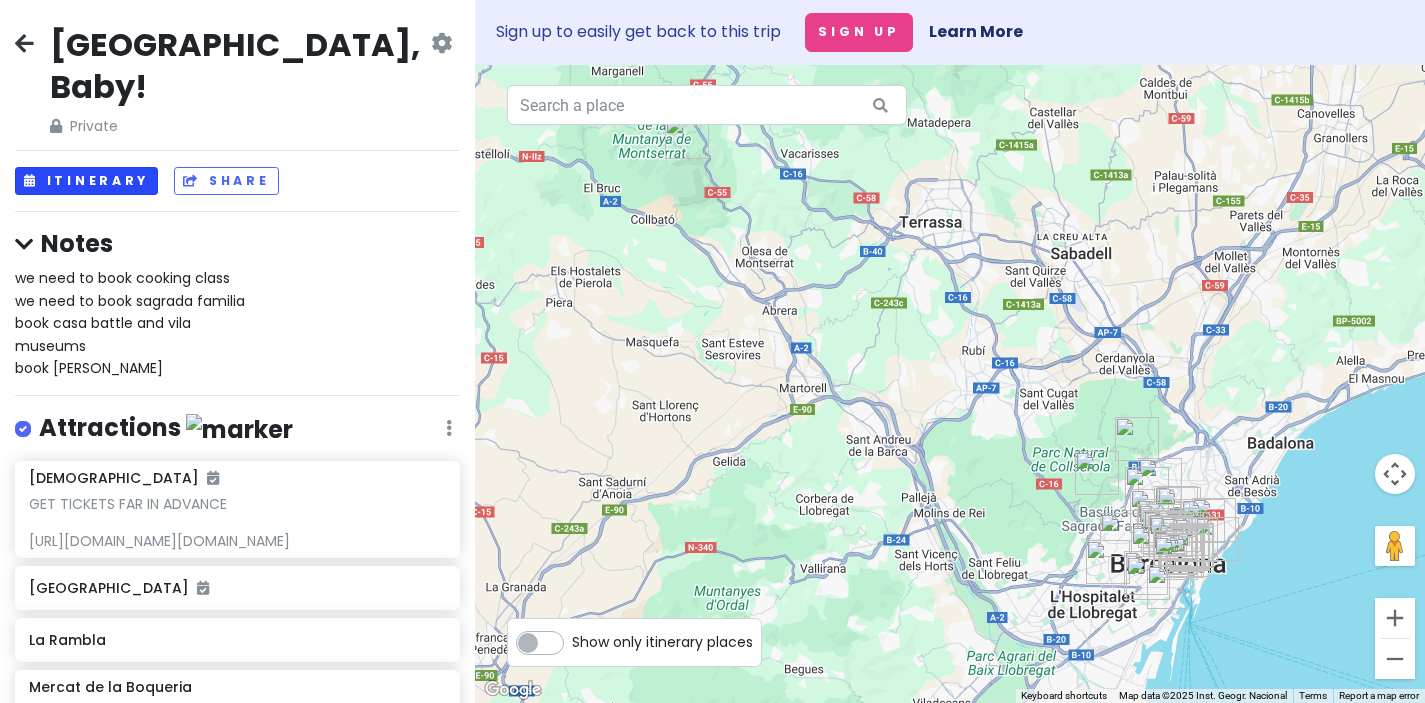 click on "Itinerary" at bounding box center (86, 181) 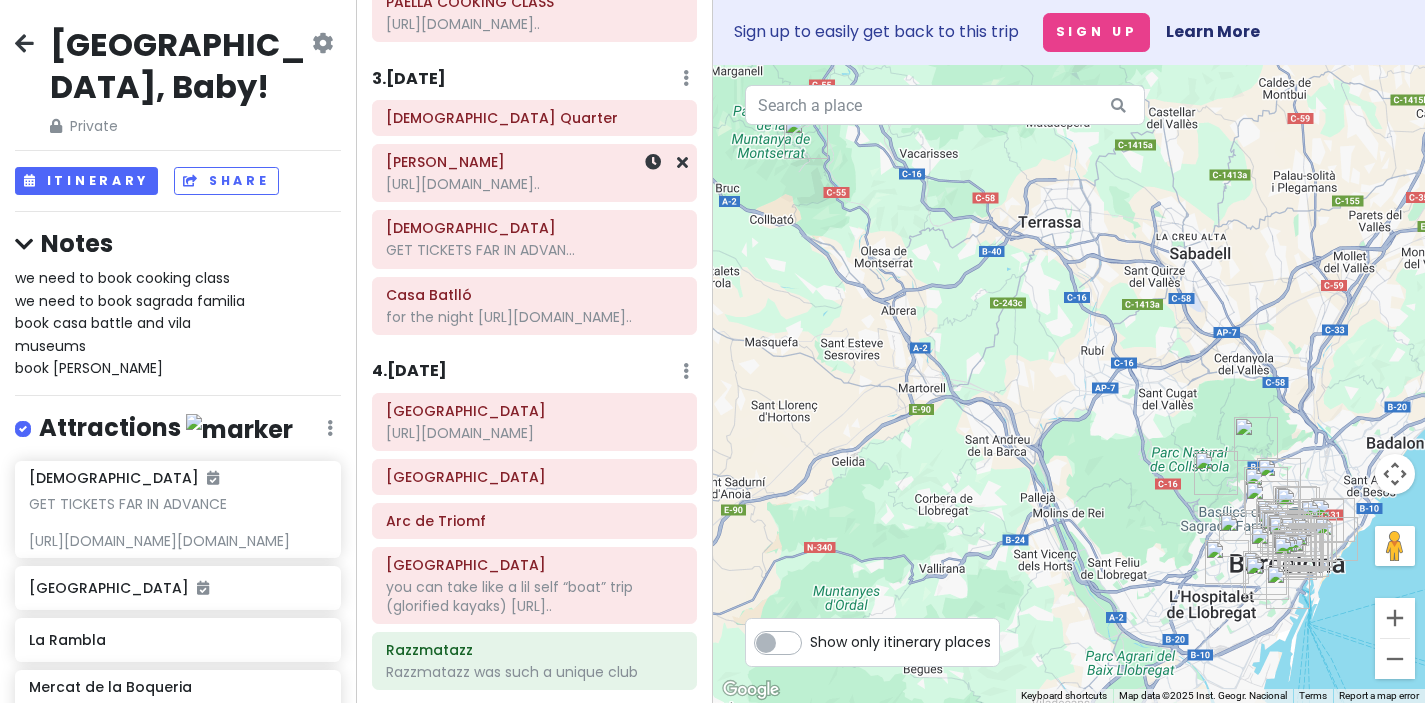 scroll, scrollTop: 645, scrollLeft: 0, axis: vertical 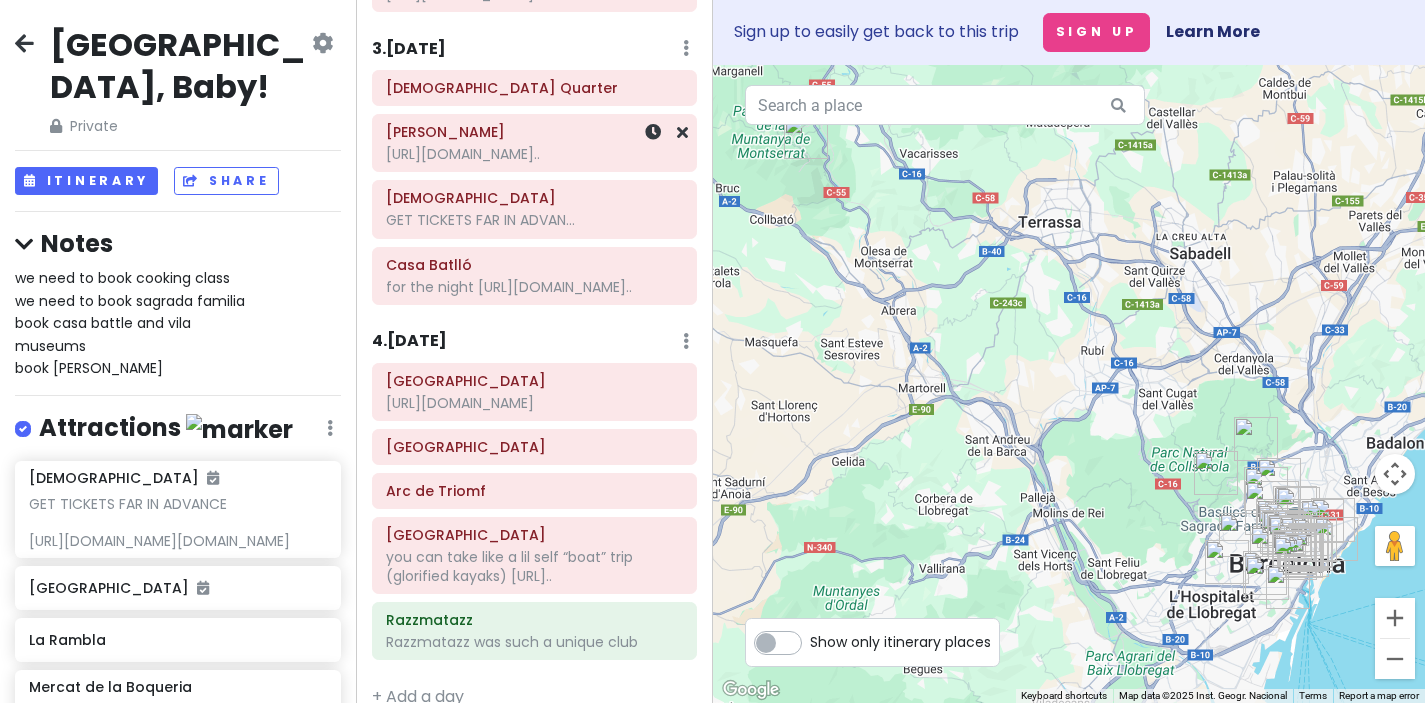 click on "Vila de Gràcia" at bounding box center (534, 132) 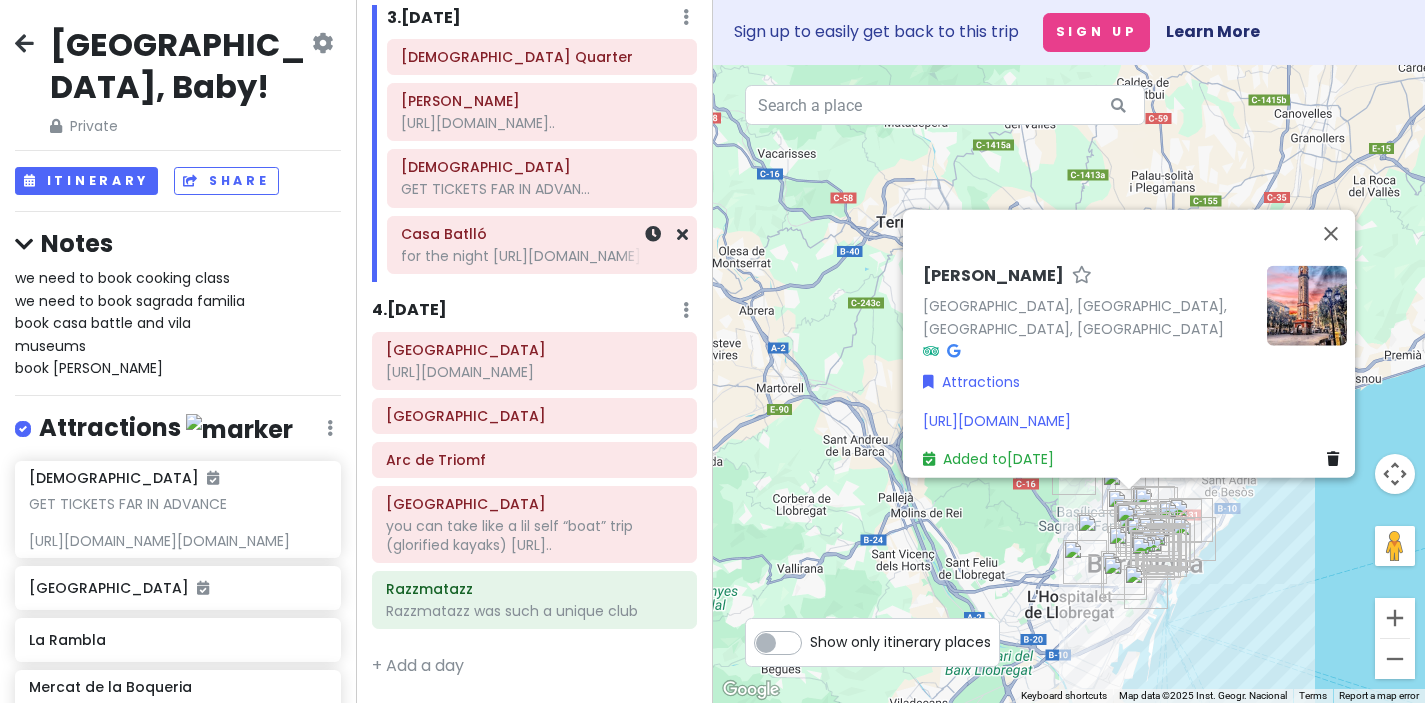 scroll, scrollTop: 774, scrollLeft: 0, axis: vertical 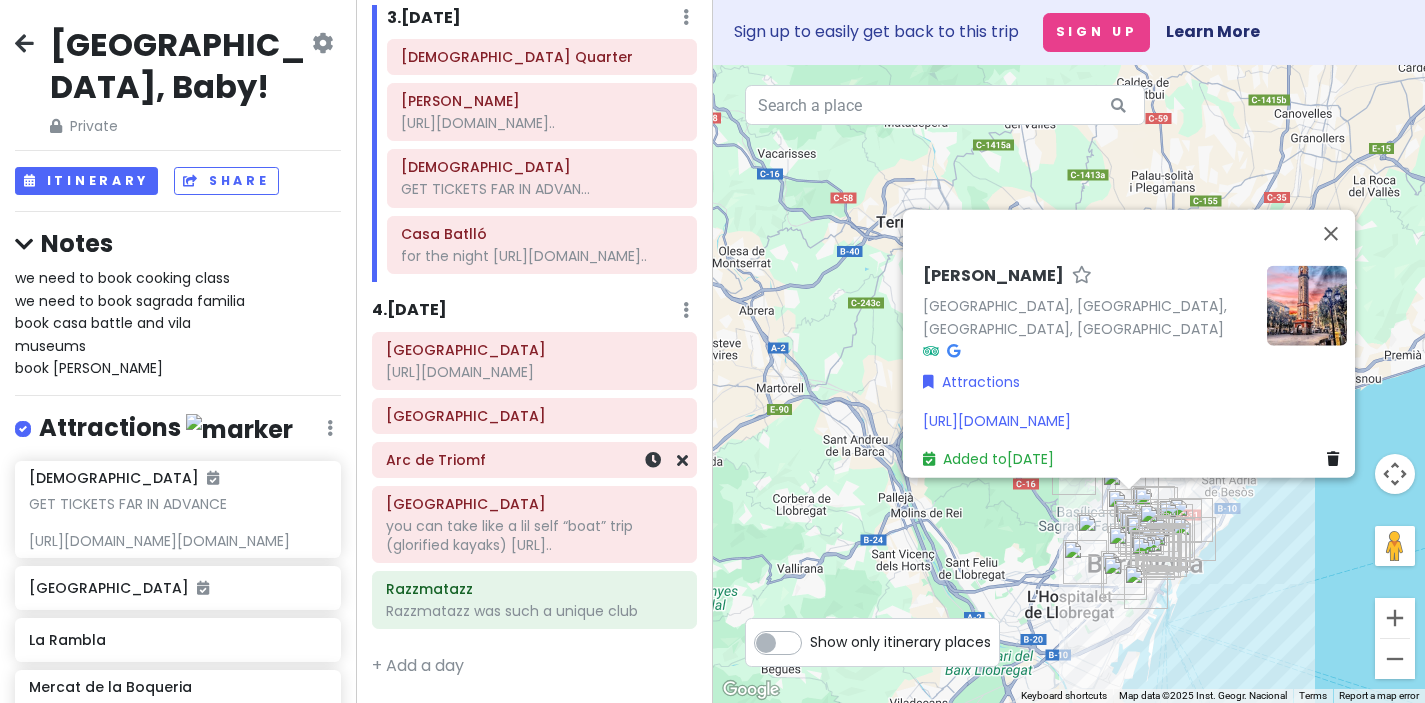 click on "Arc de Triomf" at bounding box center (534, 460) 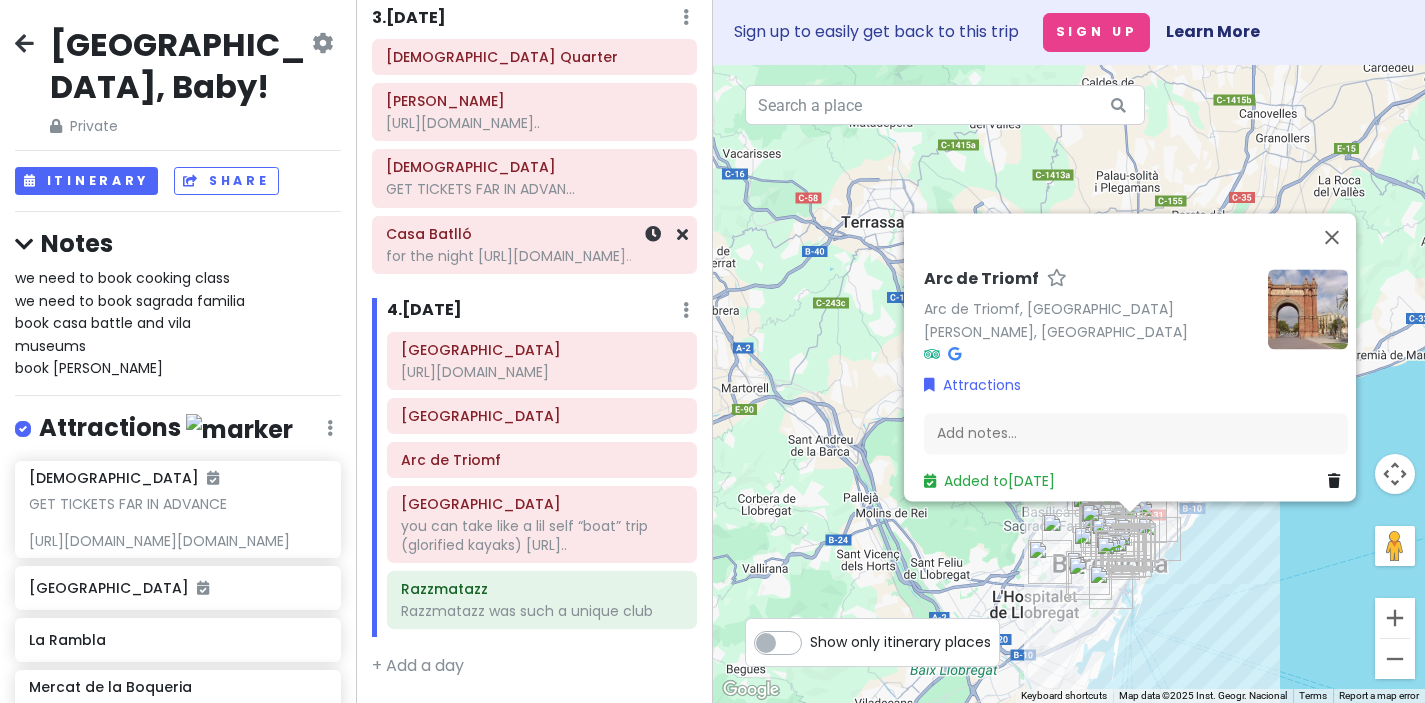 click on "Casa Batlló" at bounding box center [534, 234] 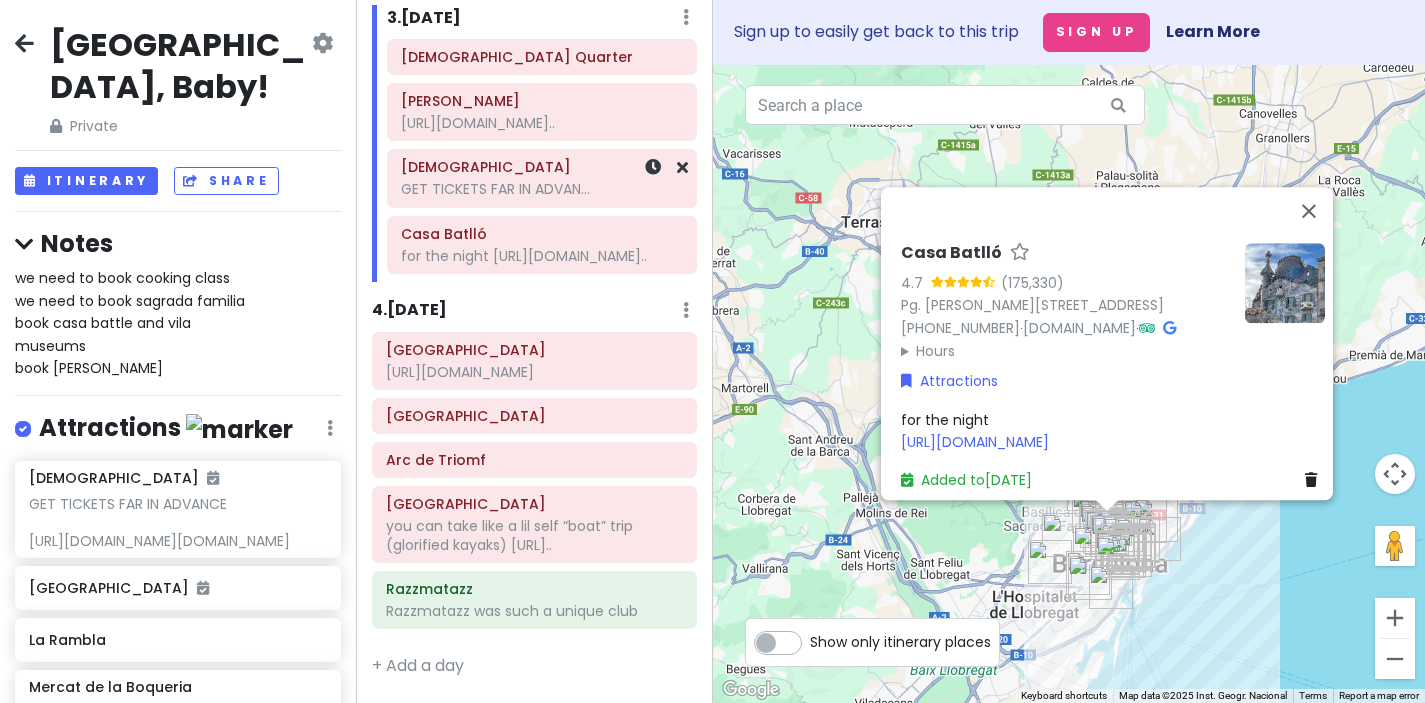 click on "Sagrada Família GET TICKETS FAR IN ADVAN..." at bounding box center (542, 179) 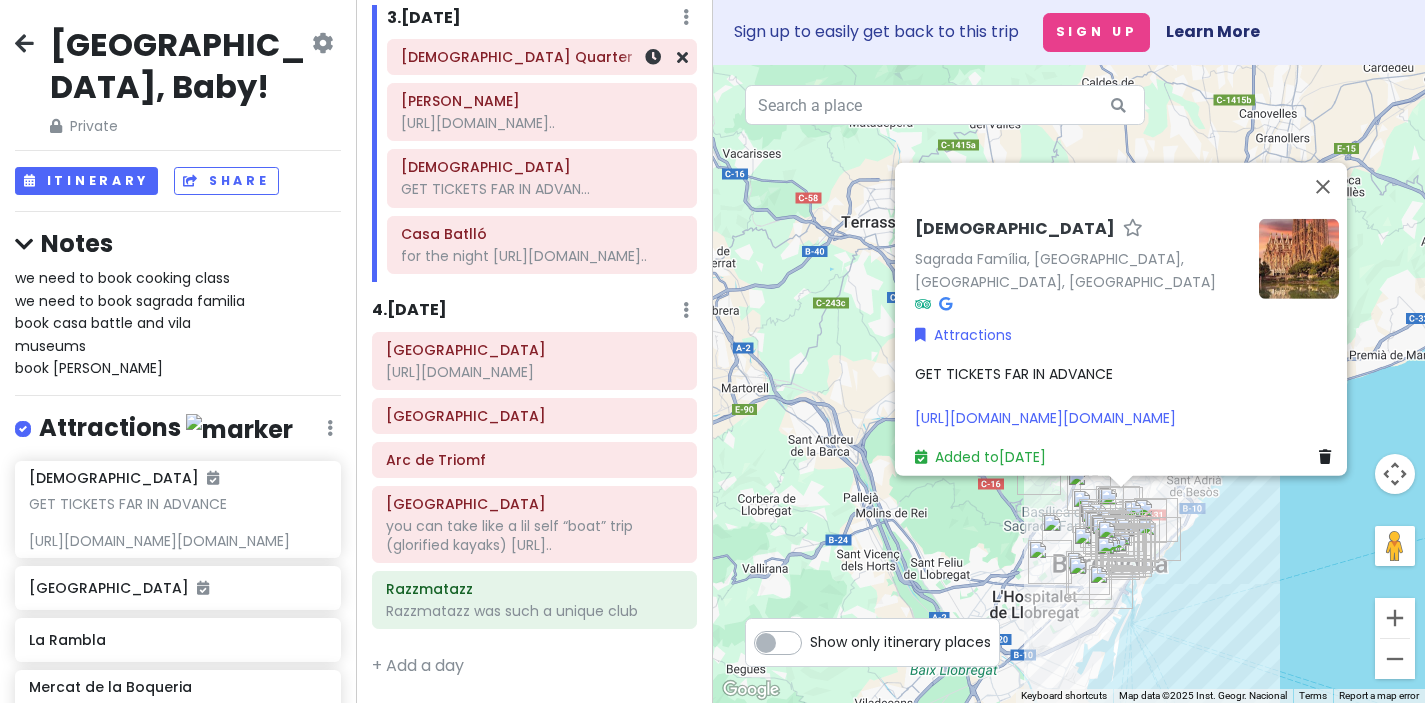 scroll, scrollTop: 748, scrollLeft: 0, axis: vertical 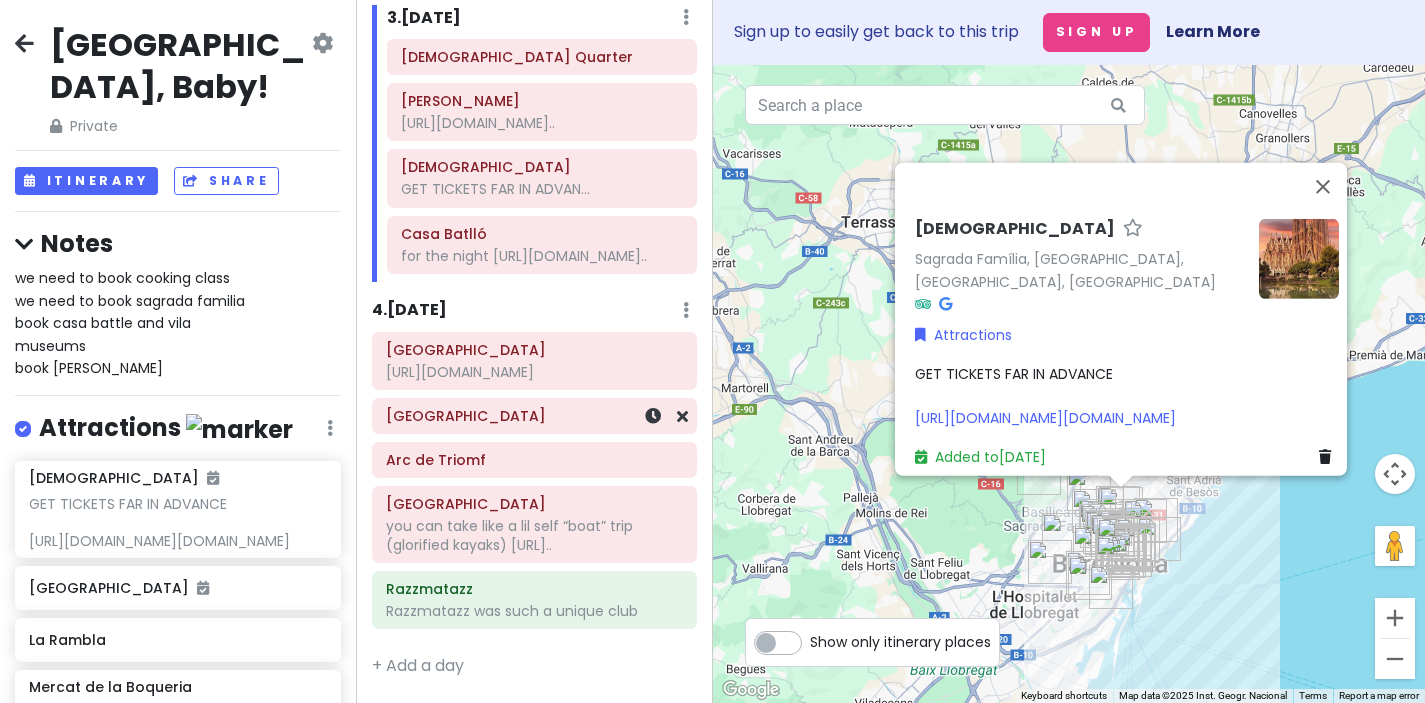 click on "Cathedral of Barcelona" at bounding box center [534, 416] 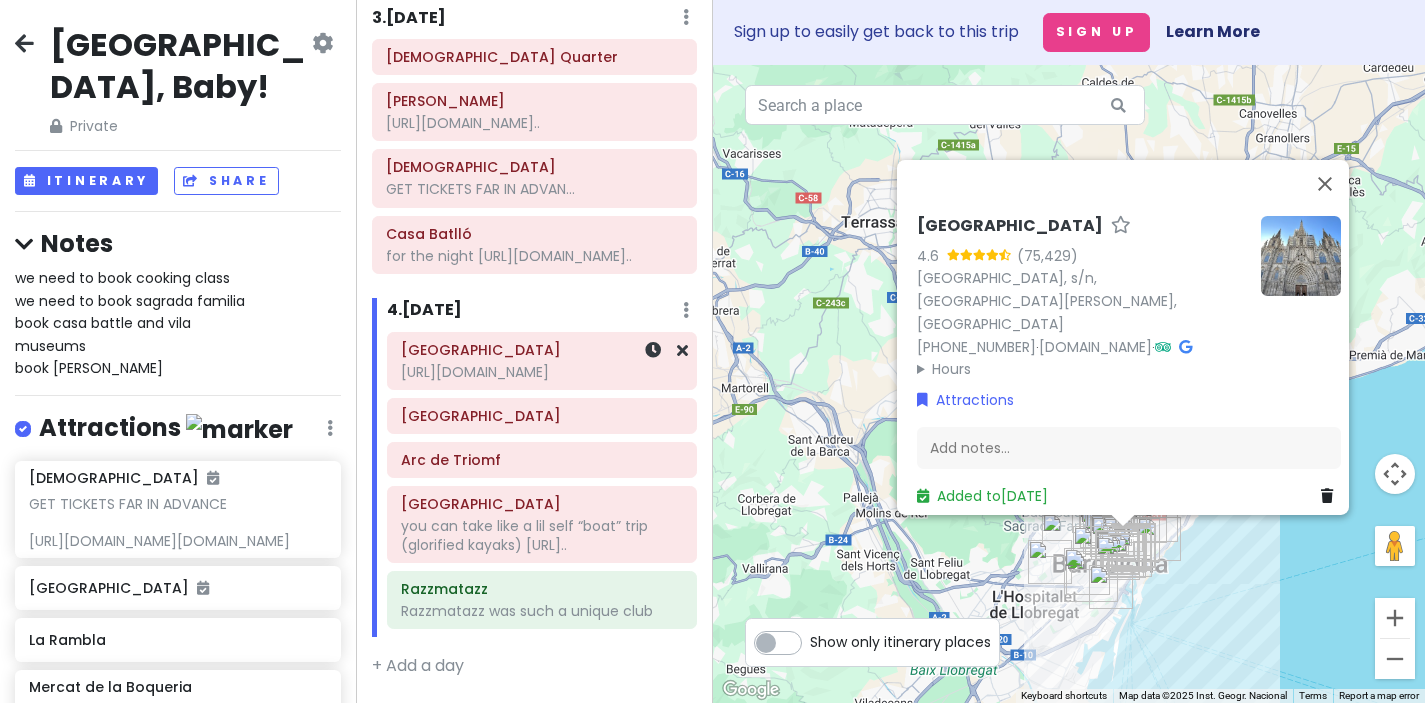 click on "https://www.tiktok.com/t/ZP8rPJS7L/" at bounding box center (534, -289) 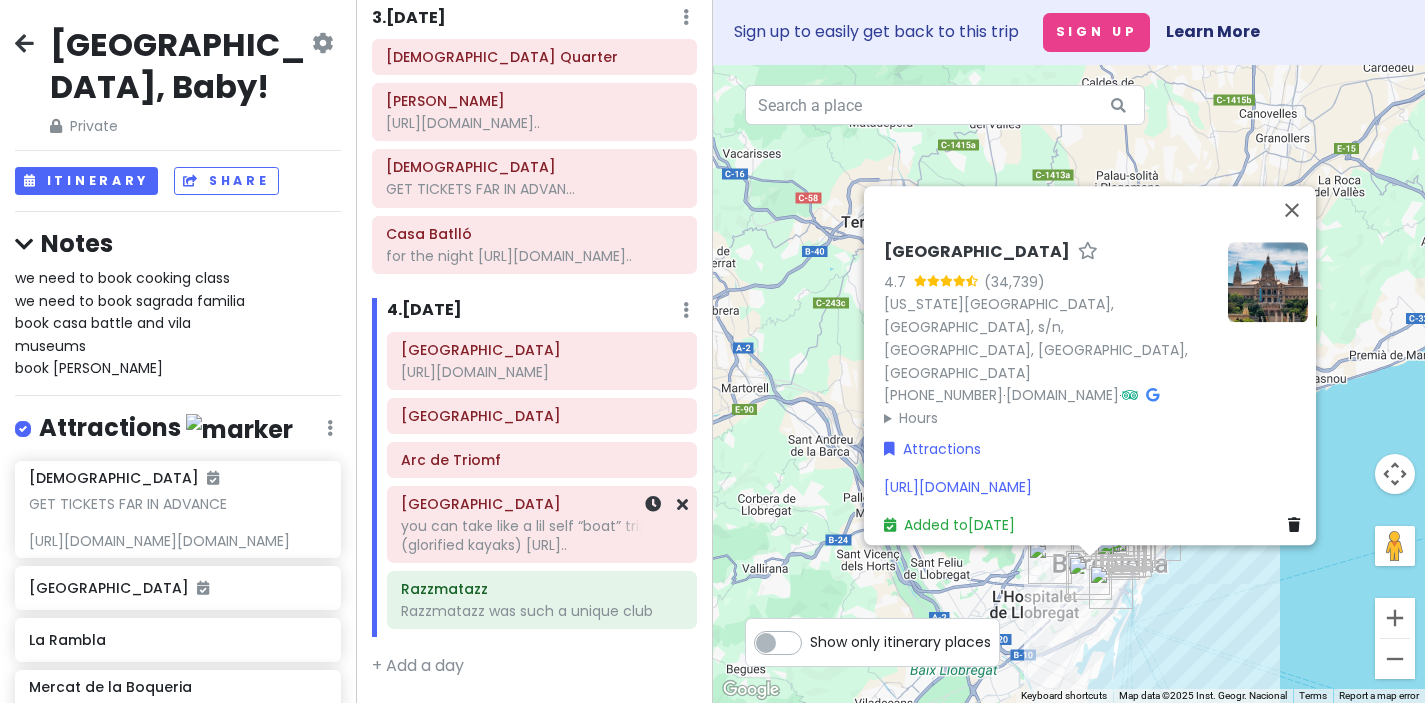 click on "Ciutadella Park" at bounding box center (542, 504) 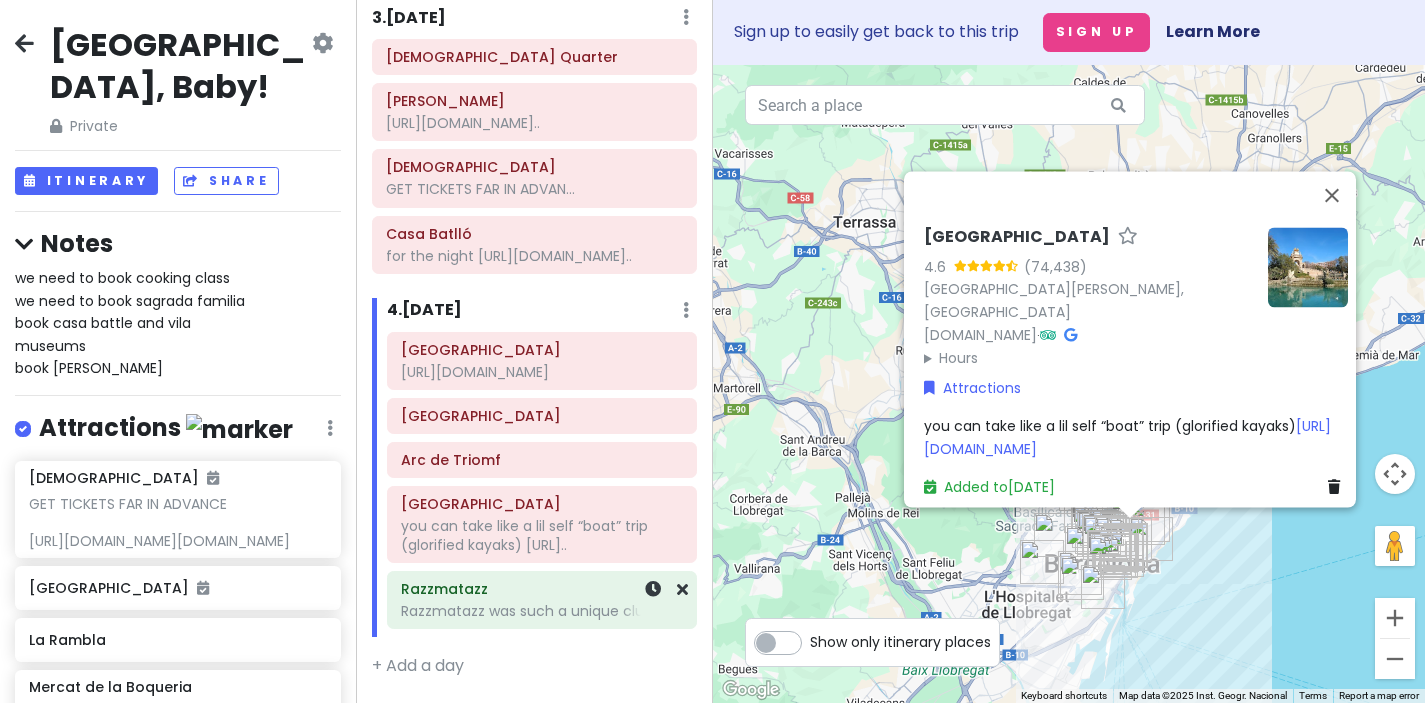click on "Razzmatazz" at bounding box center (542, 589) 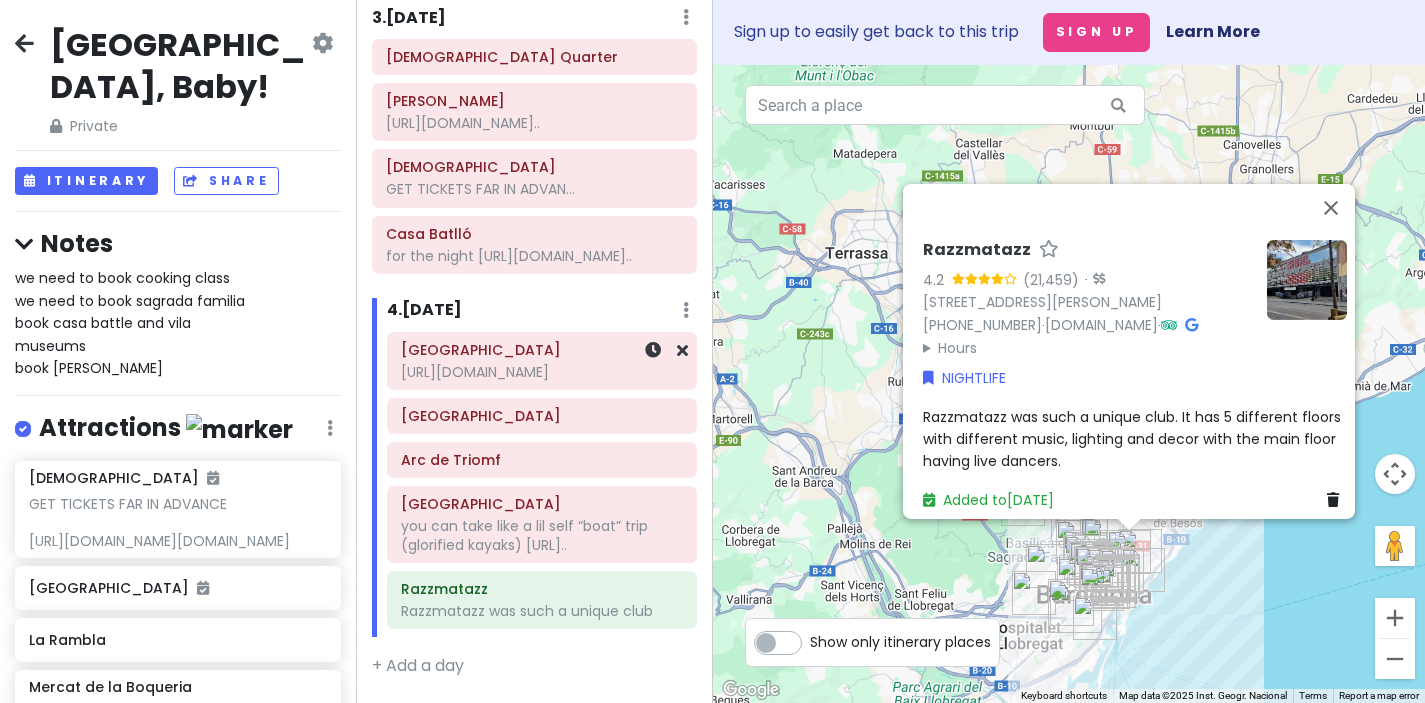 scroll, scrollTop: 675, scrollLeft: 0, axis: vertical 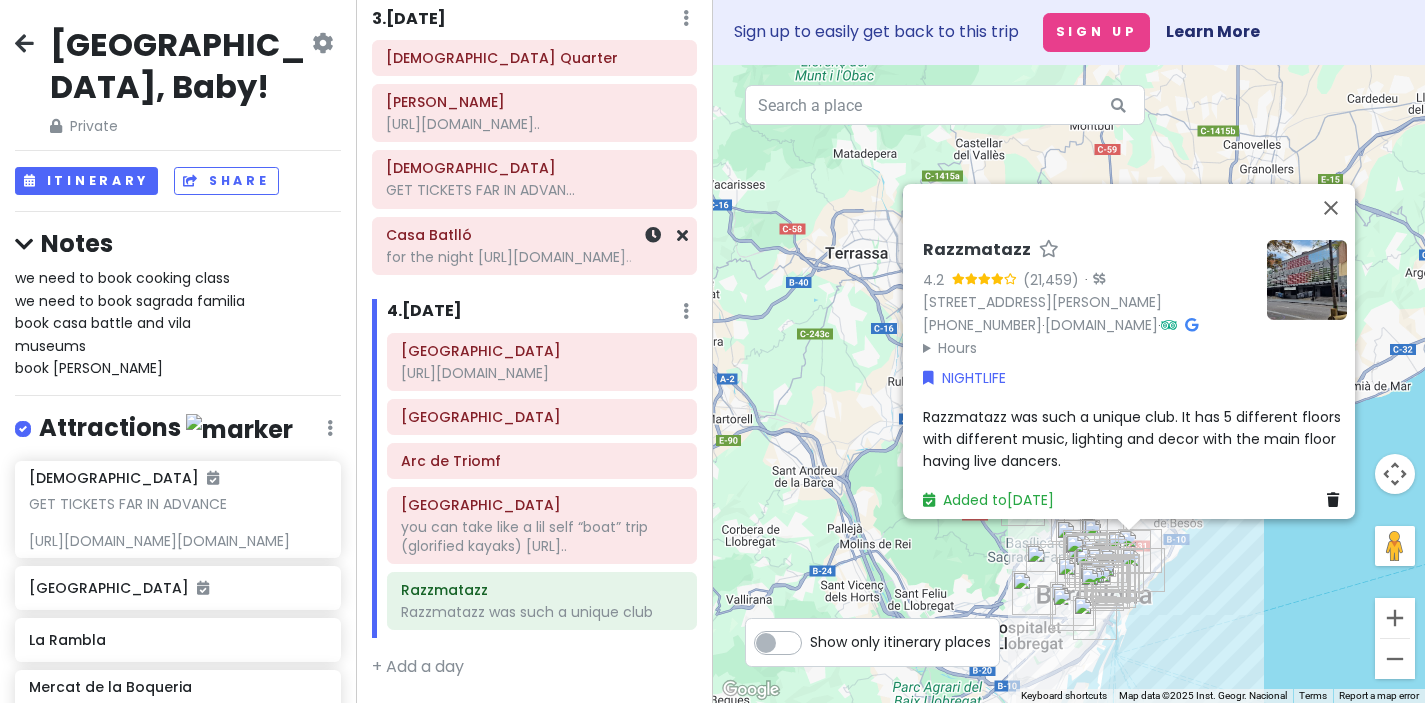 click on "for the night
https://www.tiktok.com/@ordatwin..." at bounding box center [534, -288] 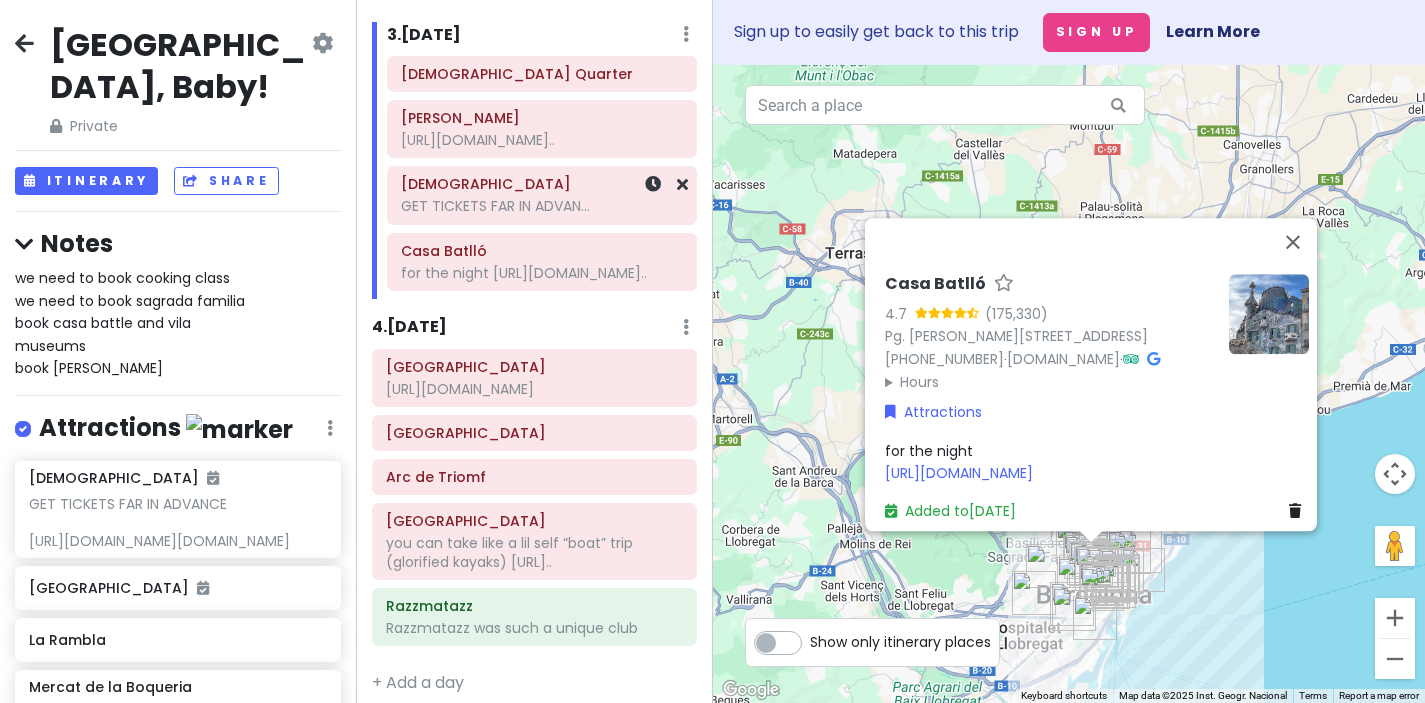 scroll, scrollTop: 626, scrollLeft: 0, axis: vertical 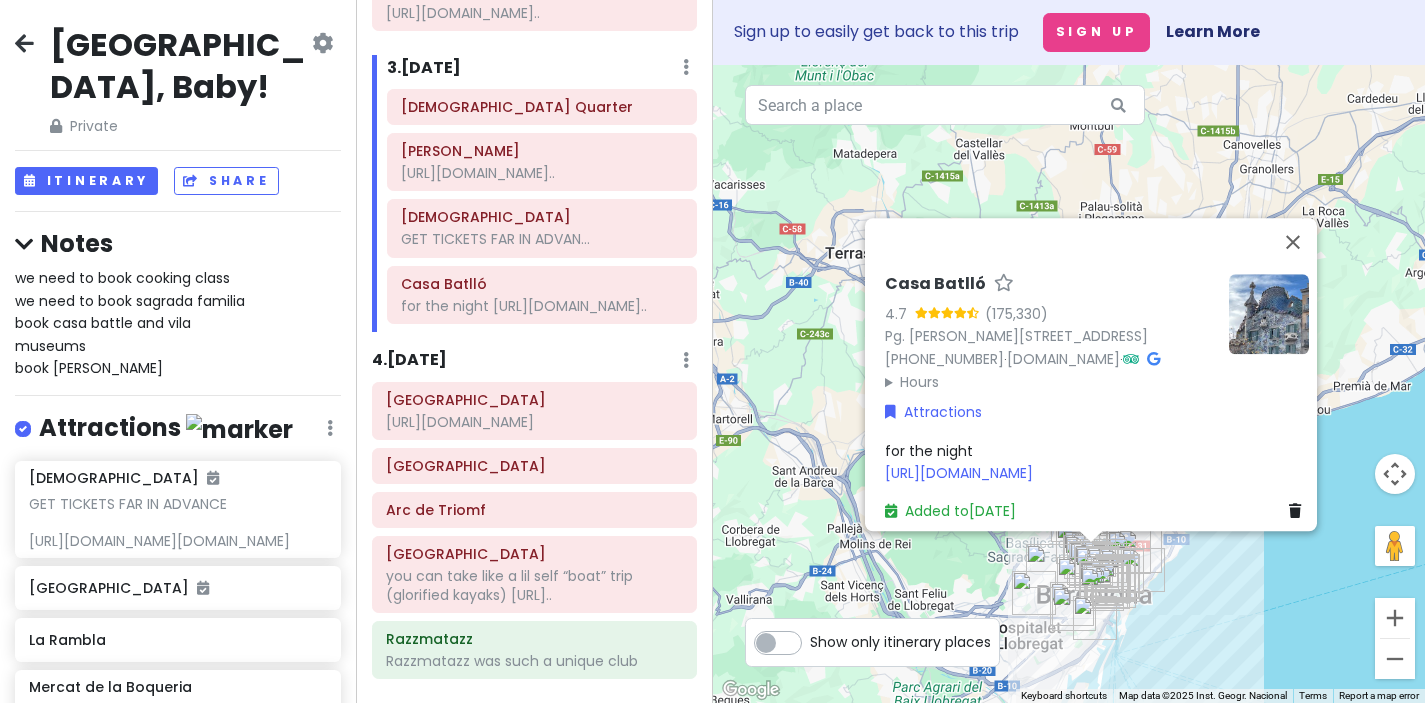 click on "we need to book cooking class
we need to book sagrada familia
book casa battle and vila
museums
book park guell" at bounding box center (130, 323) 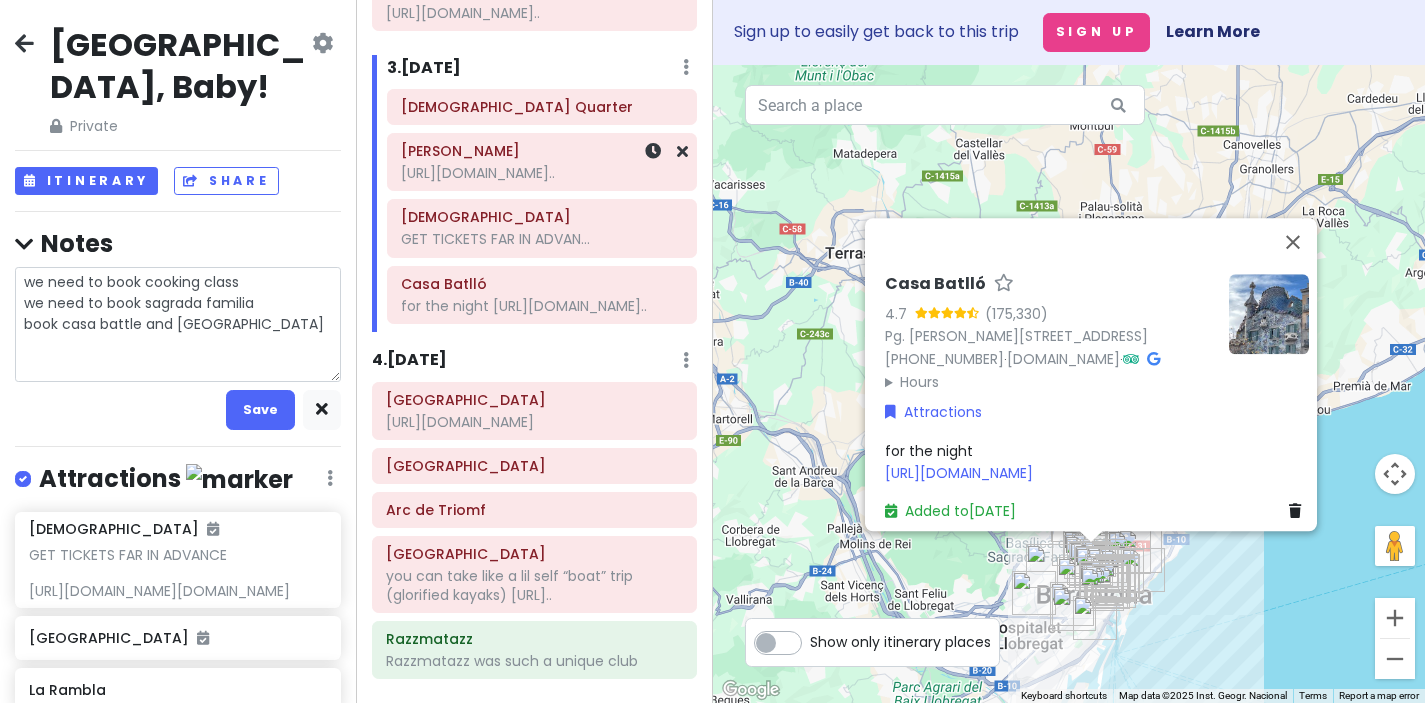 click on "Vila de Gràcia" at bounding box center (542, 151) 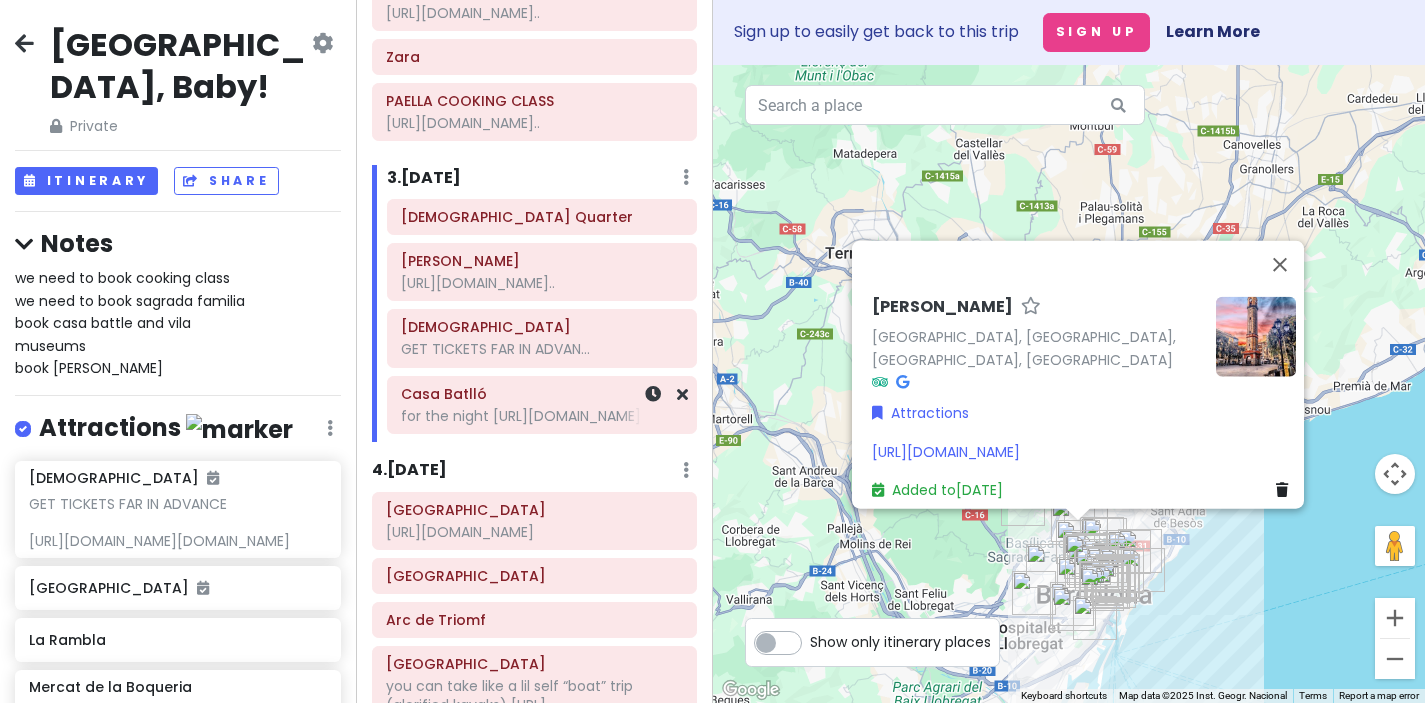 scroll, scrollTop: 489, scrollLeft: 0, axis: vertical 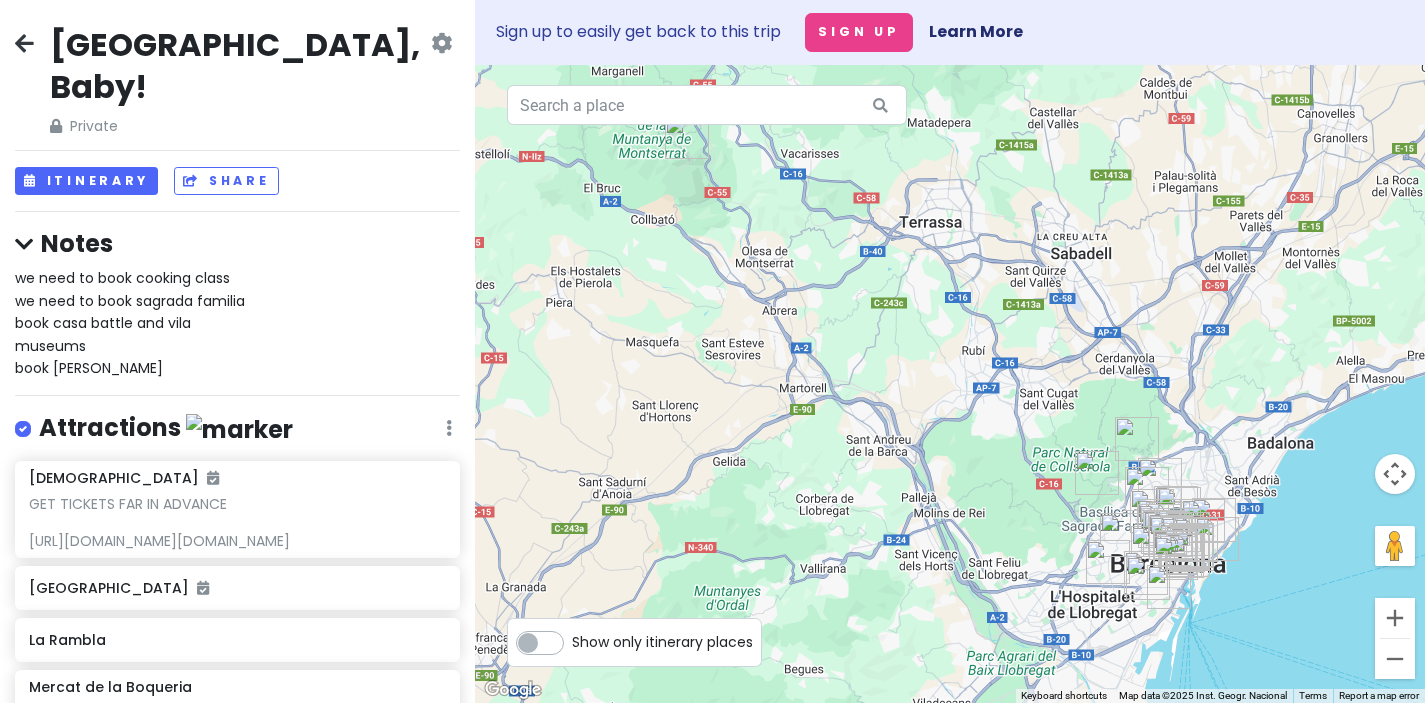 click on "we need to book cooking class
we need to book sagrada familia
book casa battle and [GEOGRAPHIC_DATA]" at bounding box center [130, 323] 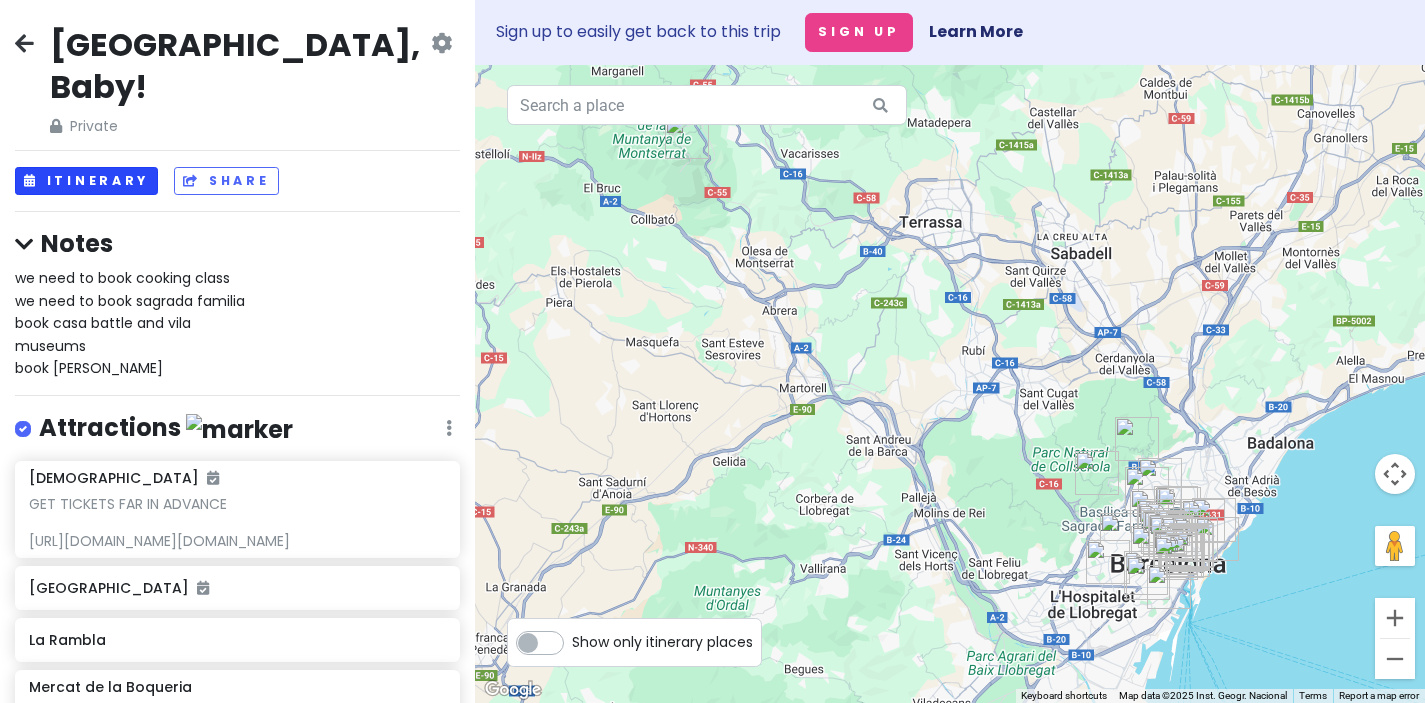 click on "Itinerary" at bounding box center (86, 181) 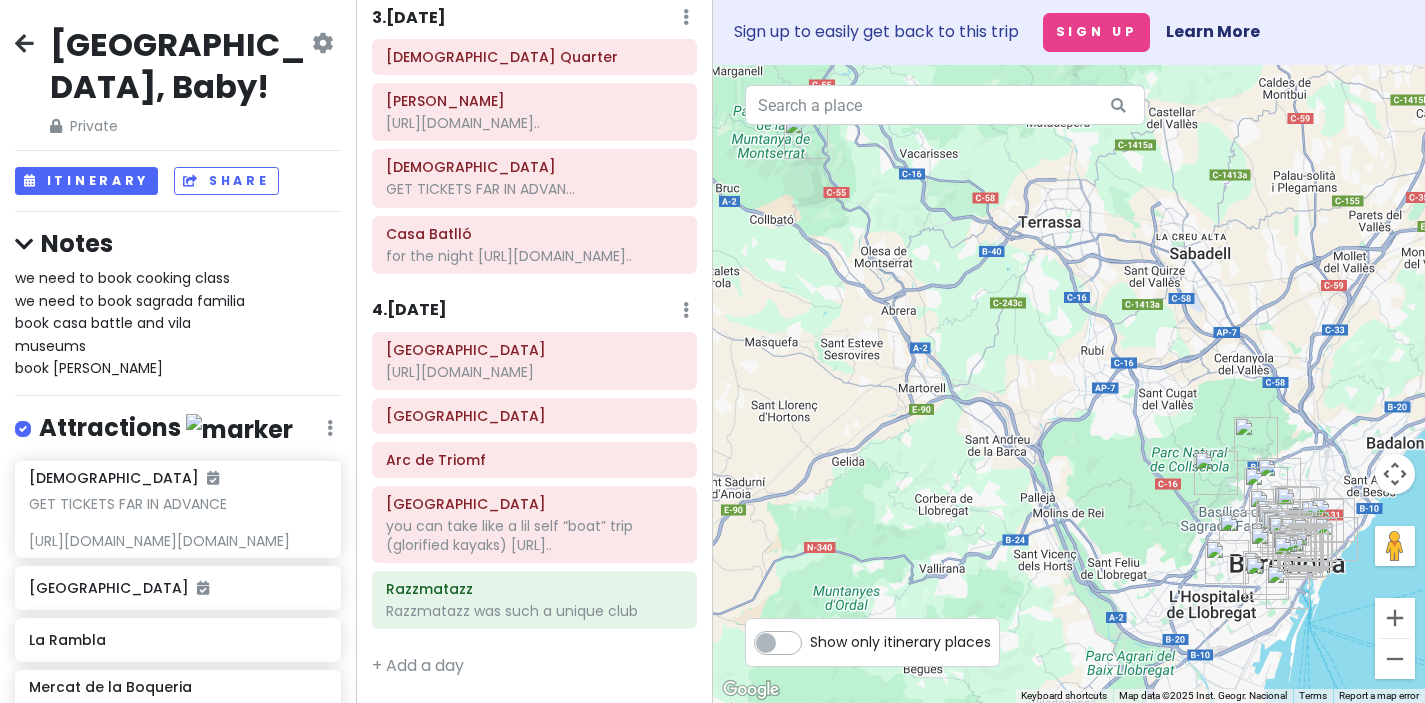 scroll, scrollTop: 684, scrollLeft: 0, axis: vertical 